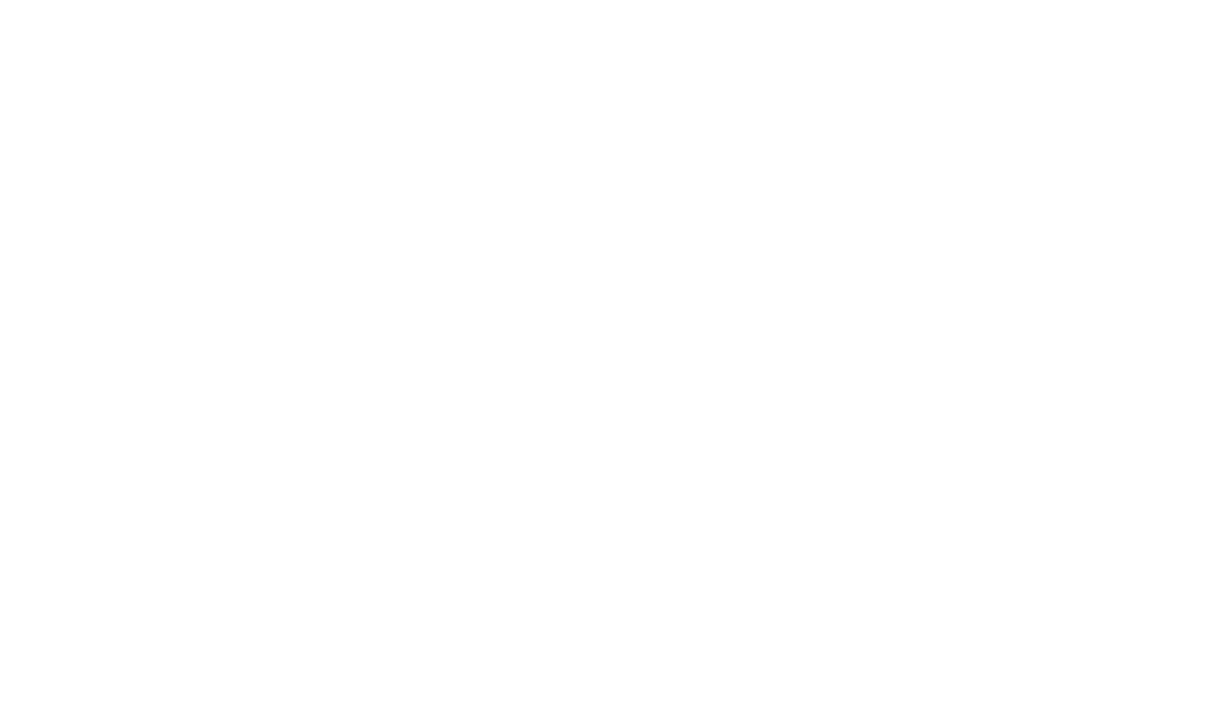 scroll, scrollTop: 0, scrollLeft: 0, axis: both 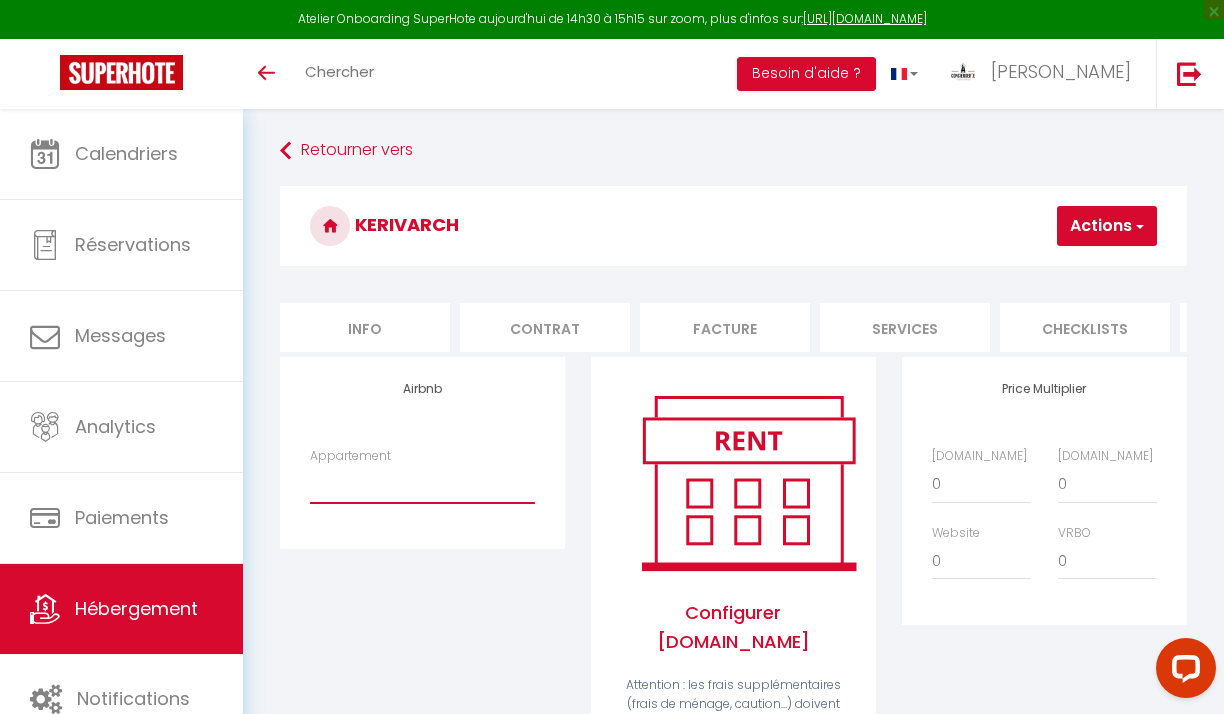 click on "Bonheur Simple 6 pers · Le bonheur simple -  6 pers, 200m de la mer - [EMAIL_ADDRESS][DOMAIN_NAME]" at bounding box center [422, 484] 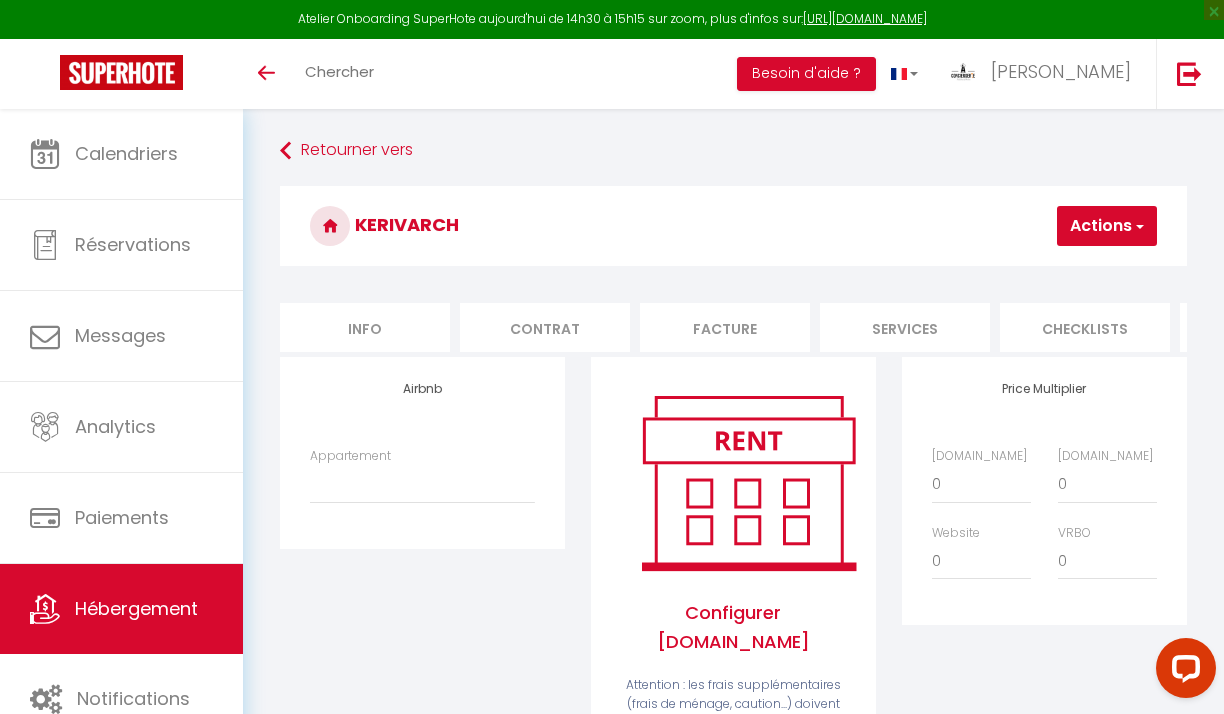click on "Actions" at bounding box center (1107, 226) 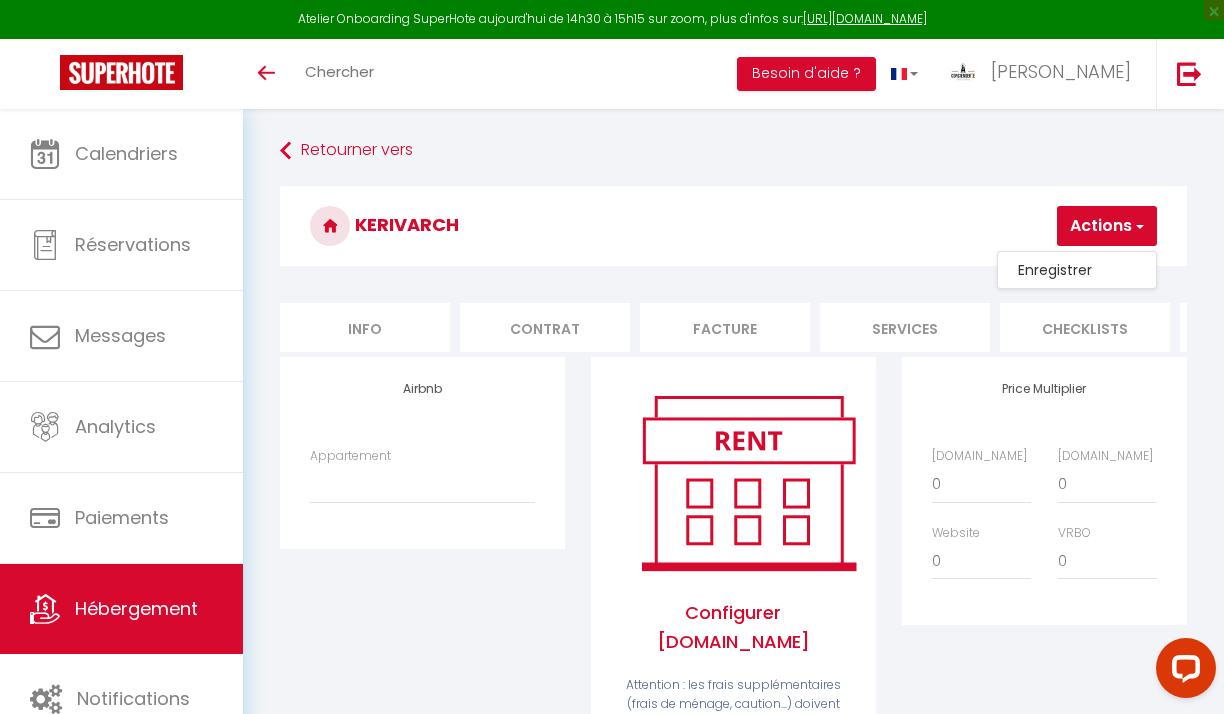 click on "Airbnb
Appartement
Bonheur Simple 6 pers · Le bonheur simple -  6 pers, 200m de la mer - [EMAIL_ADDRESS][DOMAIN_NAME]" at bounding box center [422, 452] 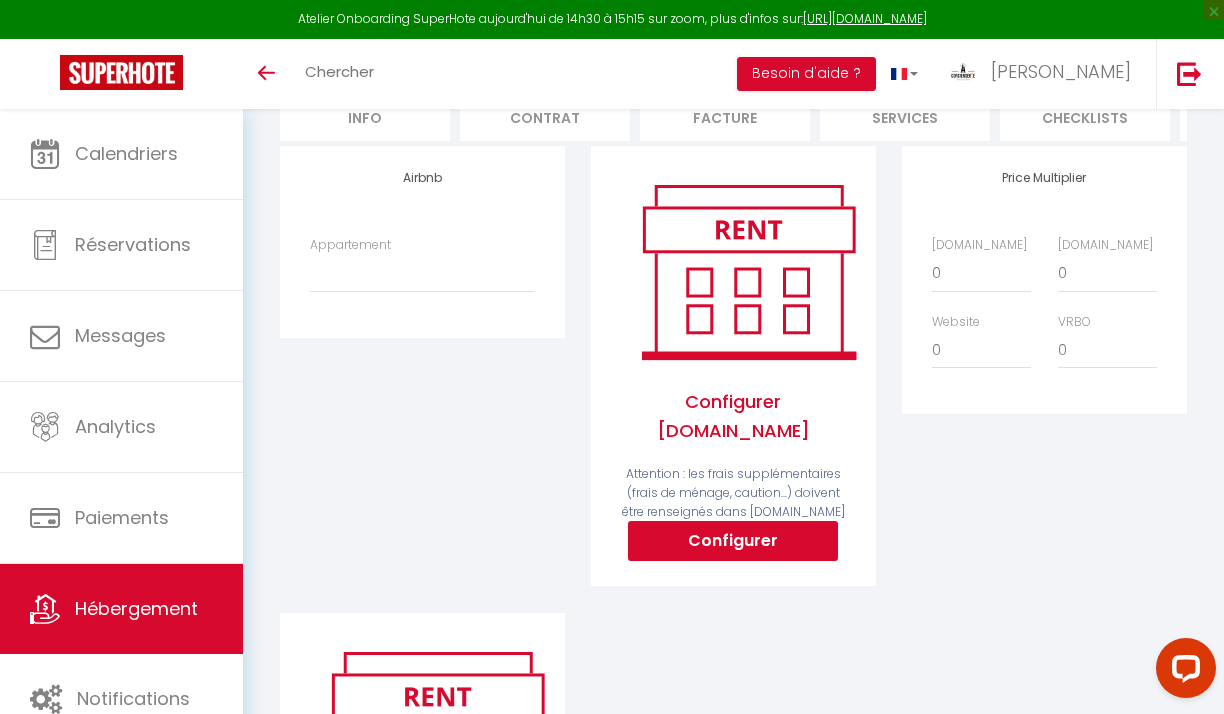 scroll, scrollTop: 279, scrollLeft: 0, axis: vertical 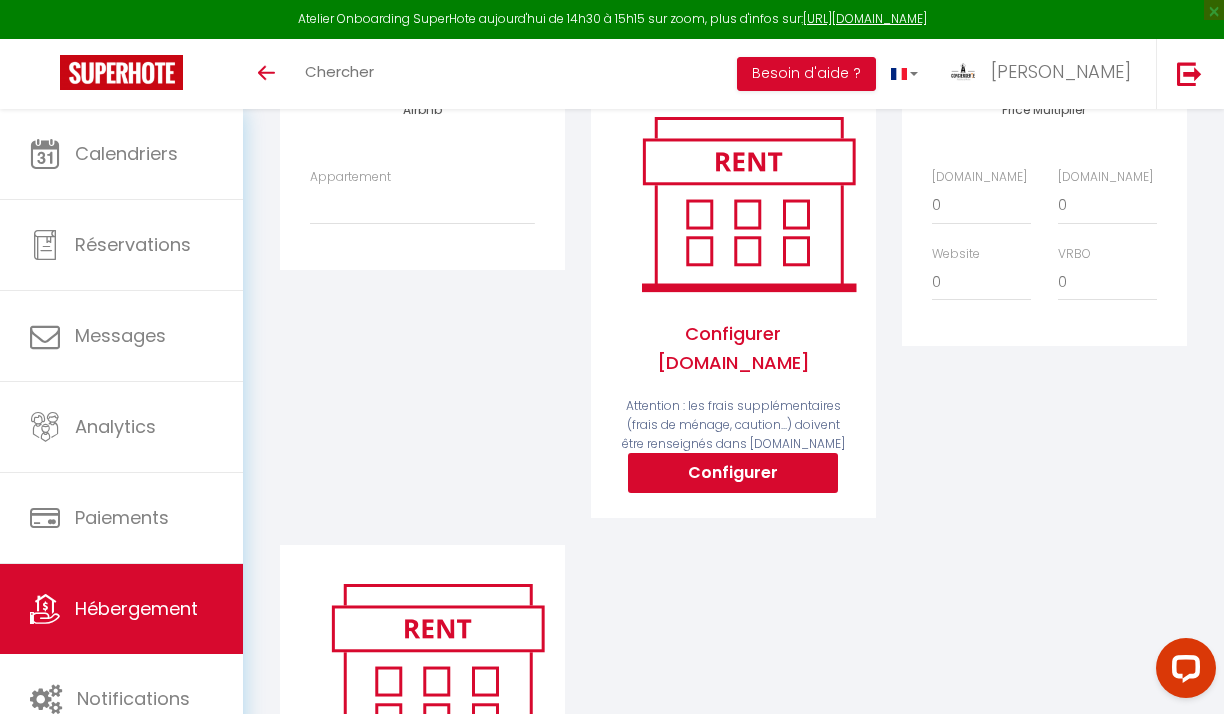 click on "Configurer une plateforme ICAL
Configurer" at bounding box center [422, 737] 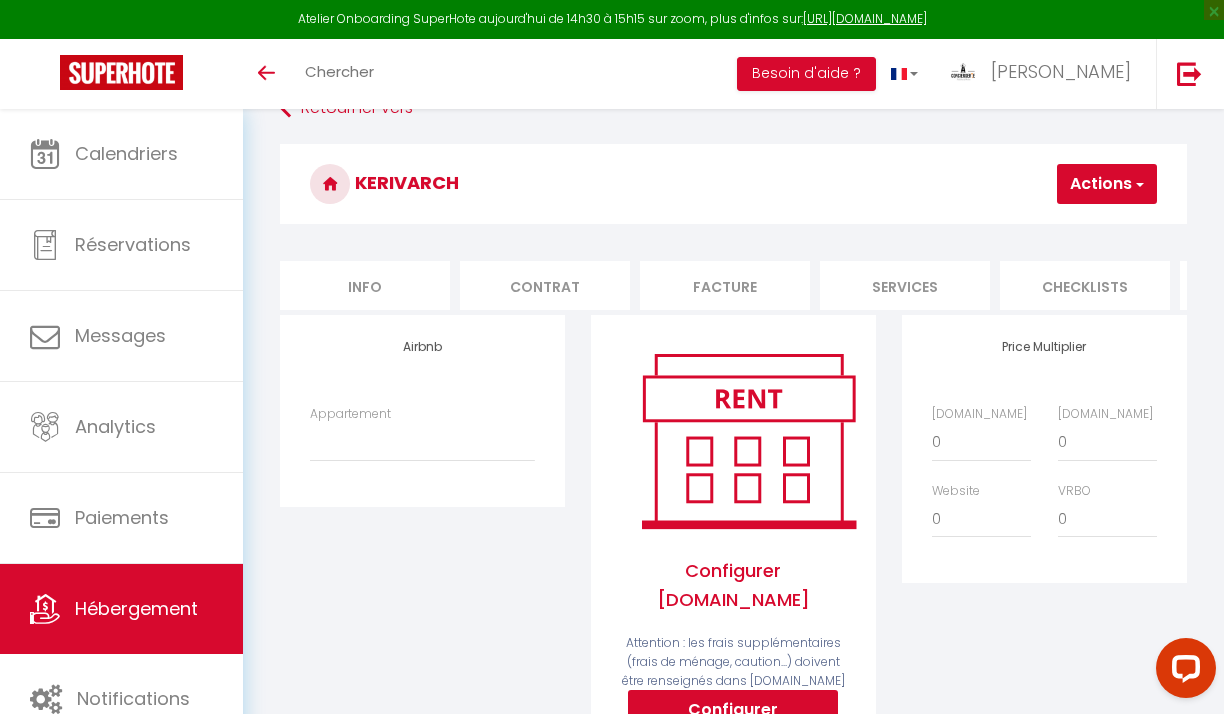 scroll, scrollTop: 0, scrollLeft: 0, axis: both 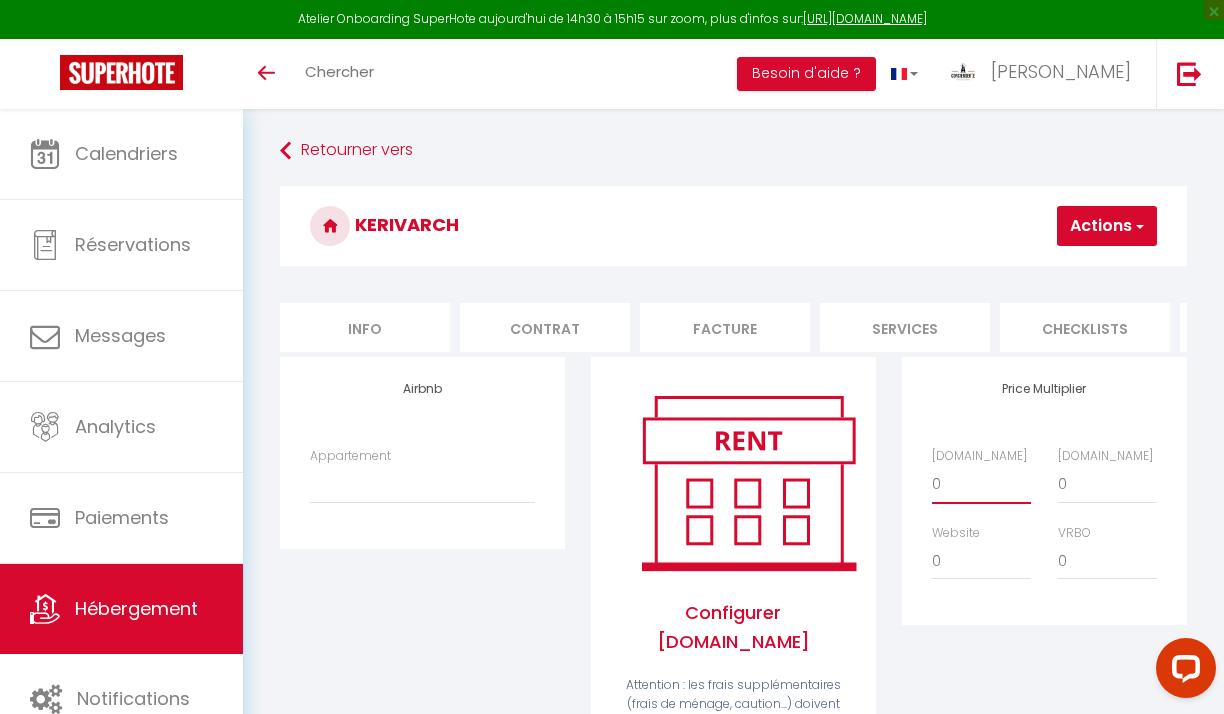 click on "0
+ 1 %
+ 2 %
+ 3 %
+ 4 %
+ 5 %
+ 6 %
+ 7 %
+ 8 %
+ 9 %" at bounding box center (981, 484) 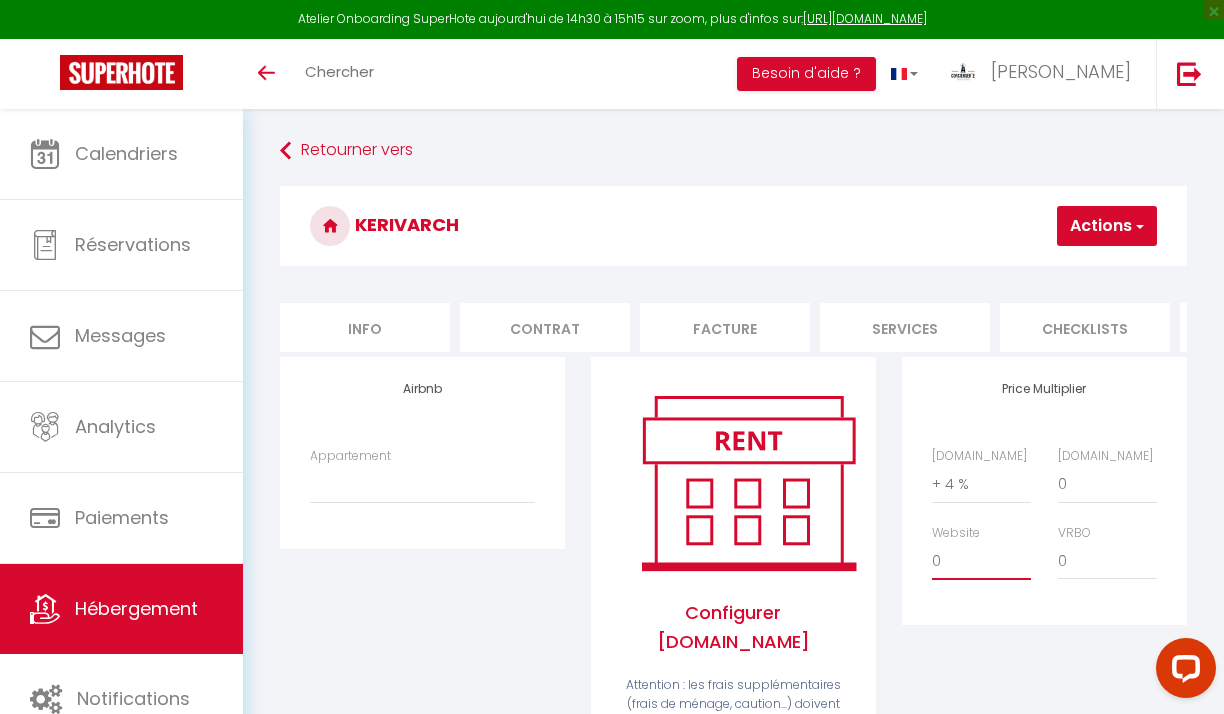 click on "0
+ 1 %
+ 2 %
+ 3 %
+ 4 %
+ 5 %
+ 6 %
+ 7 %
+ 8 %
+ 9 %" at bounding box center [981, 561] 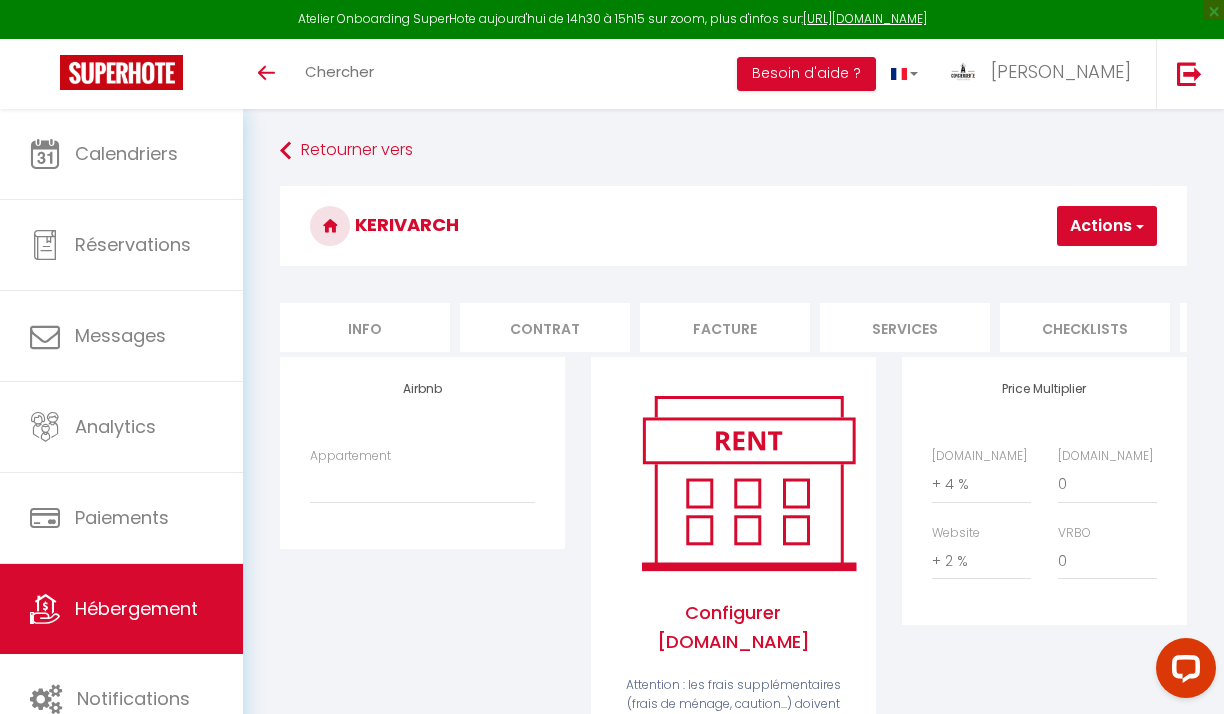 click on "Actions" at bounding box center (1107, 226) 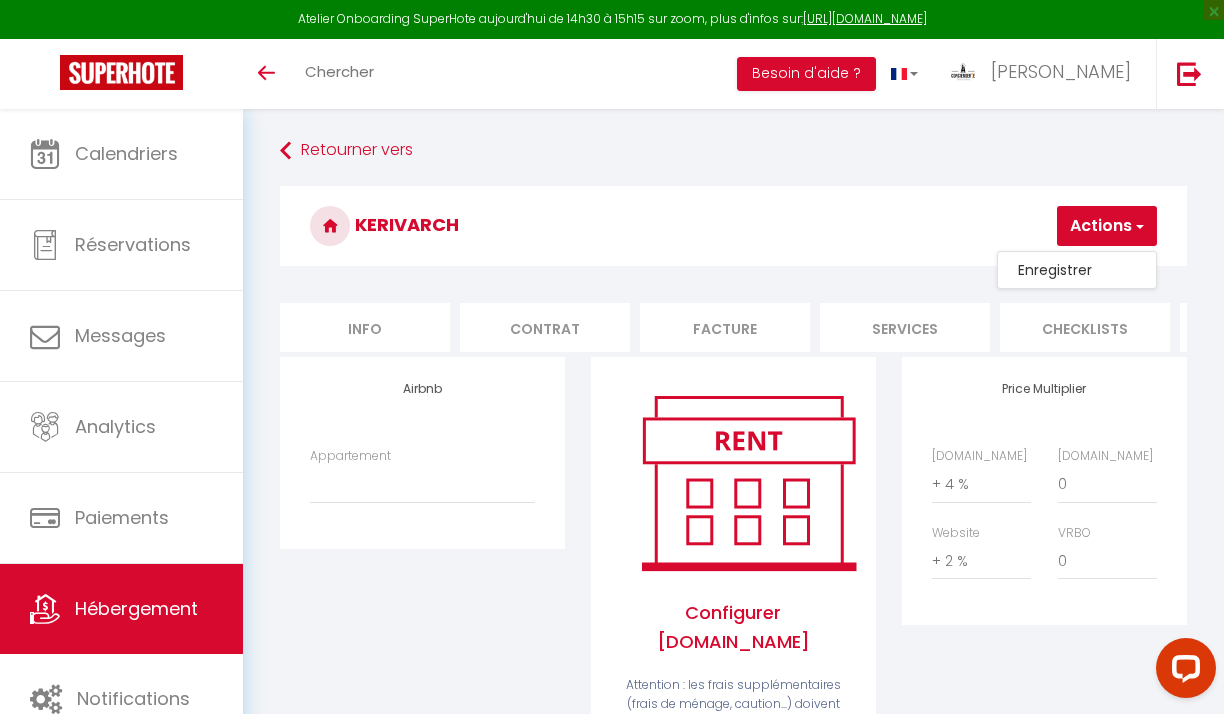 click on "Enregistrer" at bounding box center (1077, 270) 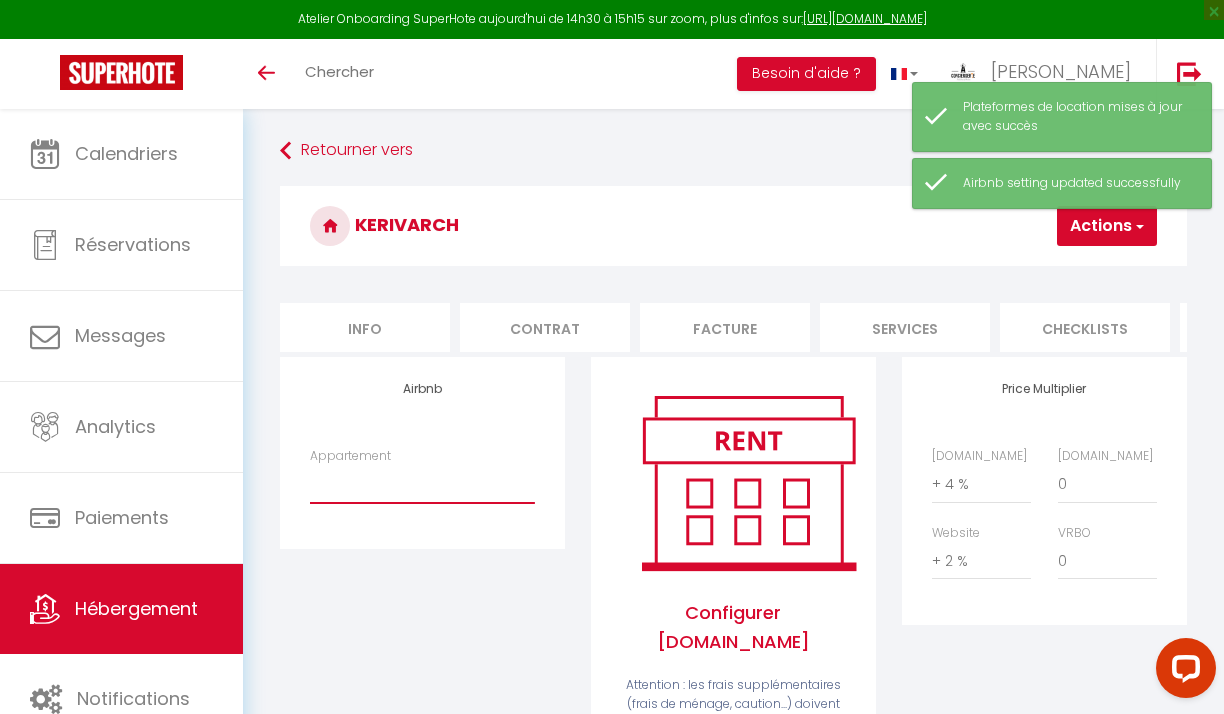 click on "Bonheur Simple 6 pers · Le bonheur simple -  6 pers, 200m de la mer - [EMAIL_ADDRESS][DOMAIN_NAME]" at bounding box center (422, 484) 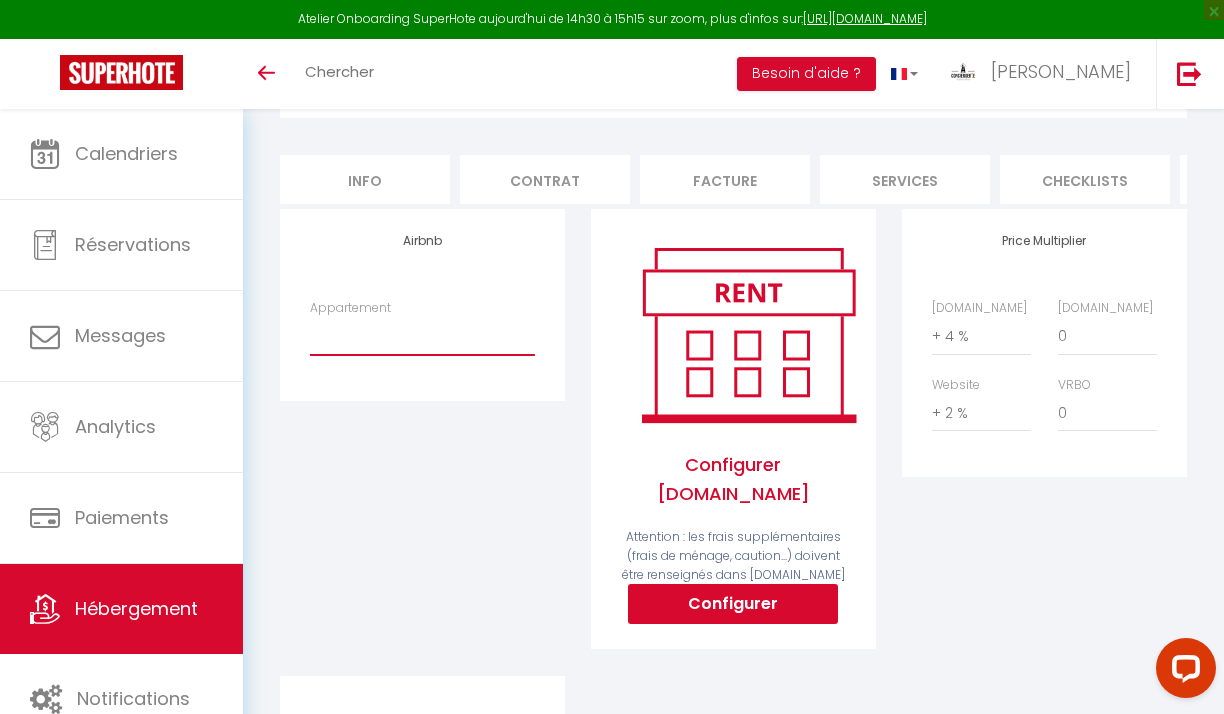 scroll, scrollTop: 0, scrollLeft: 0, axis: both 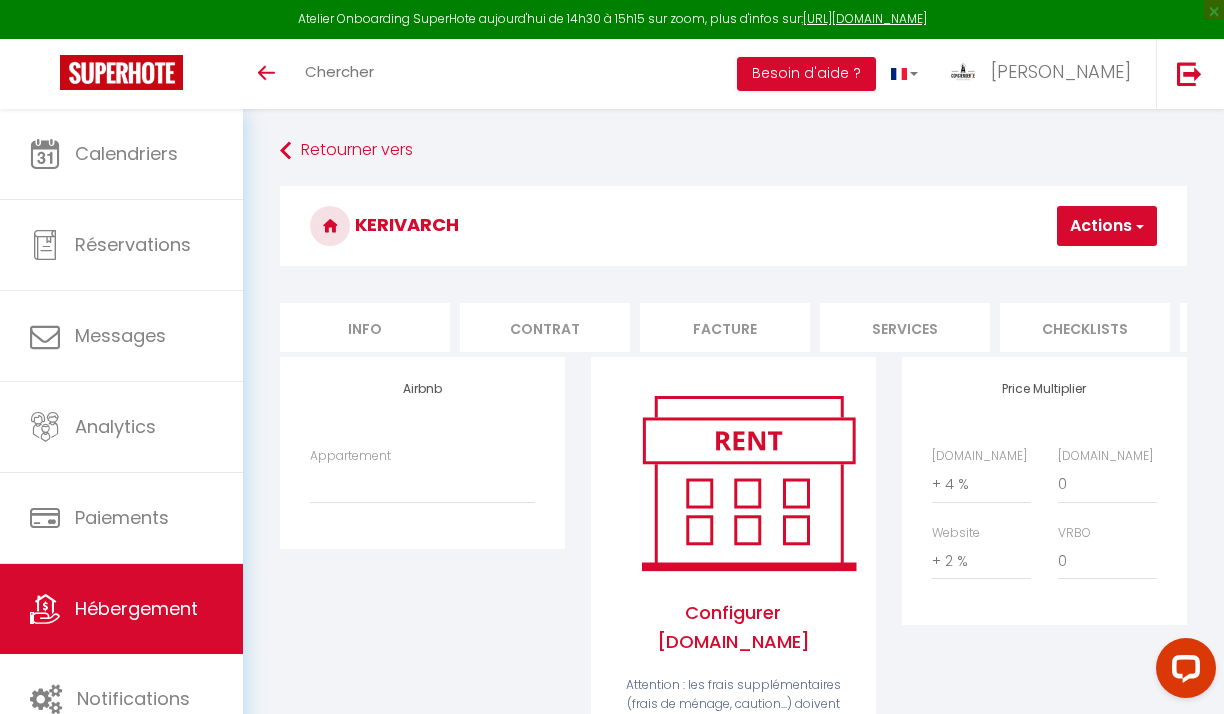 click on "Contrat" at bounding box center [545, 327] 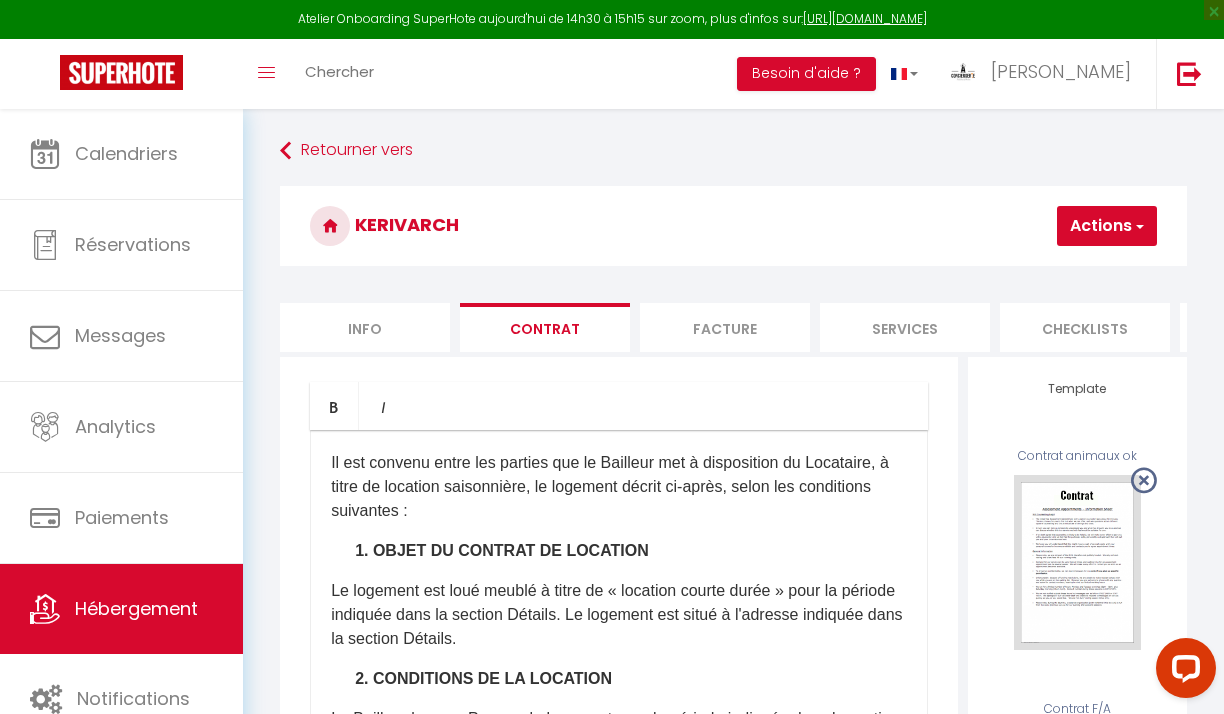 click on "Facture" at bounding box center [725, 327] 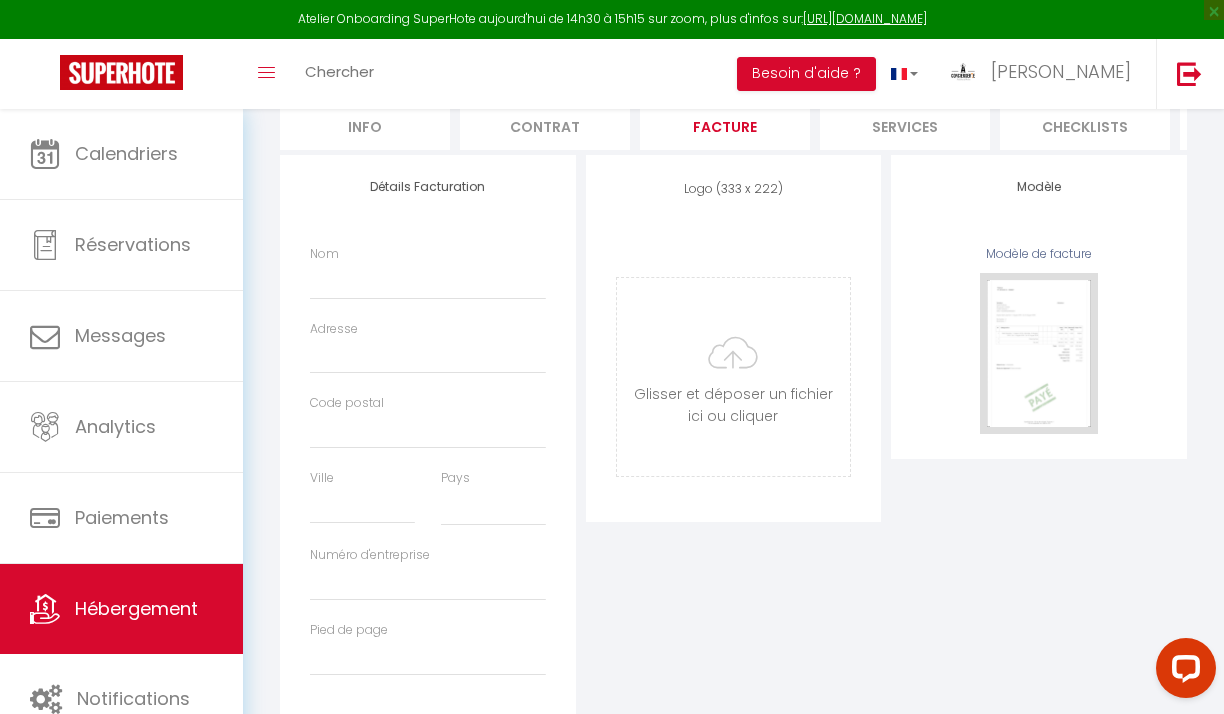scroll, scrollTop: 259, scrollLeft: 0, axis: vertical 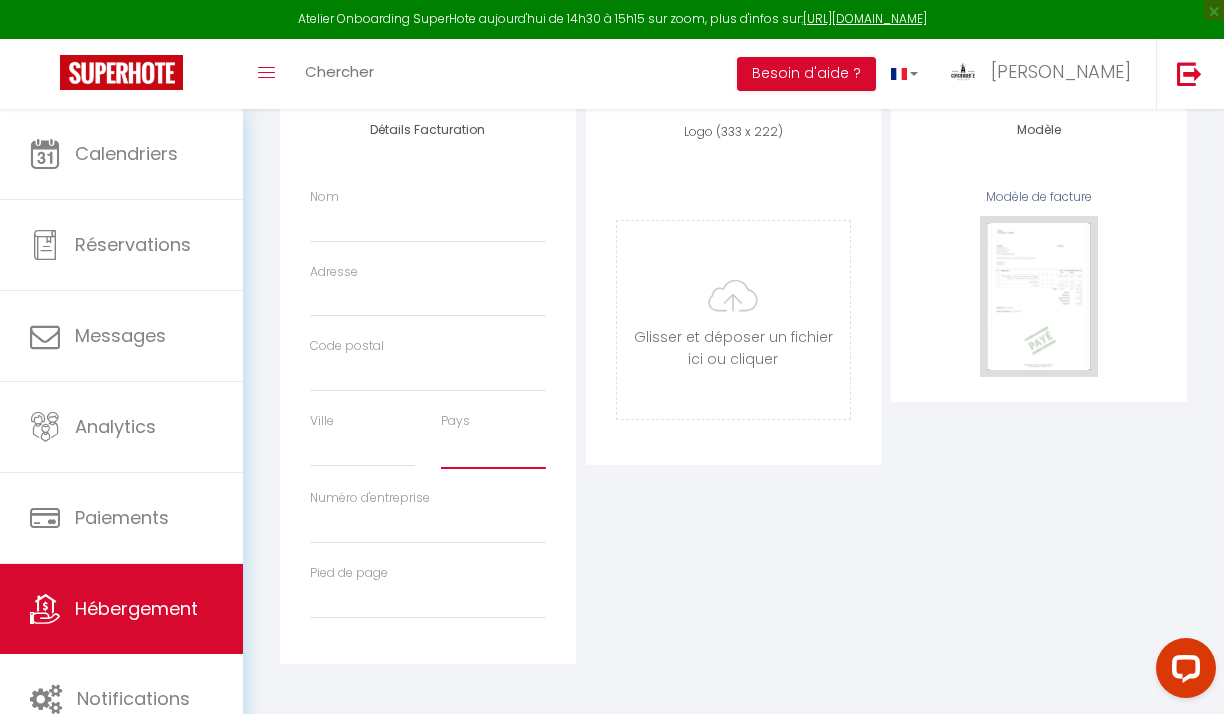 click on "[GEOGRAPHIC_DATA]
[GEOGRAPHIC_DATA]
[GEOGRAPHIC_DATA]
[GEOGRAPHIC_DATA]
[GEOGRAPHIC_DATA]
[US_STATE]
[GEOGRAPHIC_DATA]
[GEOGRAPHIC_DATA]
[GEOGRAPHIC_DATA]
Antarctica
[GEOGRAPHIC_DATA]
[GEOGRAPHIC_DATA]
[GEOGRAPHIC_DATA]" at bounding box center [493, 450] 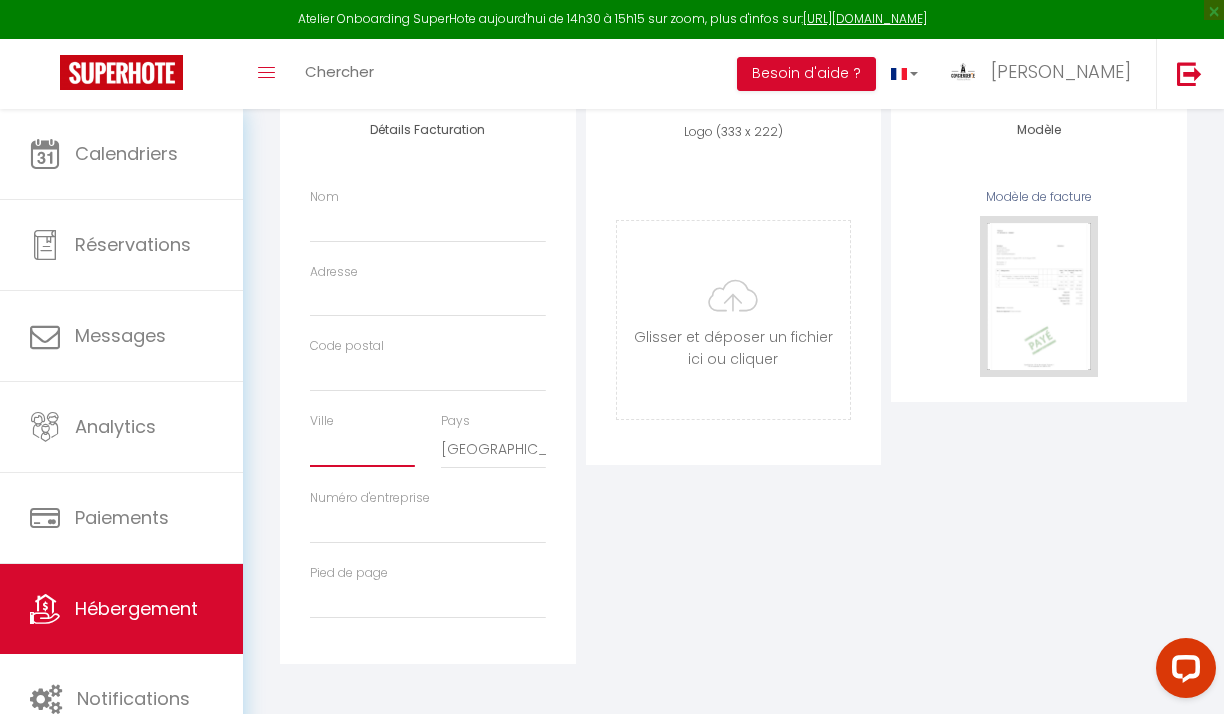 click on "Ville" at bounding box center (362, 449) 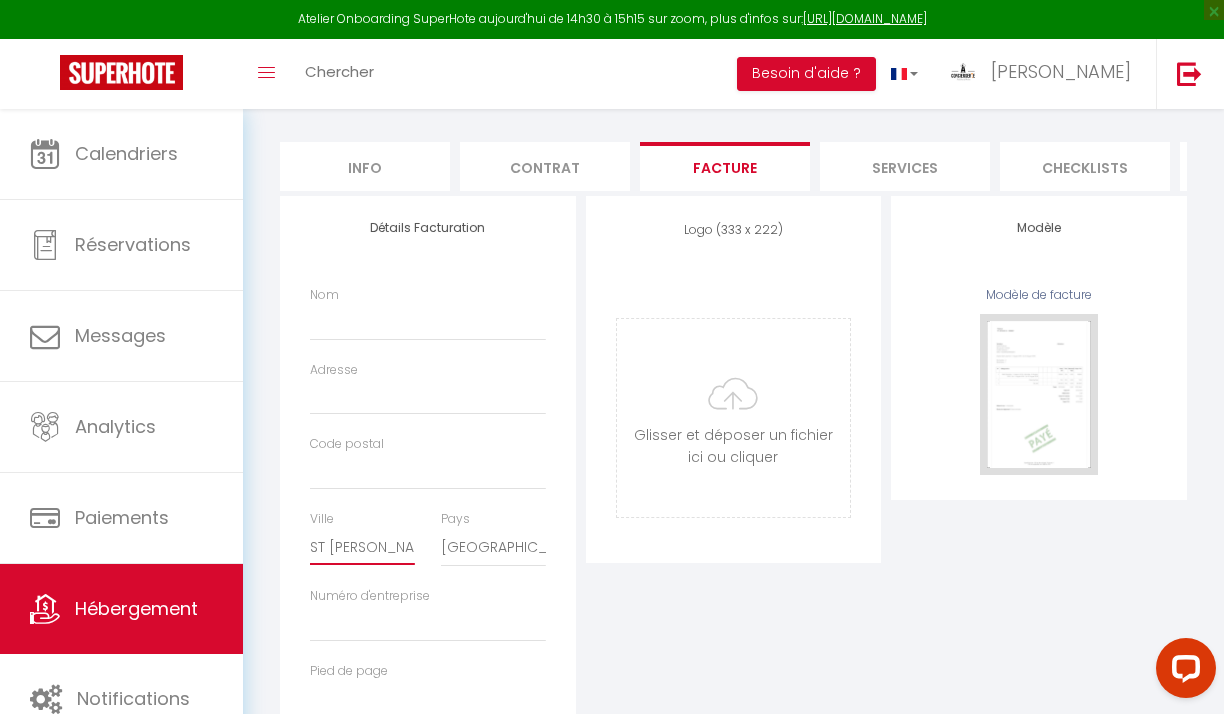 scroll, scrollTop: 159, scrollLeft: 0, axis: vertical 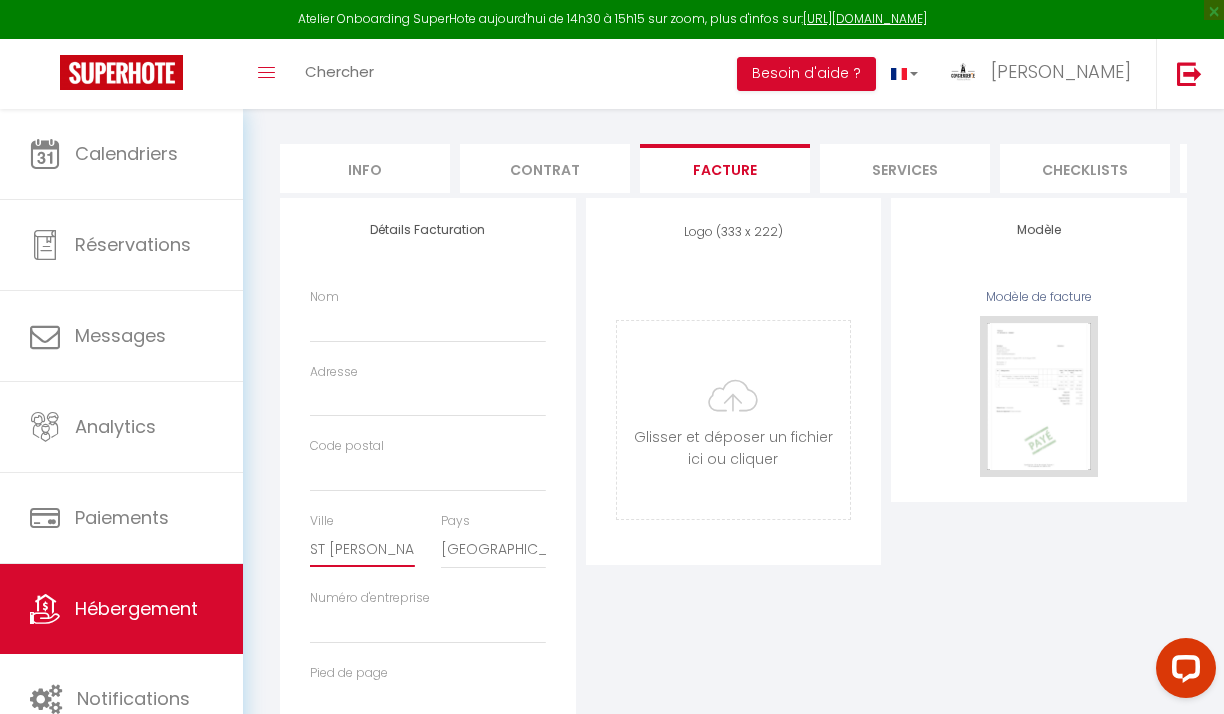 type on "ST [PERSON_NAME]" 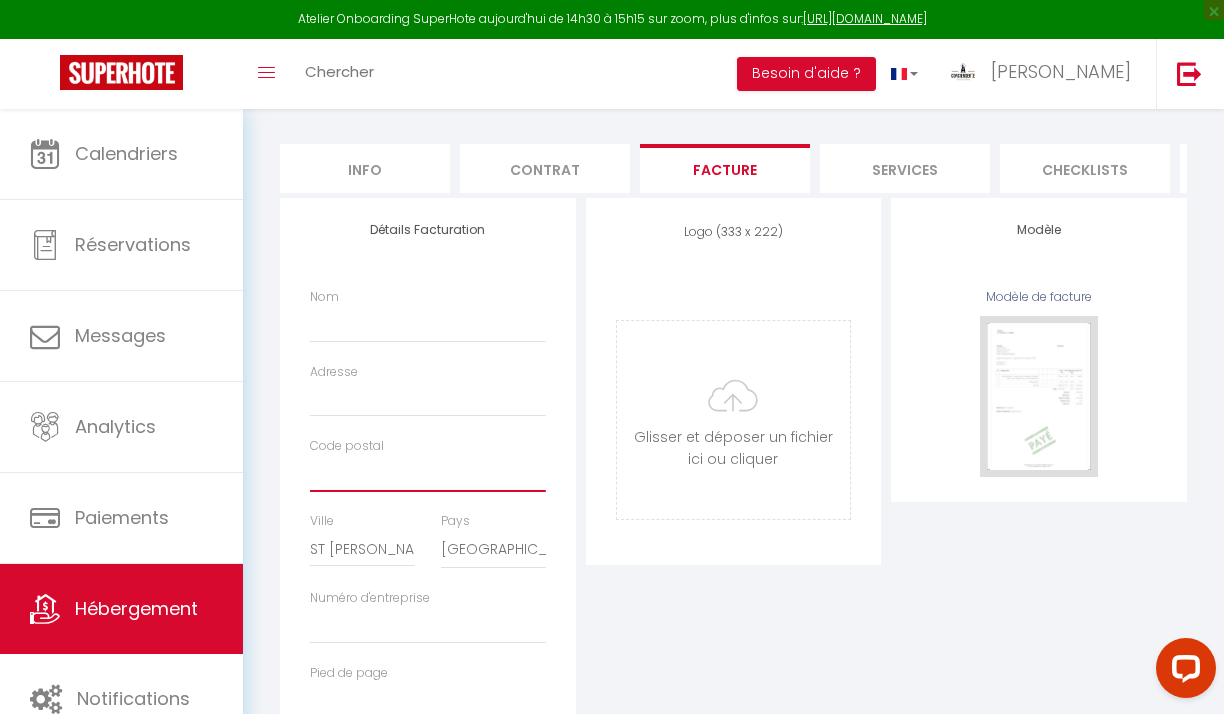 click on "Code postal" at bounding box center [428, 474] 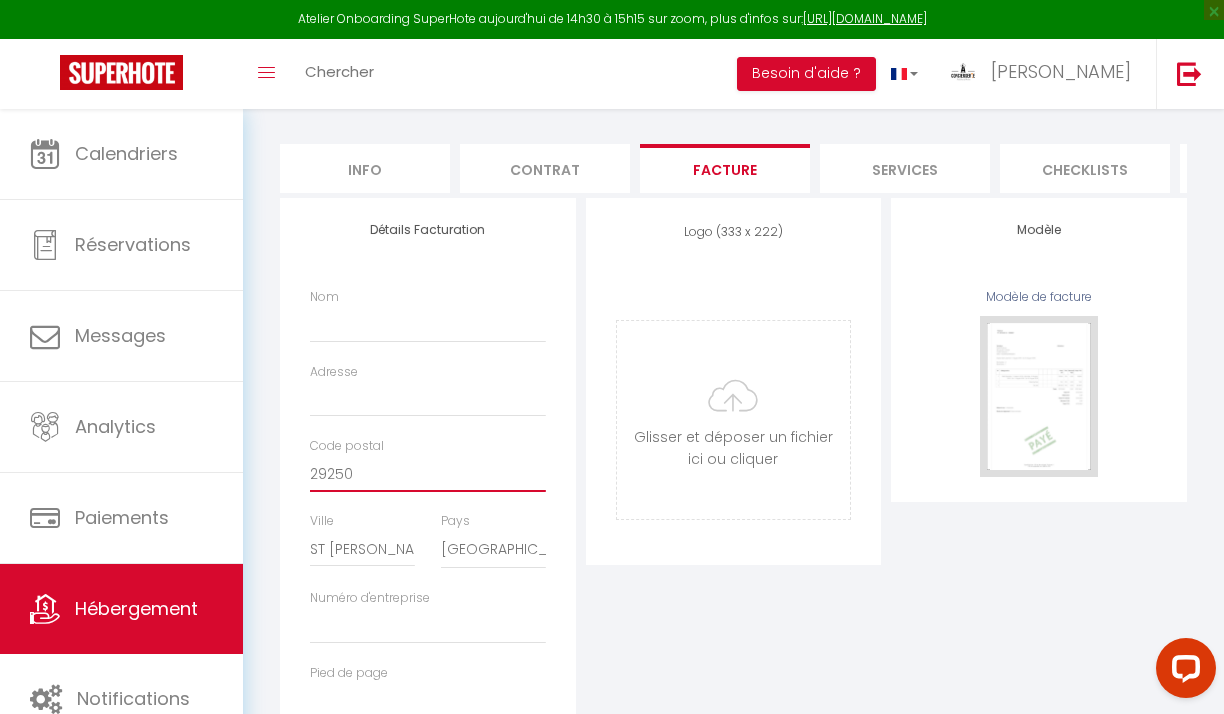 type on "29250" 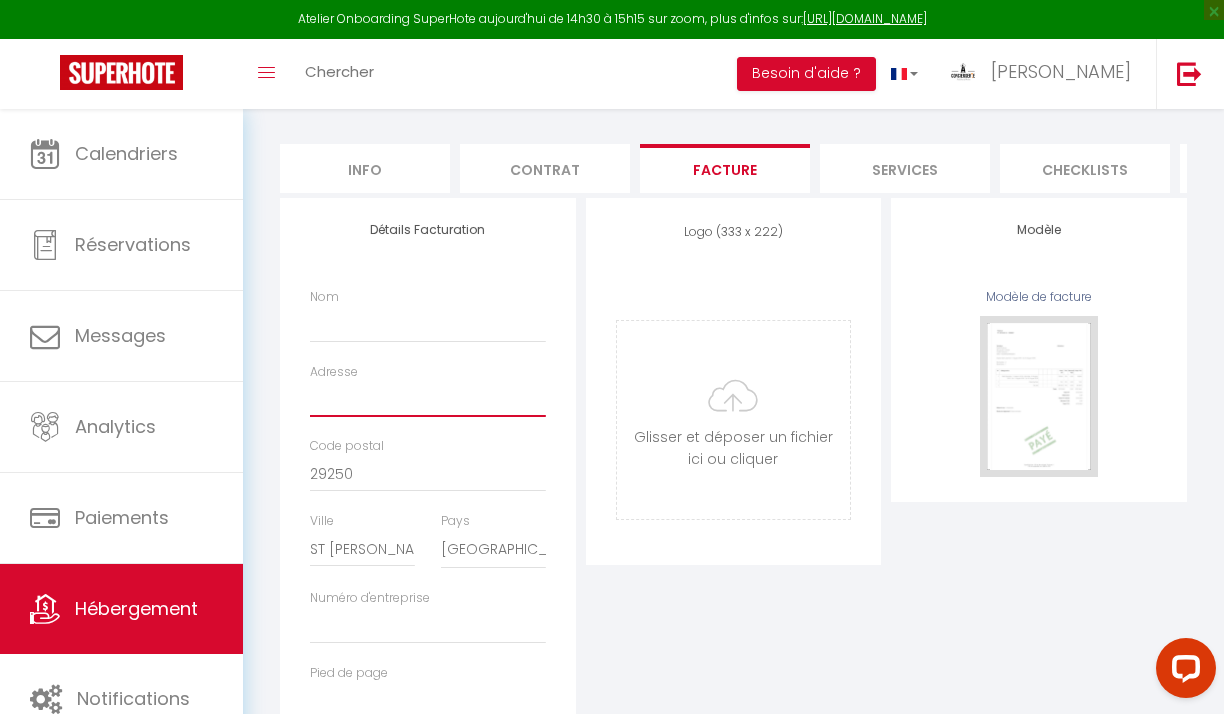 click on "Adresse" at bounding box center [428, 399] 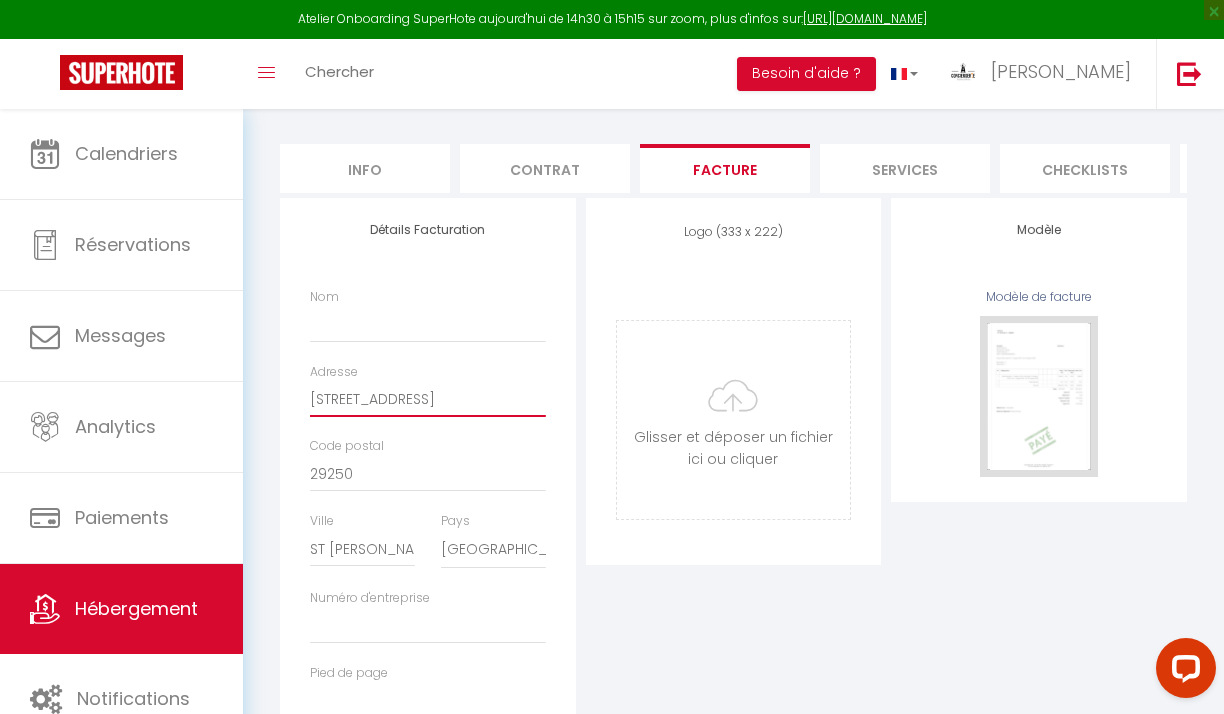 type on "[STREET_ADDRESS]" 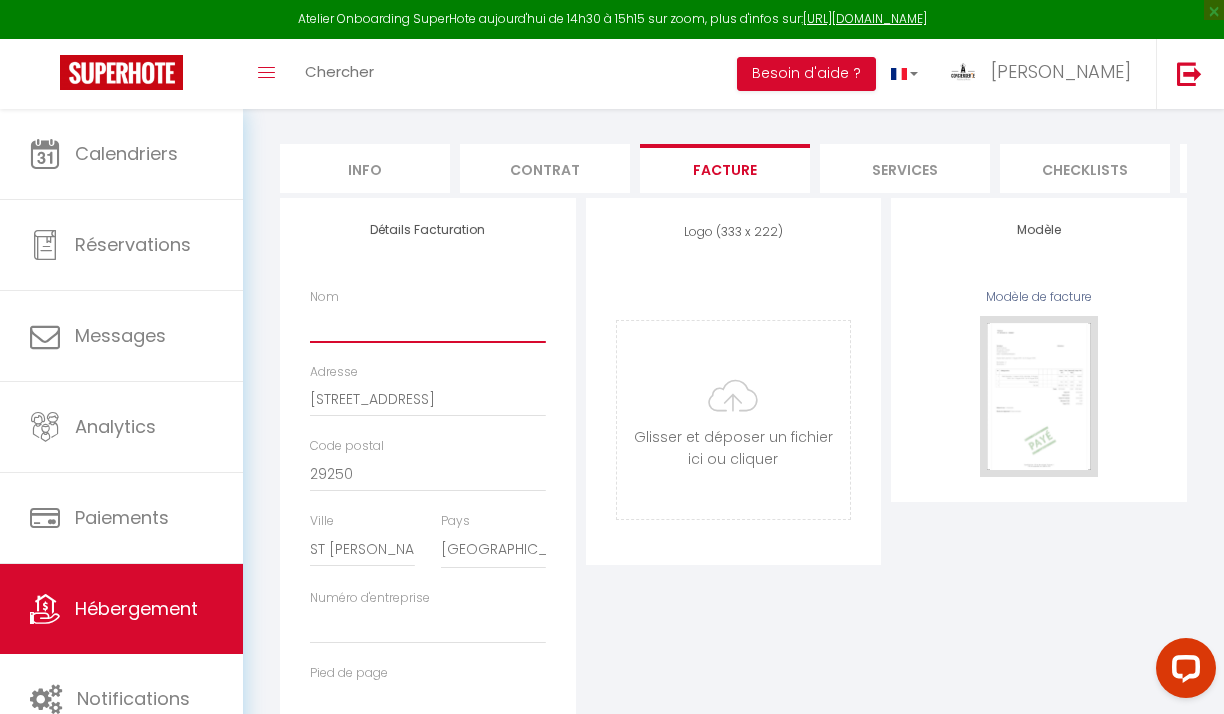 click on "Nom" at bounding box center (428, 324) 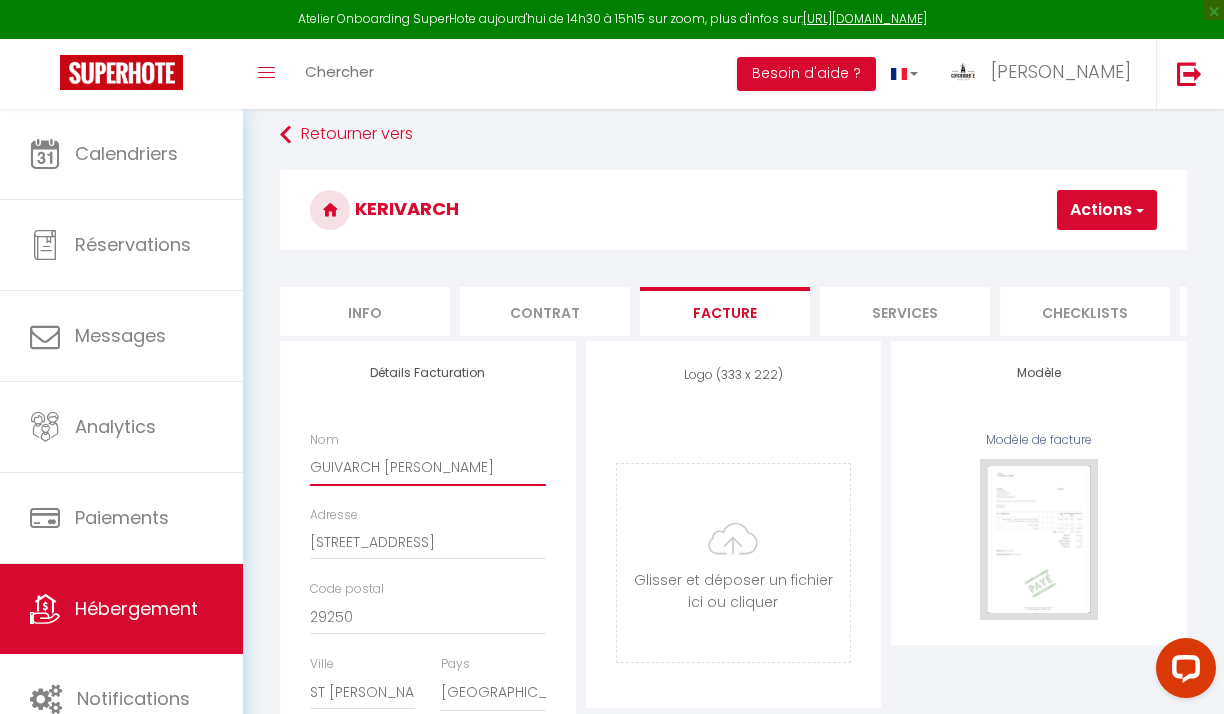 scroll, scrollTop: 0, scrollLeft: 0, axis: both 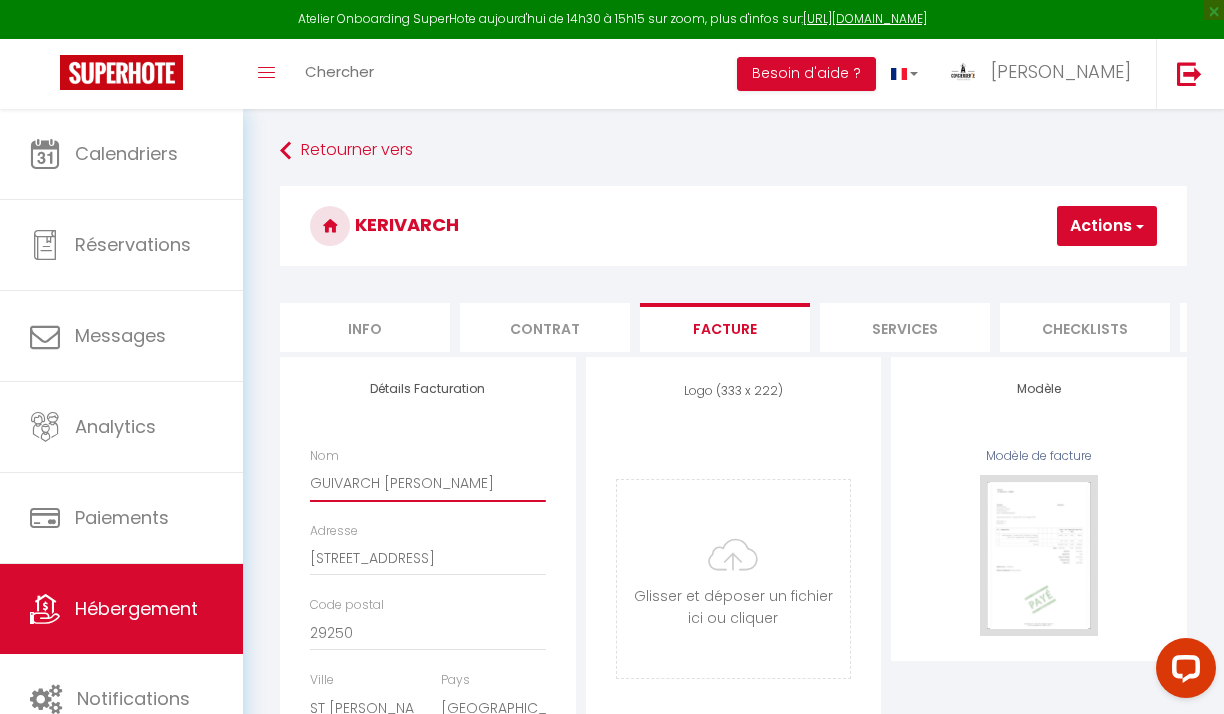 type on "GUIVARCH [PERSON_NAME]" 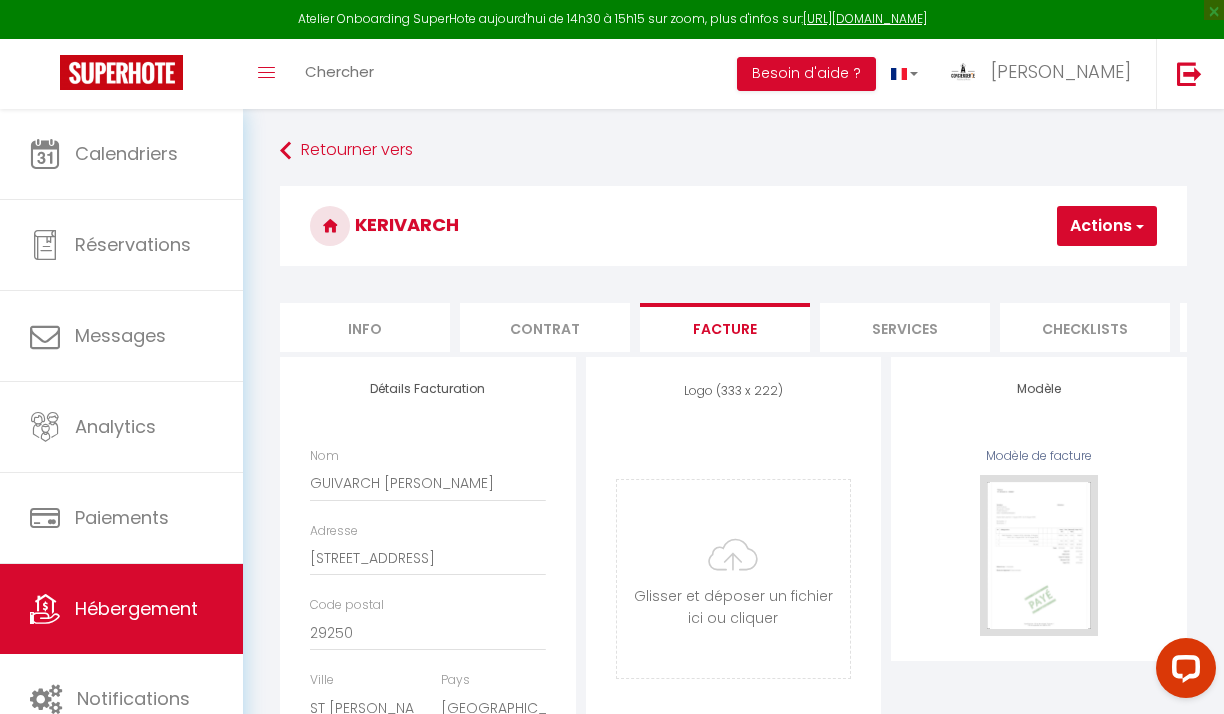 click on "Actions" at bounding box center [1107, 226] 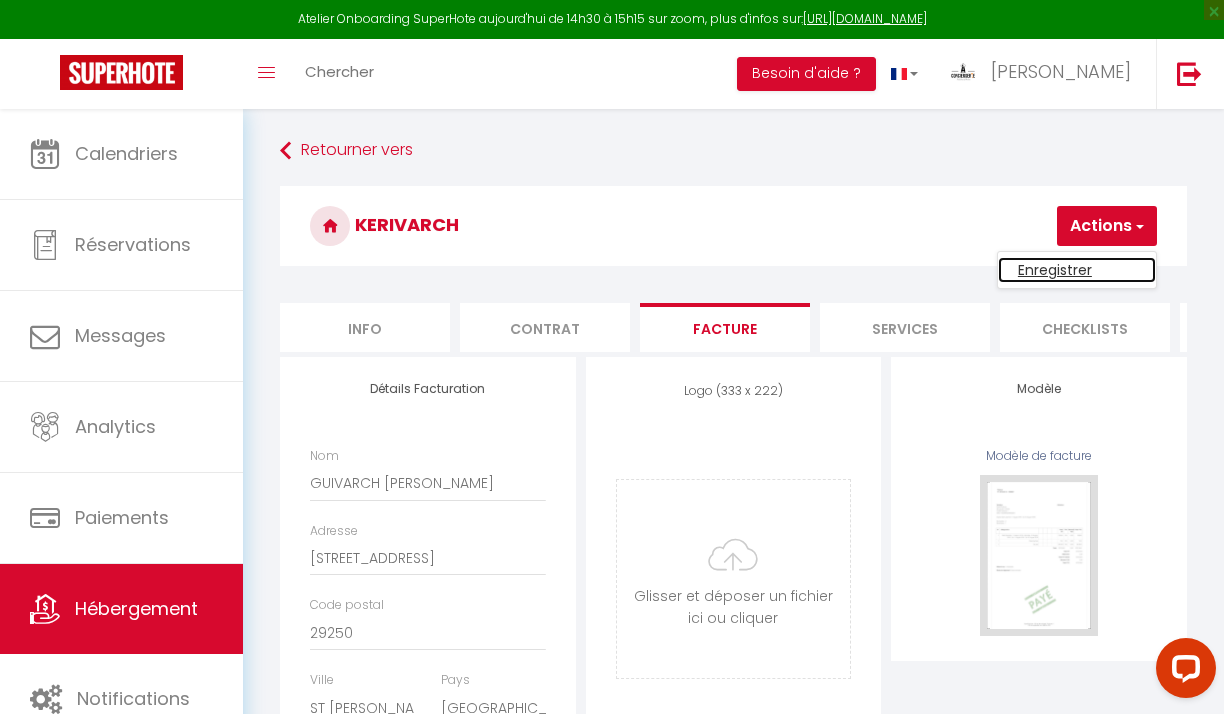 click on "Enregistrer" at bounding box center (1077, 270) 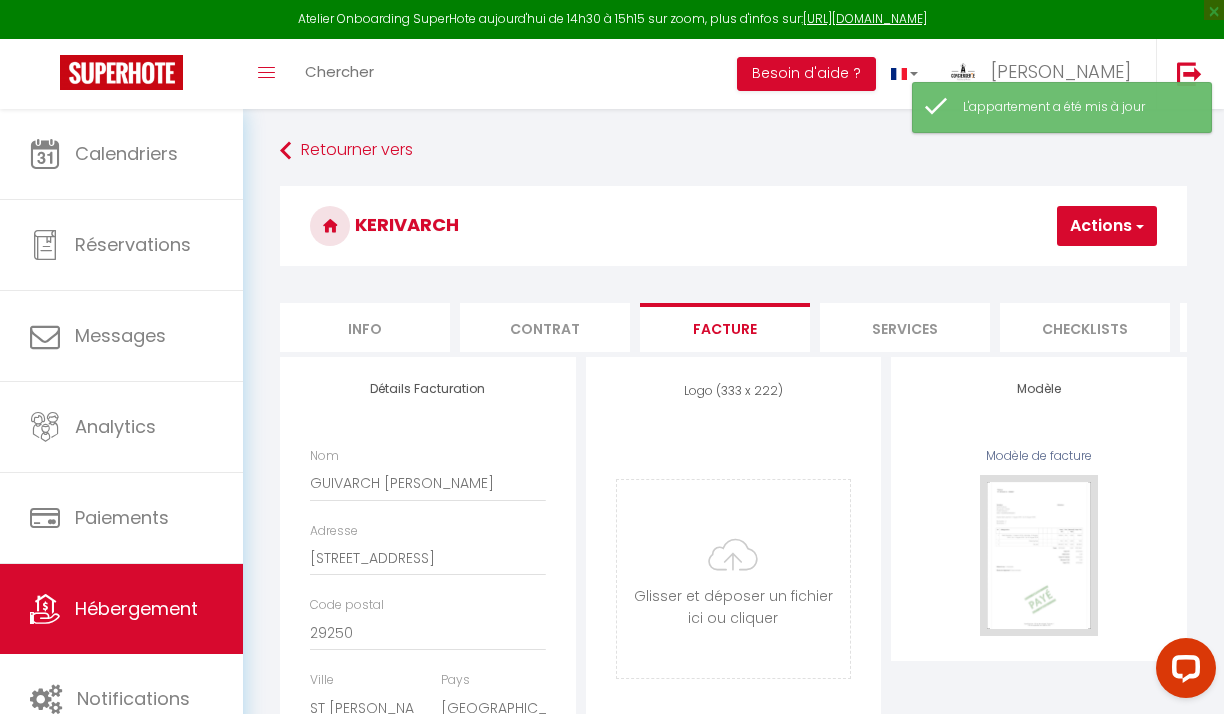click on "Services" at bounding box center [905, 327] 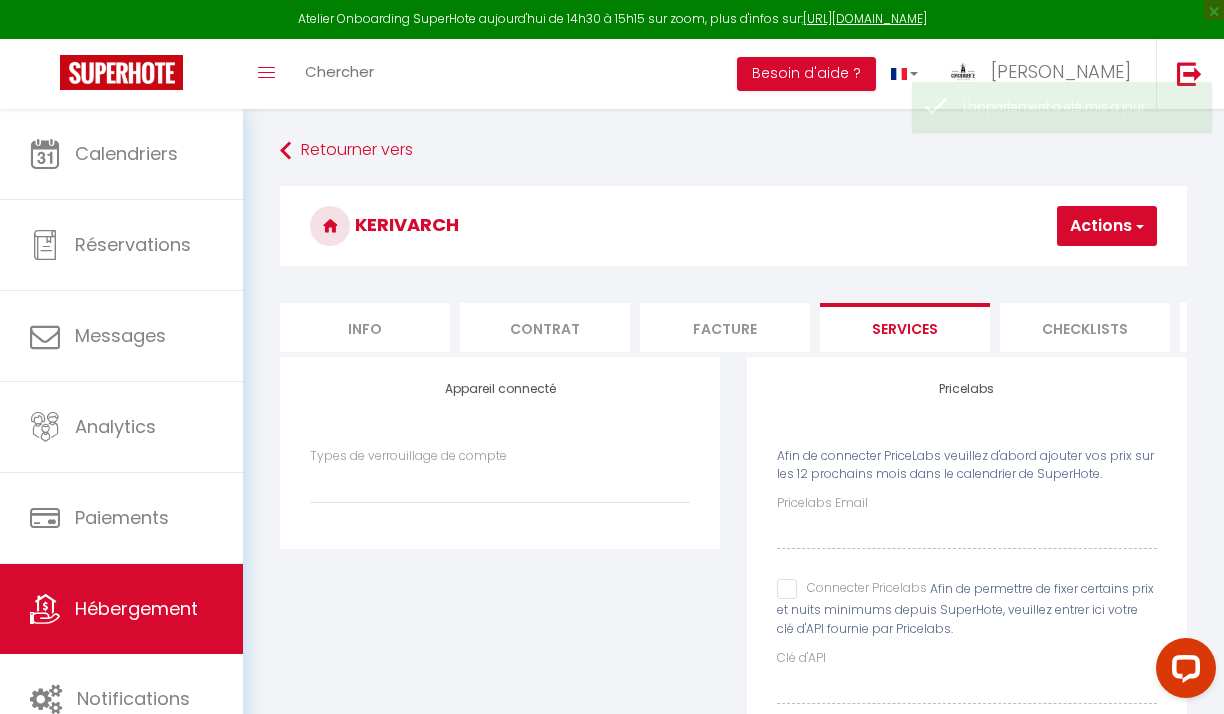 click on "Checklists" at bounding box center (1085, 327) 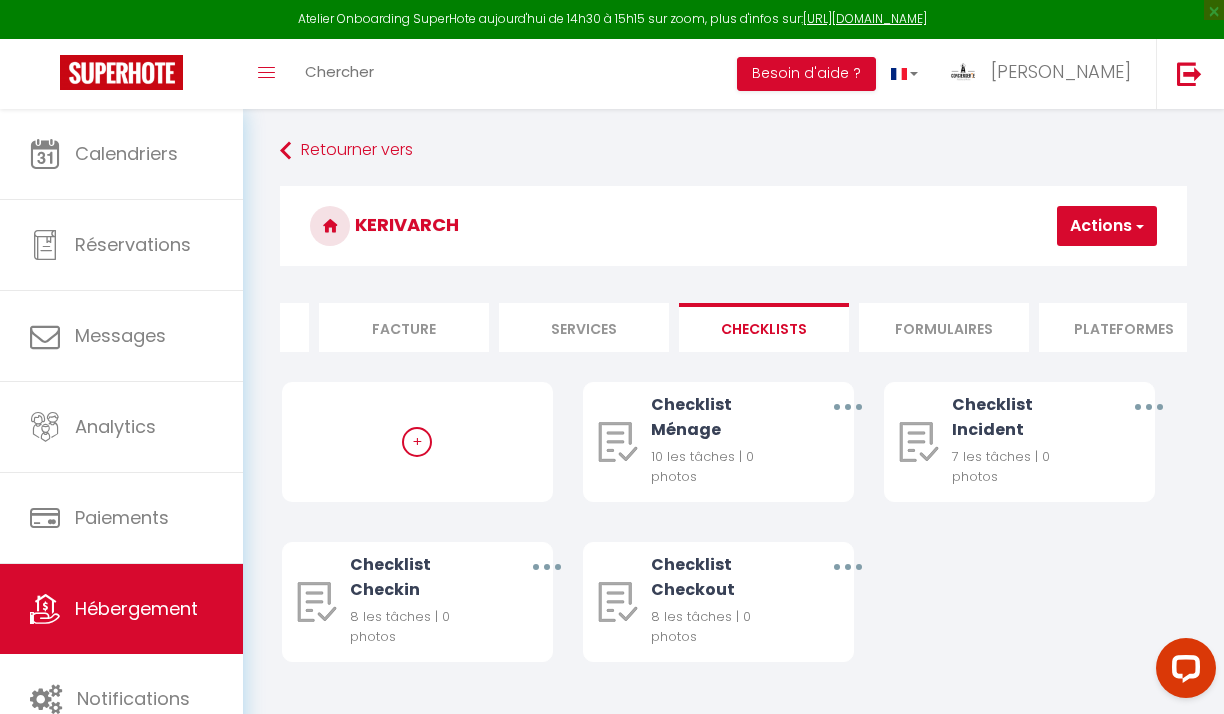scroll, scrollTop: 0, scrollLeft: 335, axis: horizontal 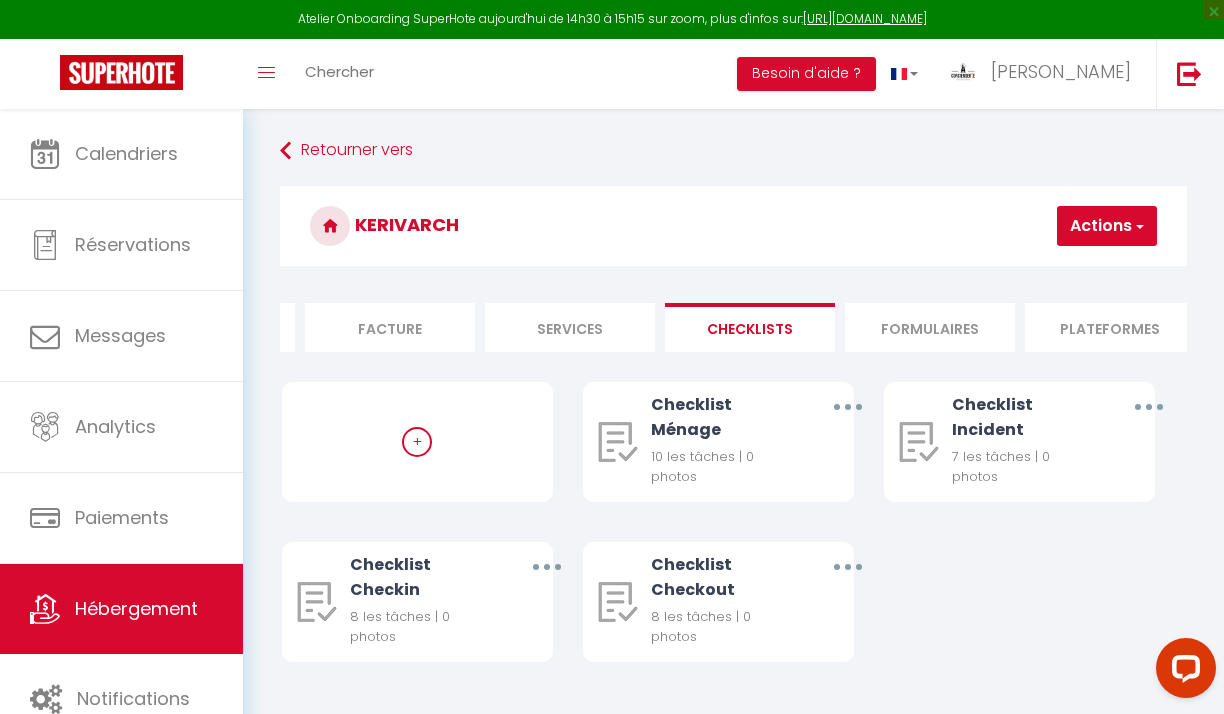 click on "Formulaires" at bounding box center (930, 327) 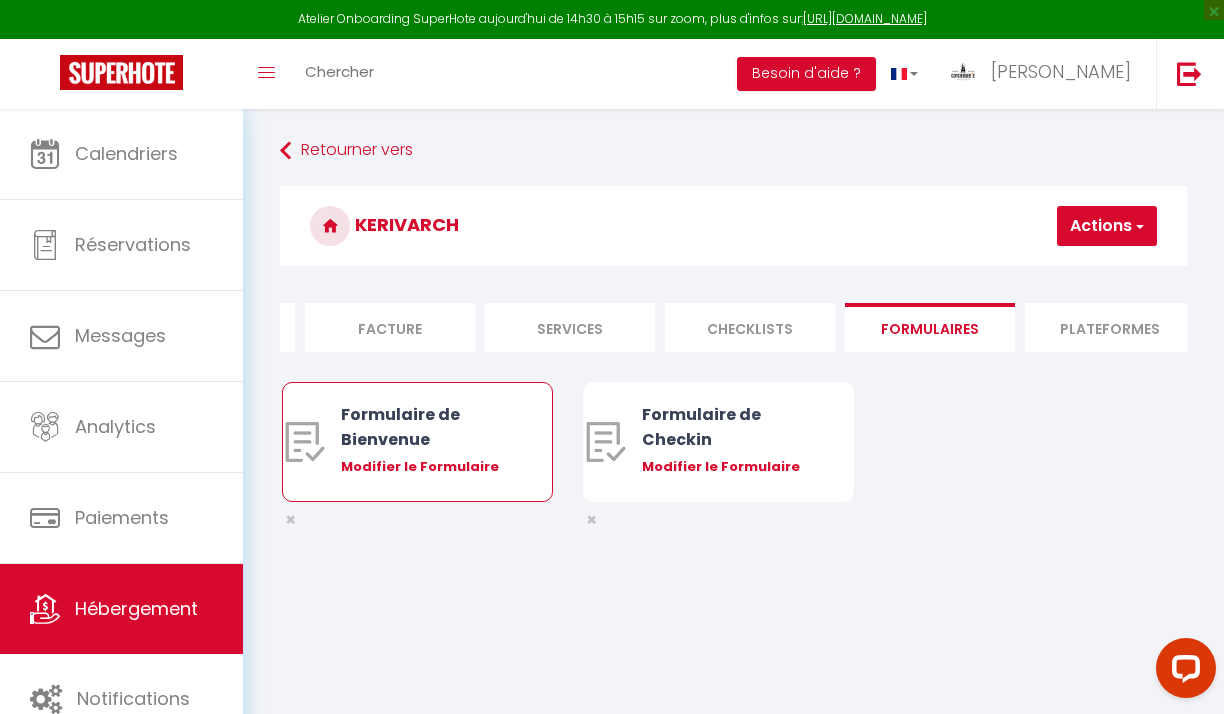 click on "Formulaire de Bienvenue
Modifier le Formulaire" at bounding box center [428, 442] 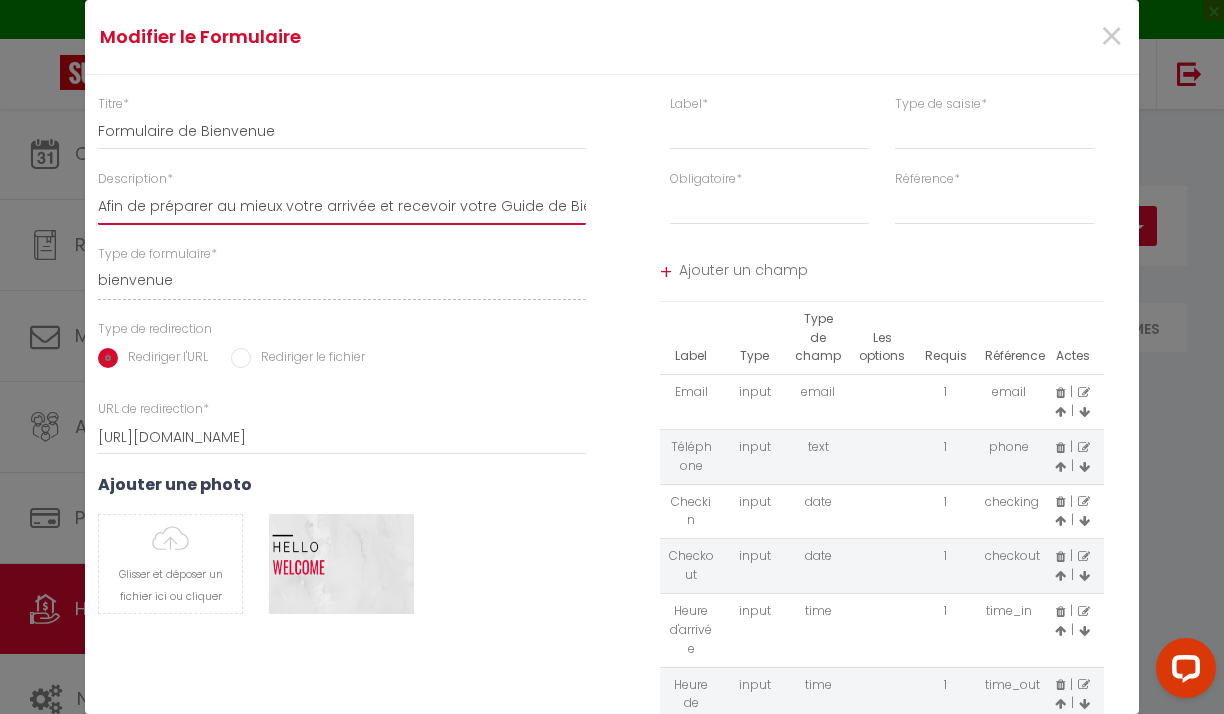 click on "Afin de préparer au mieux votre arrivée et recevoir votre Guide de Bienvenue, je vous remercie de remplir le formulaire suivant" at bounding box center (342, 207) 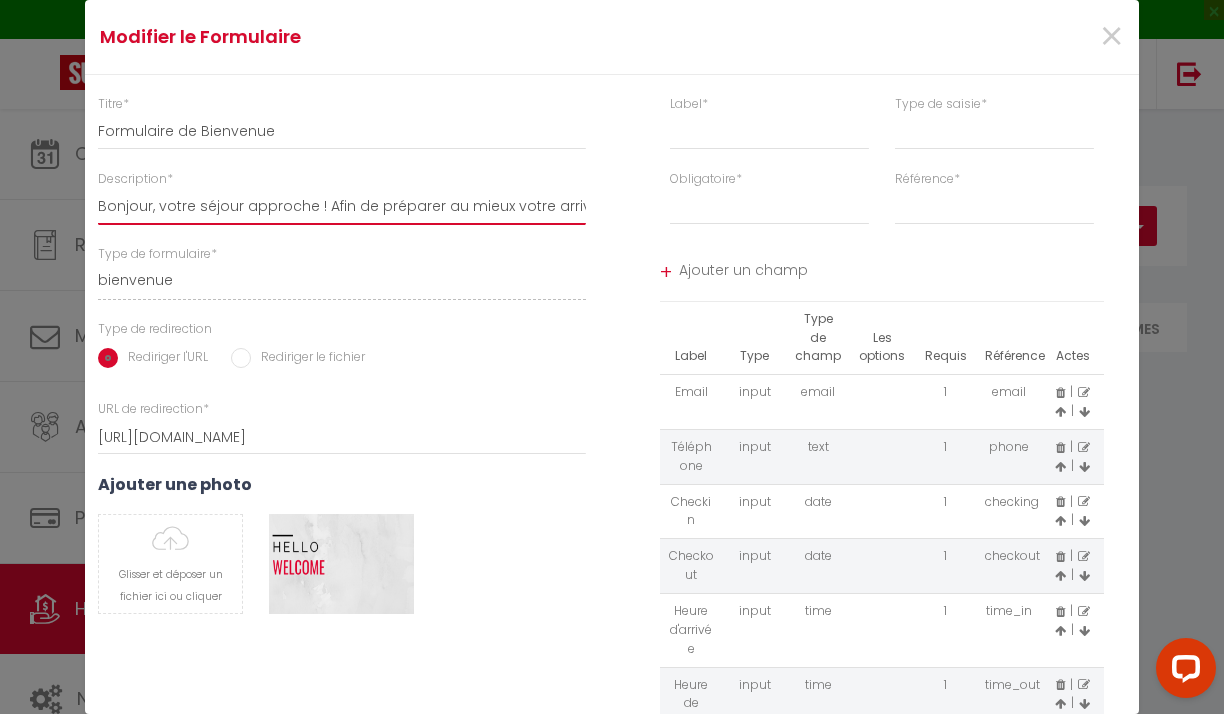 select 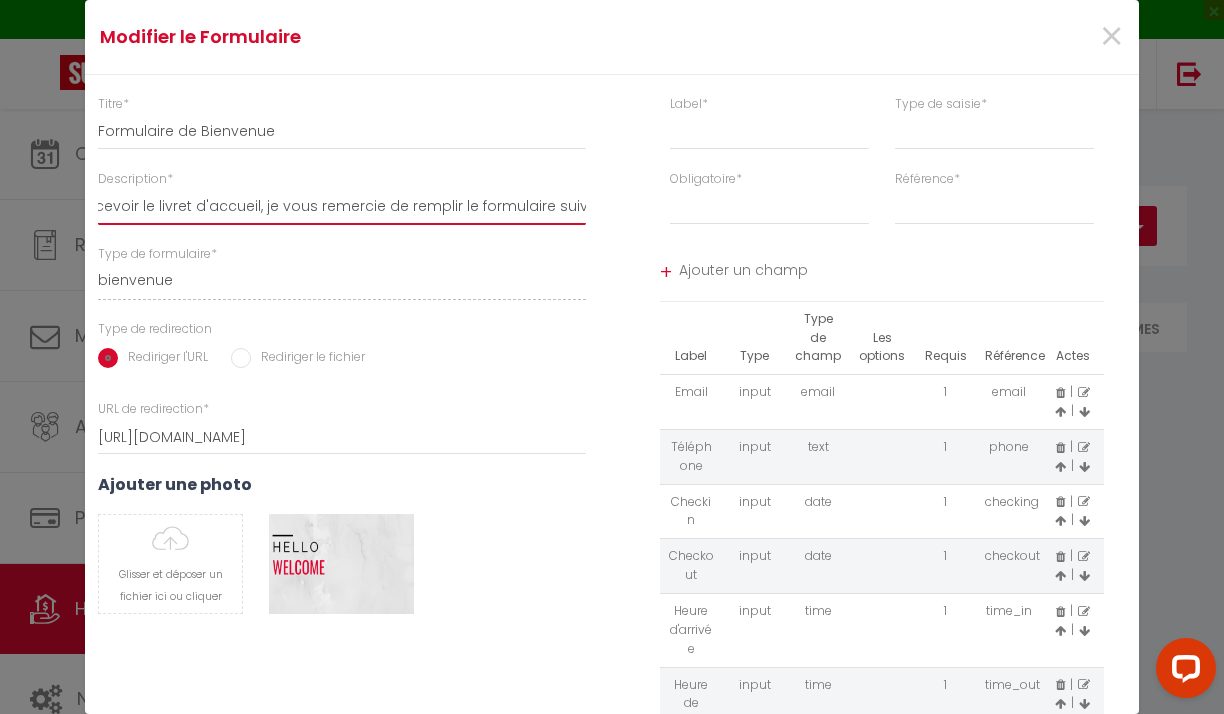 type on "Bonjour, votre séjour approche ! Afin de préparer au mieux votre arrivée et recevoir le livret d'accueil, je vous remercie de remplir le formulaire suivant :" 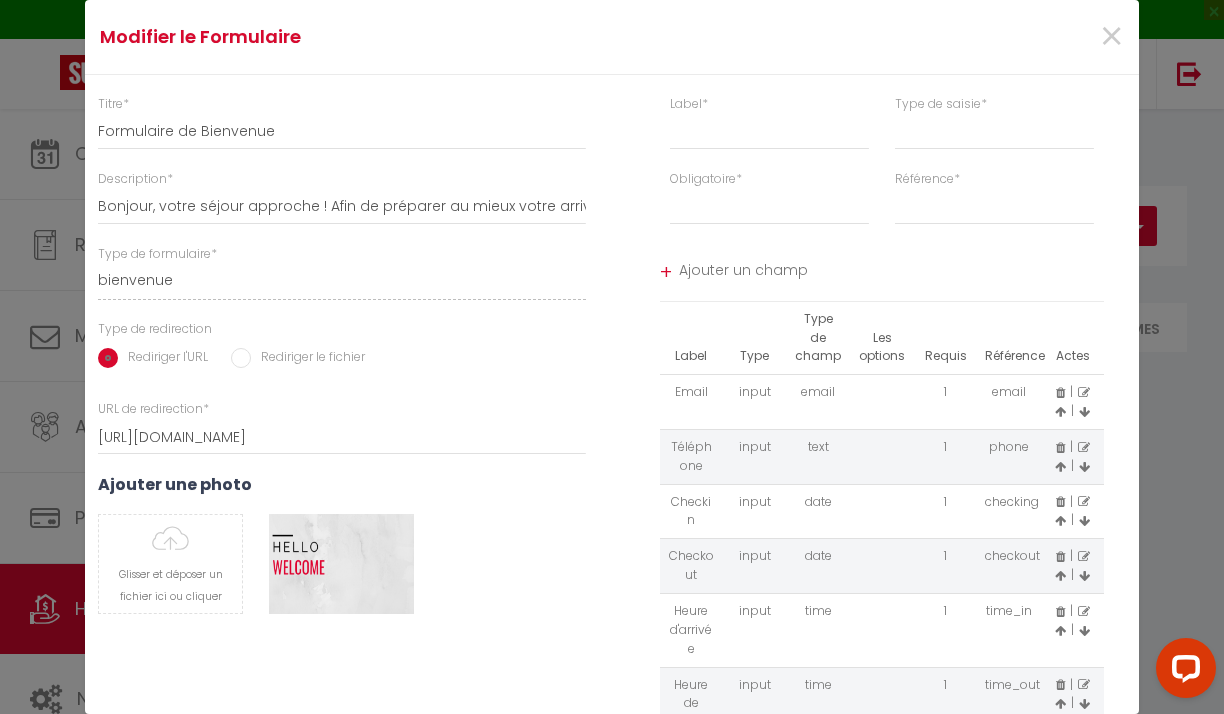 click at bounding box center (1060, 502) 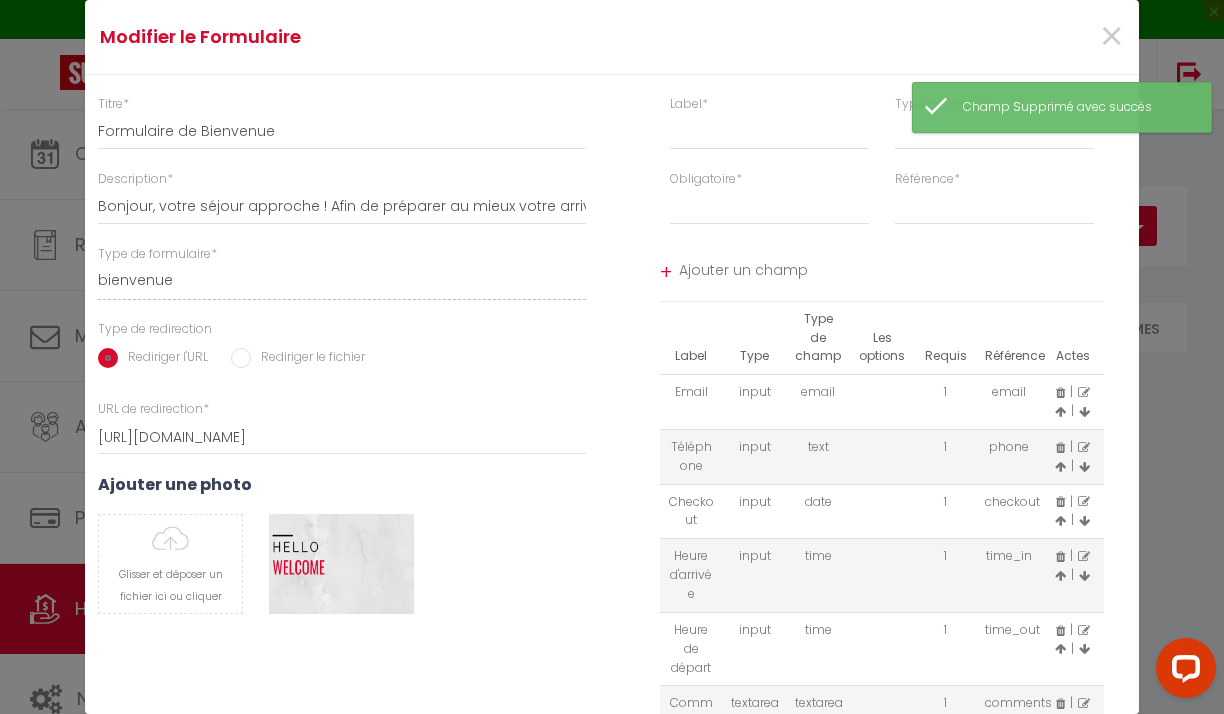click at bounding box center (1060, 502) 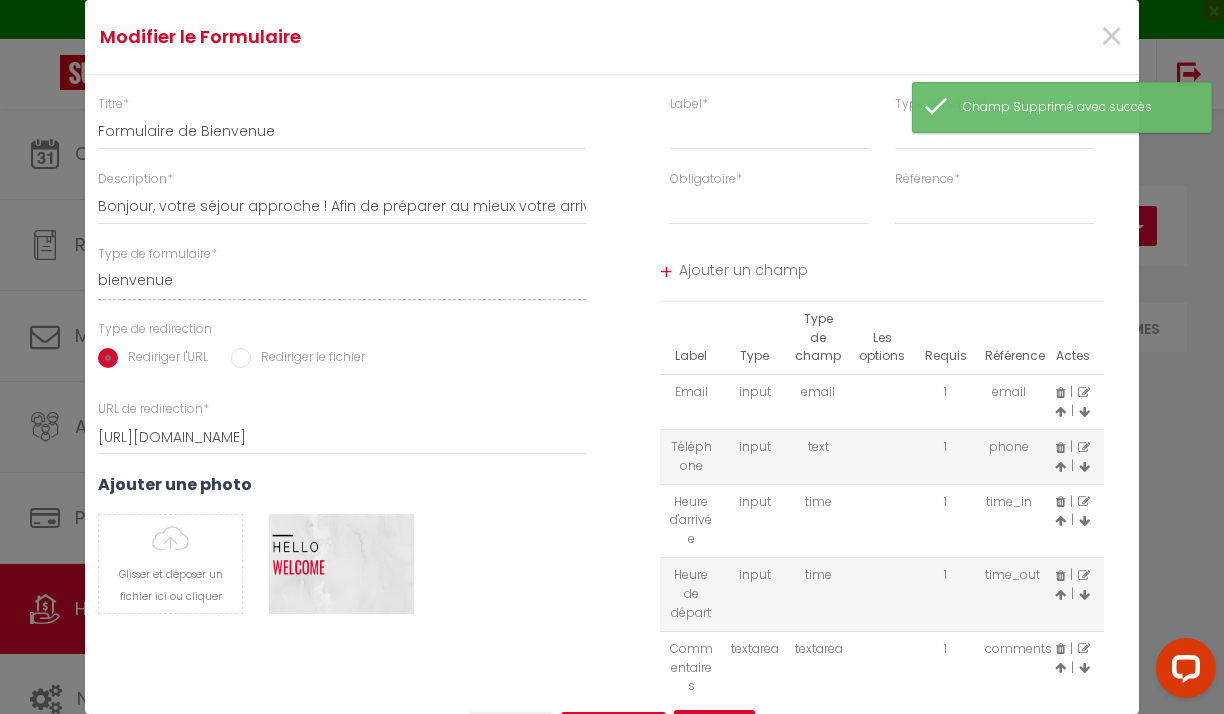 click at bounding box center (1084, 502) 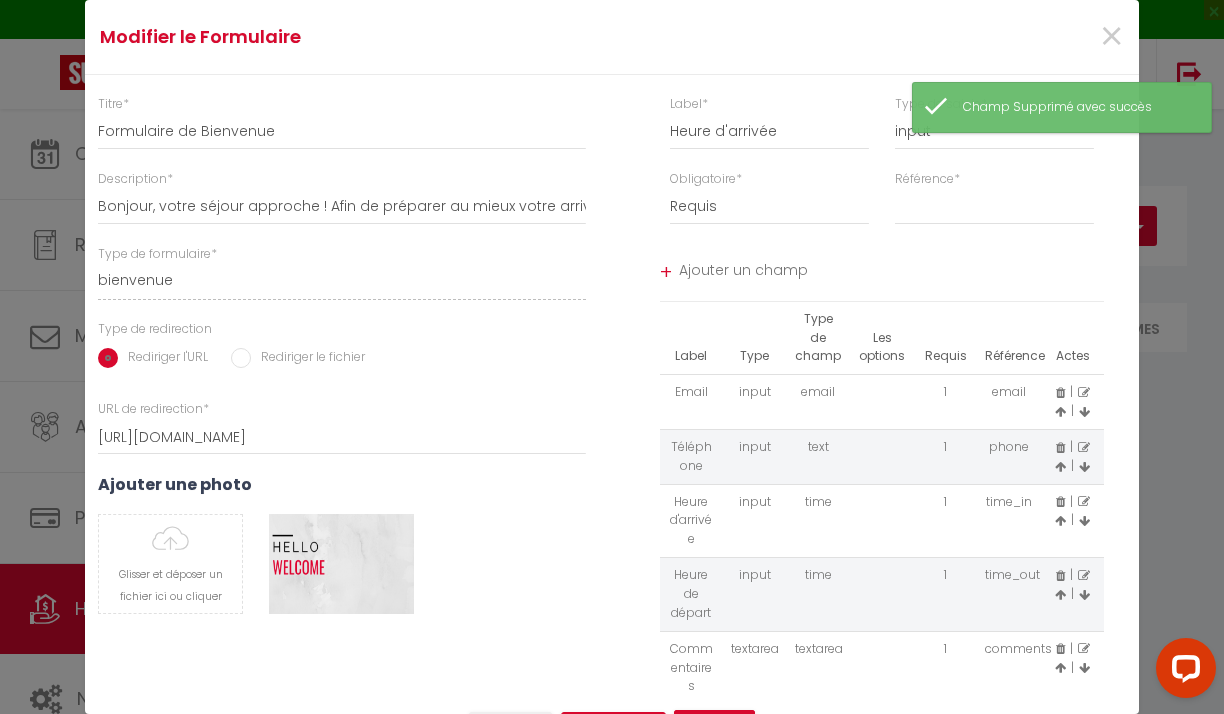 select on "[object Object]" 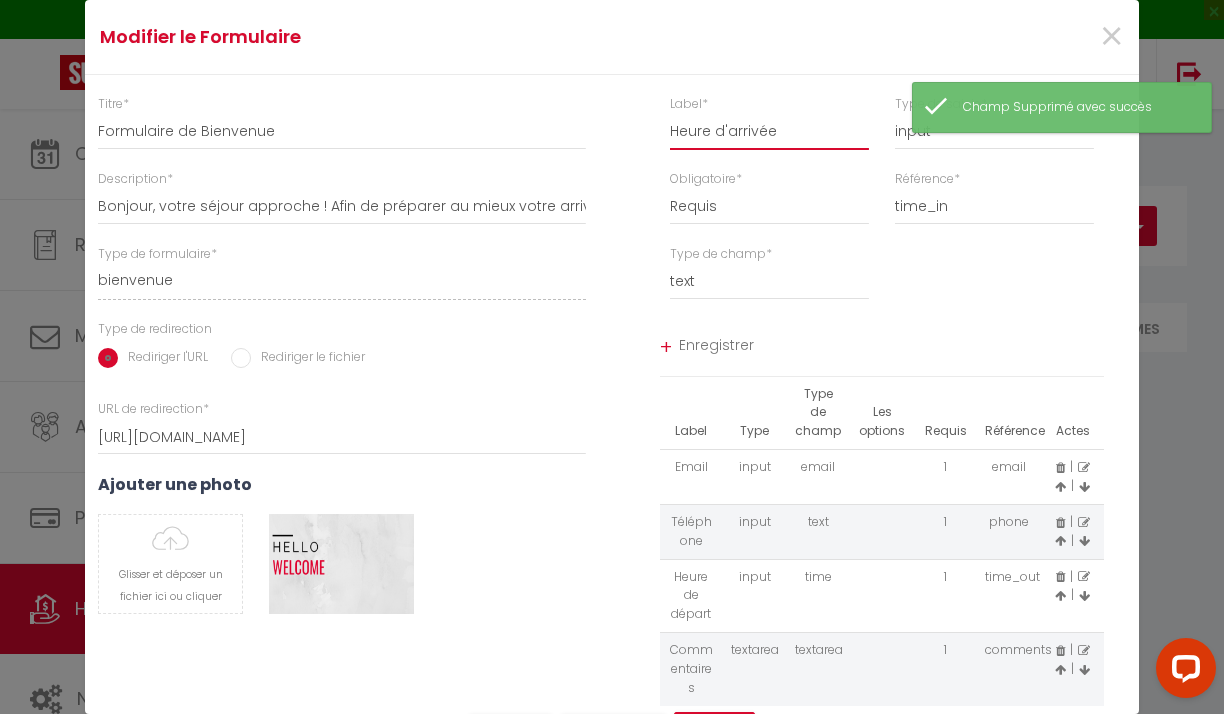 click on "Heure d'arrivée" at bounding box center (769, 132) 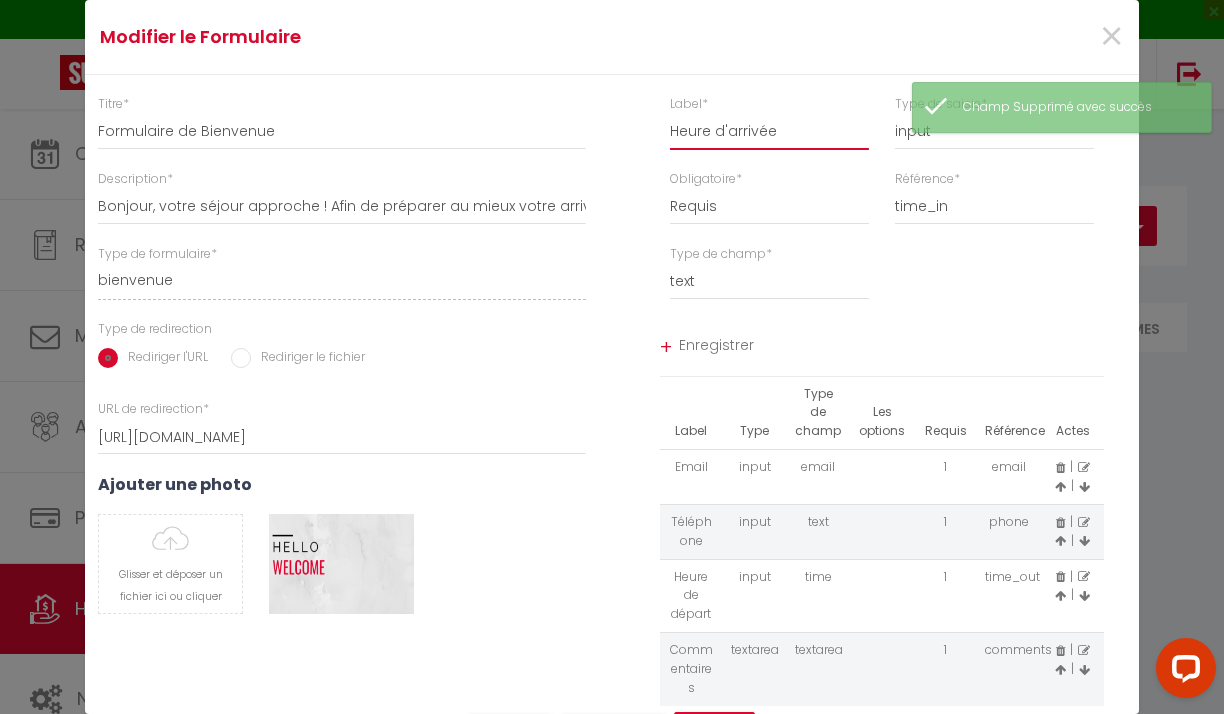 paste on "souhaitée. Si vous souhaitez arriver plus tôt que l'heure prévue, merci de nous l'indiquer dans commentaire." 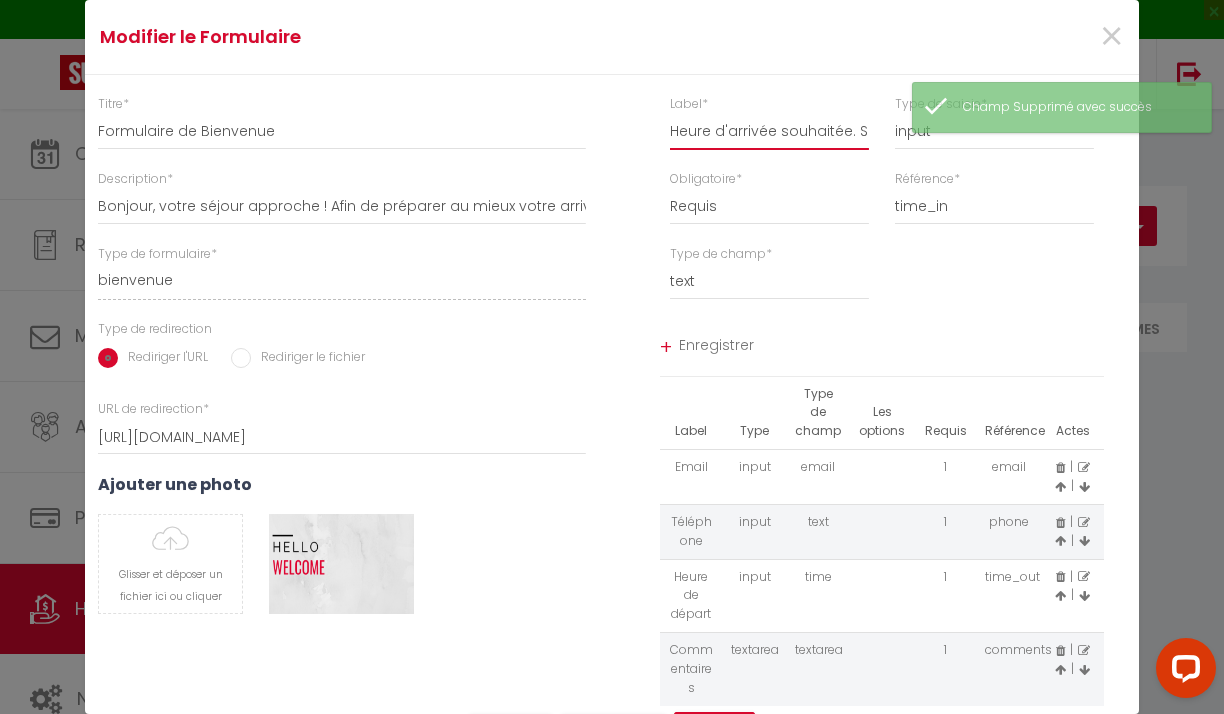 scroll, scrollTop: 0, scrollLeft: 650, axis: horizontal 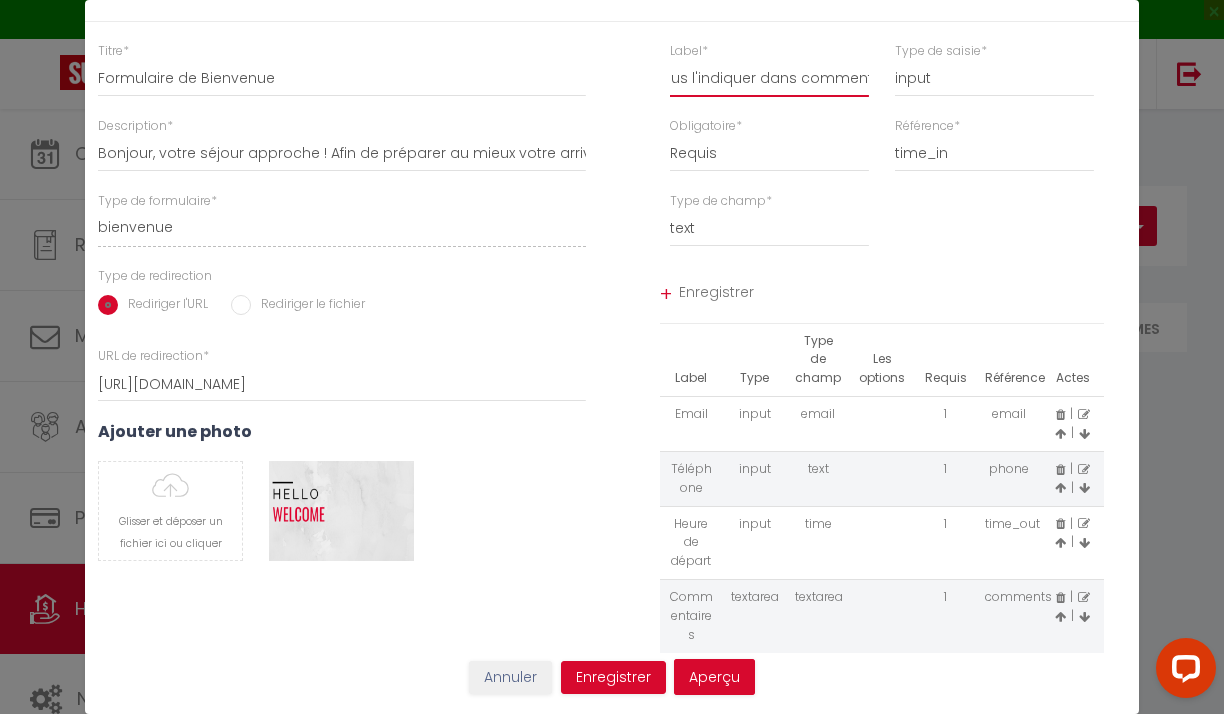 type on "Heure d'arrivée souhaitée. Si vous souhaitez arriver plus tôt que l'heure prévue, merci de nous l'indiquer dans commentaire." 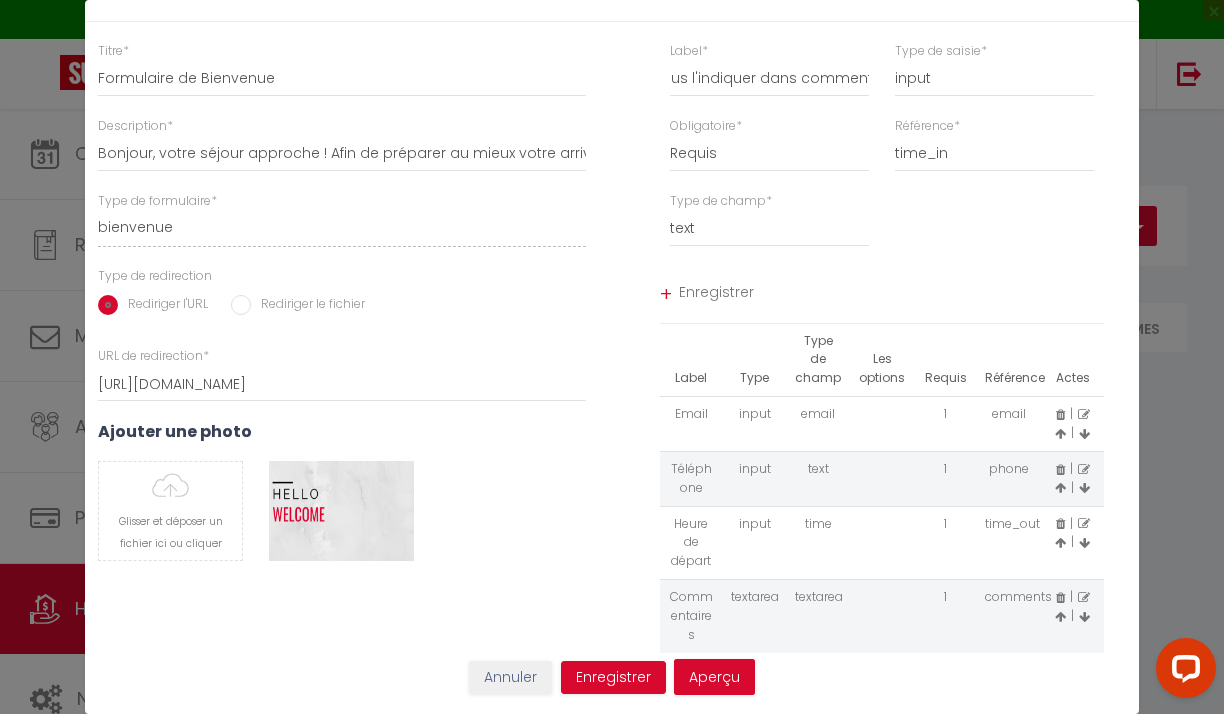click on "Enregistrer" at bounding box center [892, 295] 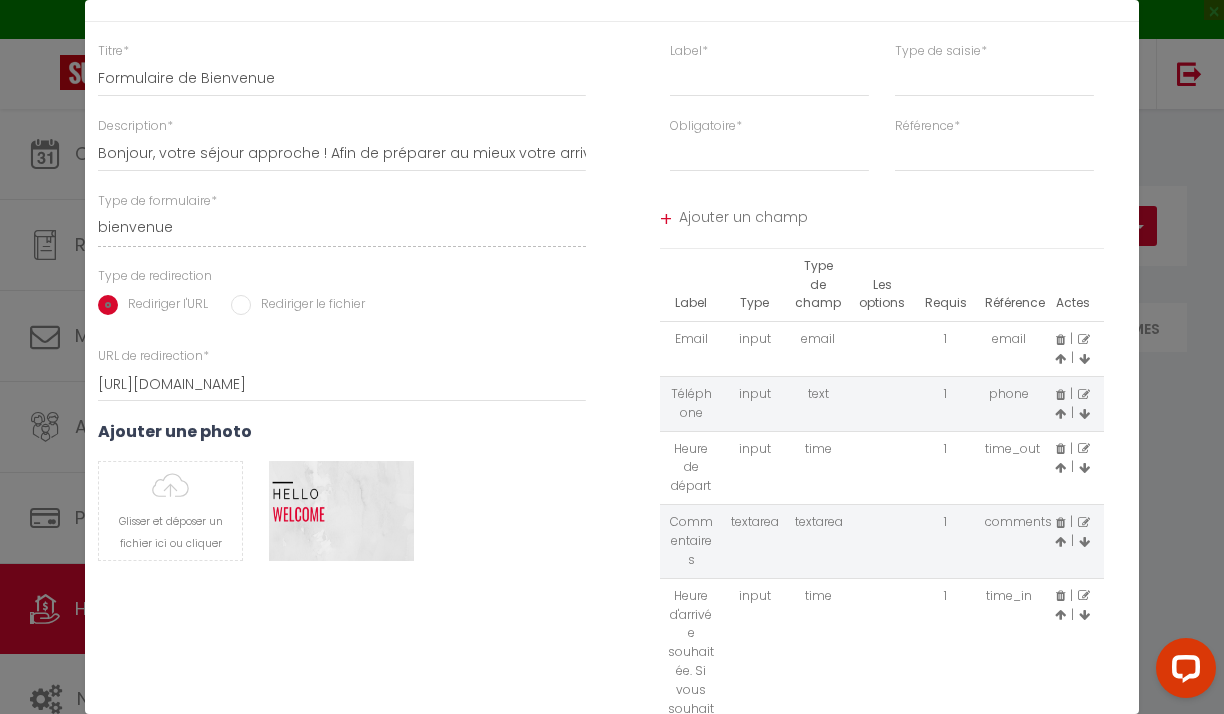 scroll, scrollTop: 0, scrollLeft: 0, axis: both 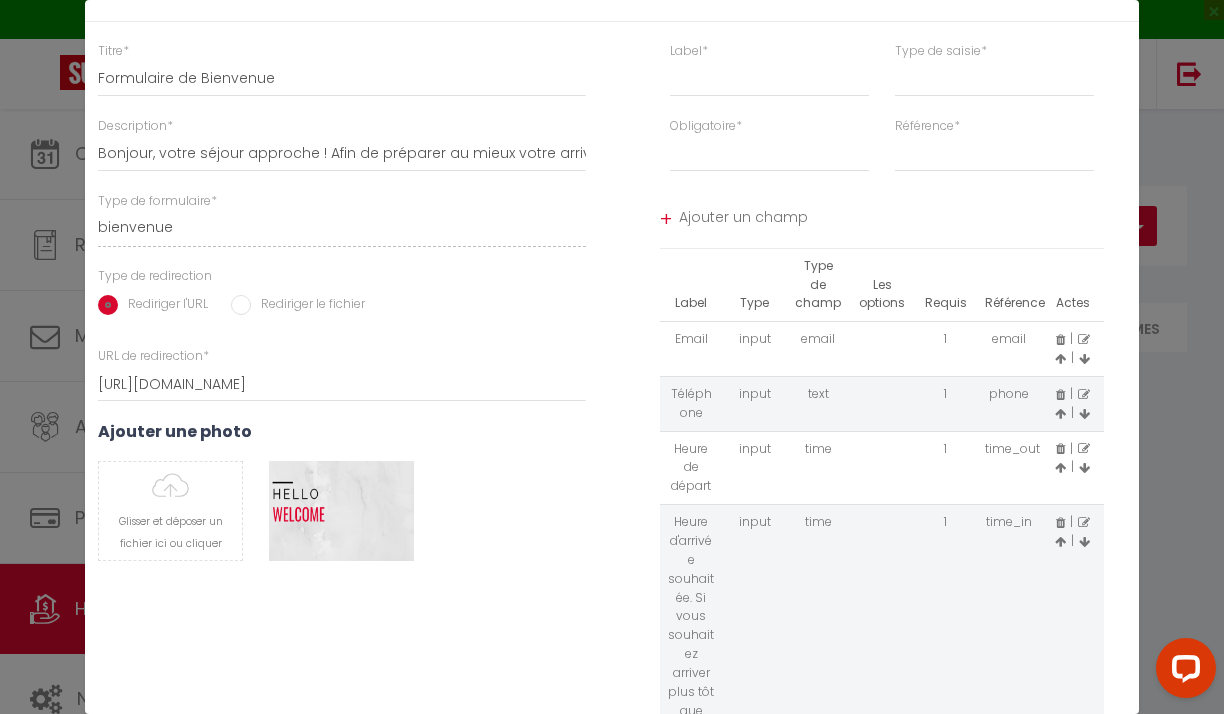 click at bounding box center [1060, 449] 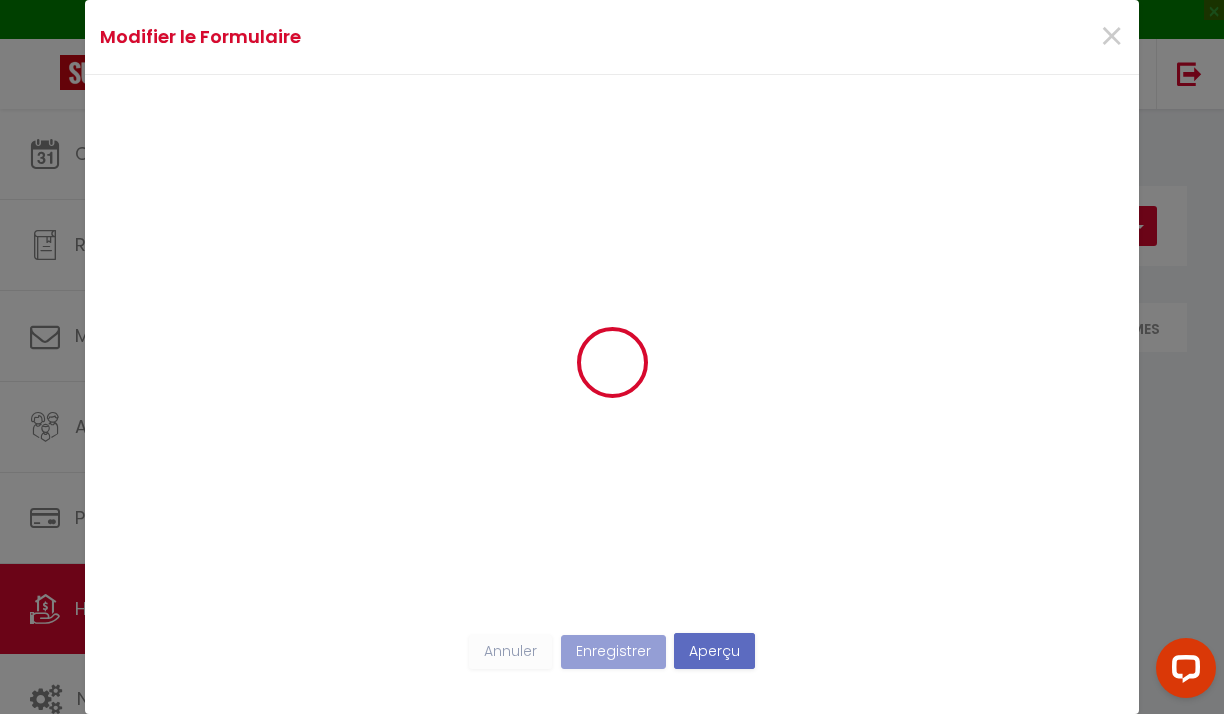 select 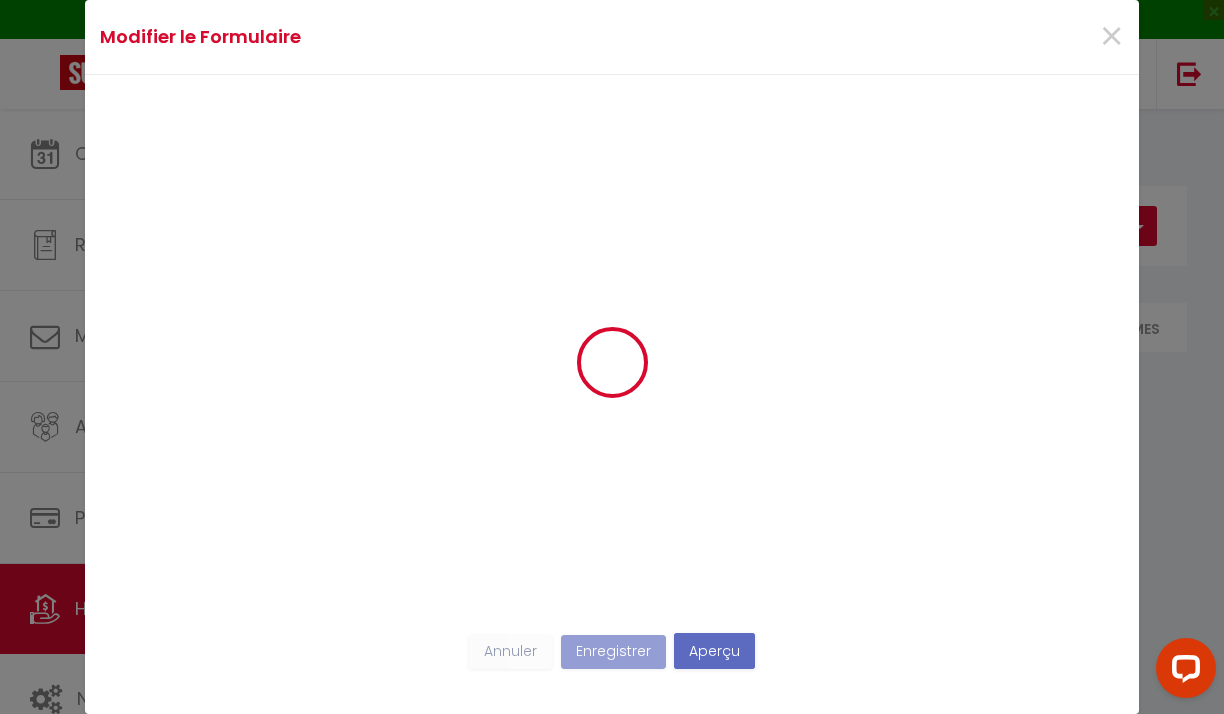 select 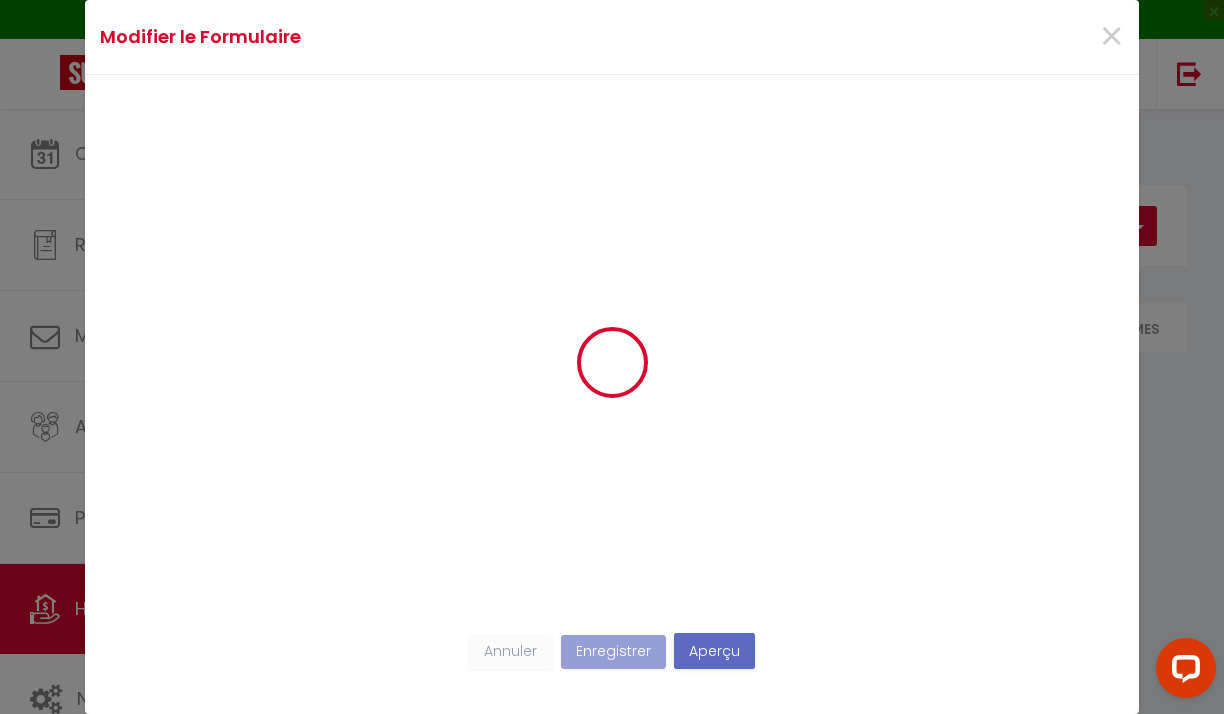 select 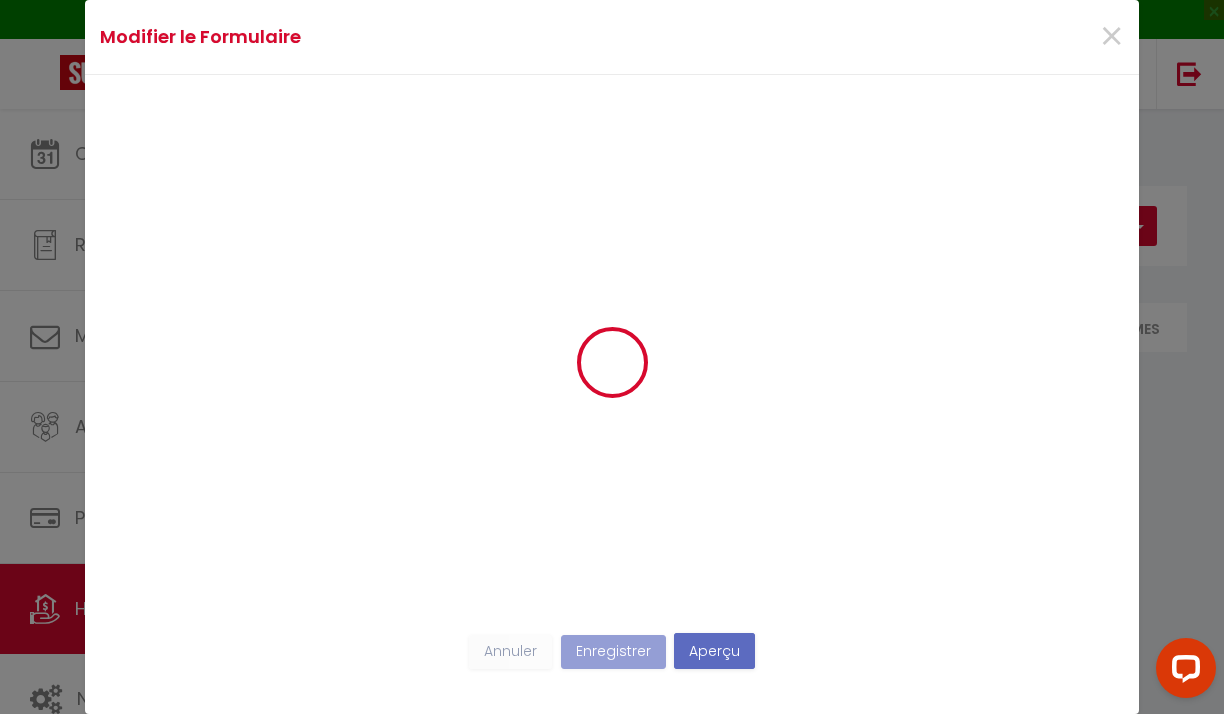 scroll, scrollTop: 0, scrollLeft: 0, axis: both 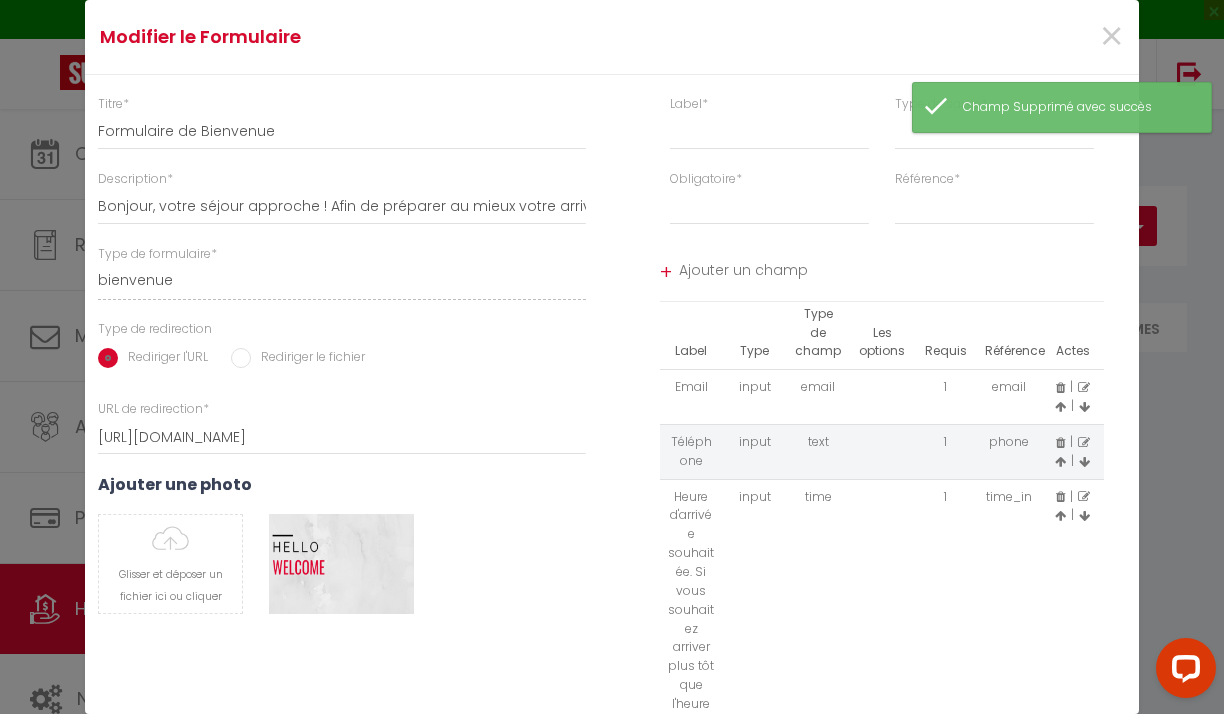 click at bounding box center [1060, 516] 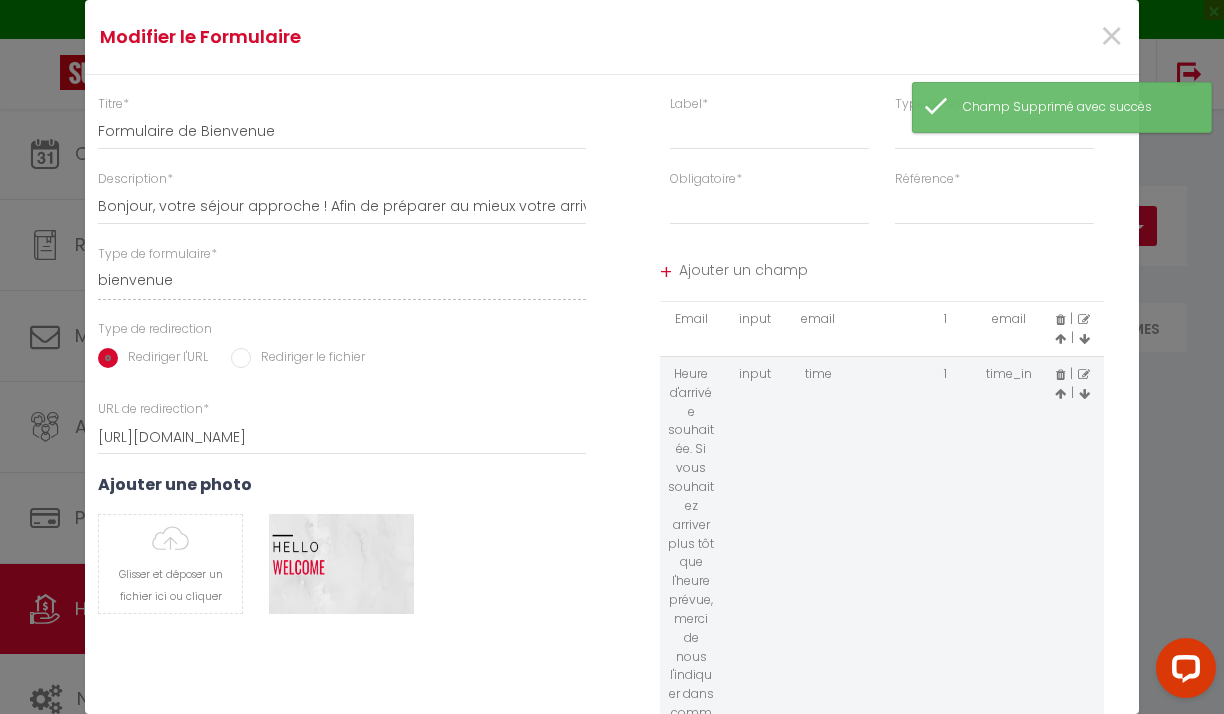 scroll, scrollTop: 150, scrollLeft: 0, axis: vertical 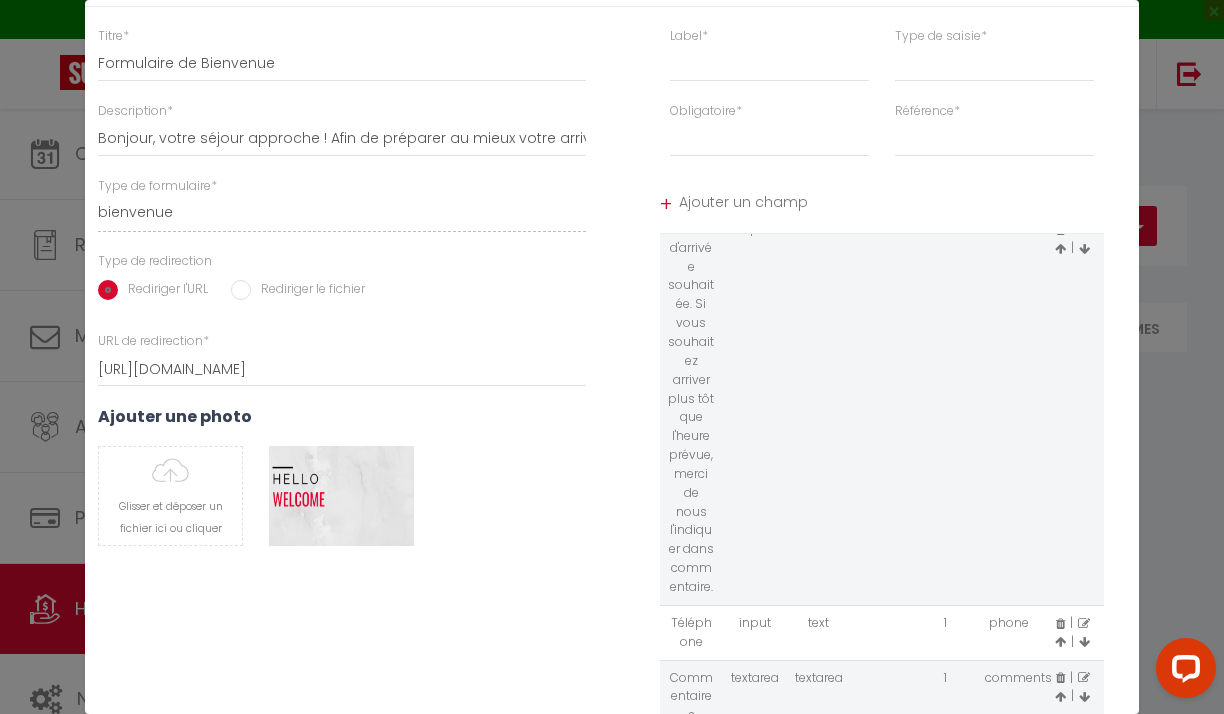 click at bounding box center (1060, 642) 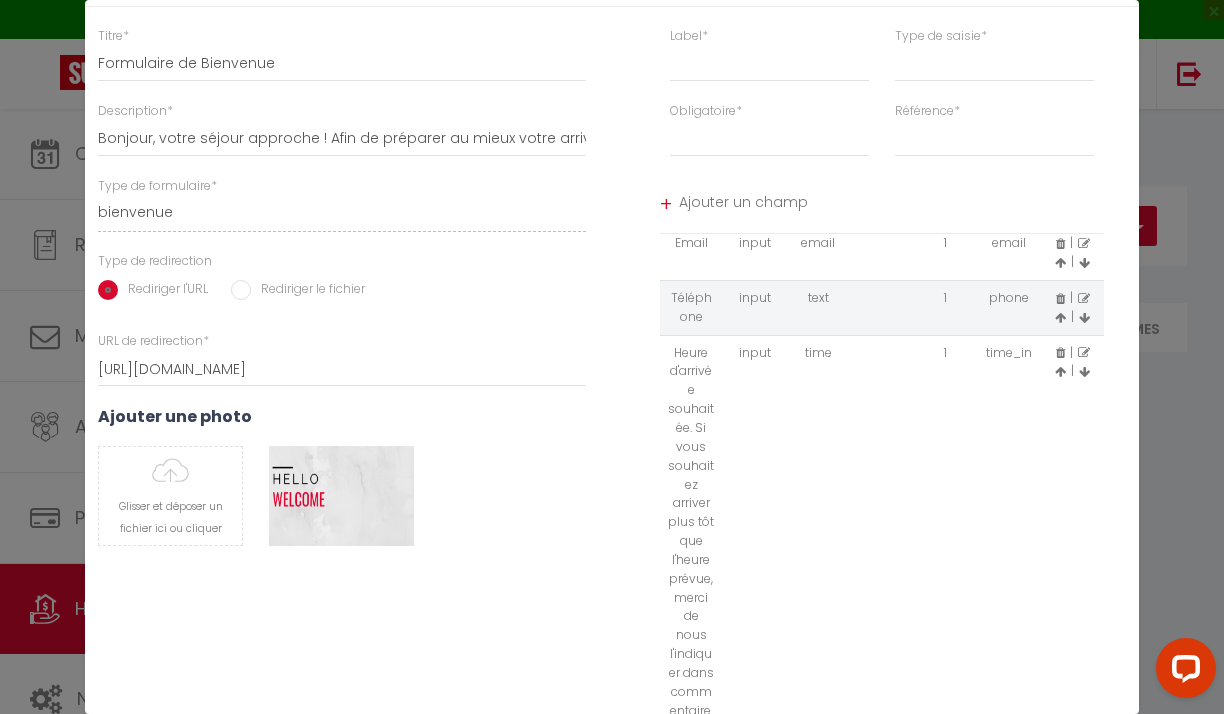scroll, scrollTop: 0, scrollLeft: 0, axis: both 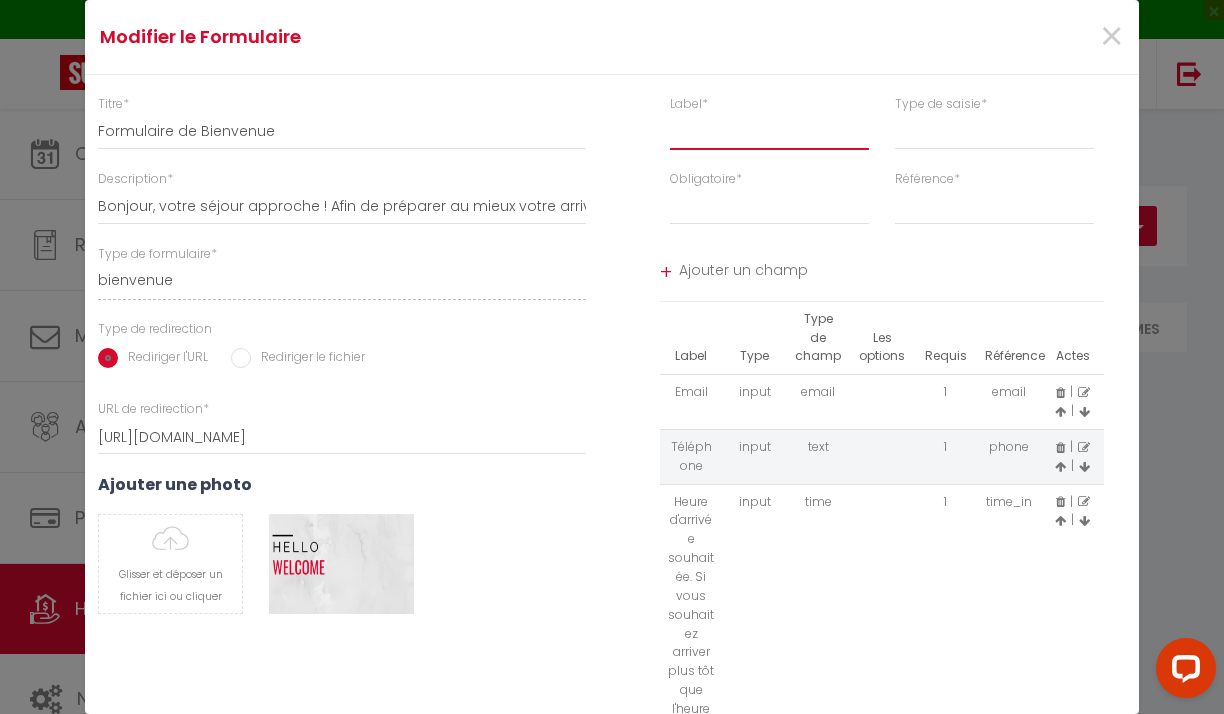 click at bounding box center [769, 132] 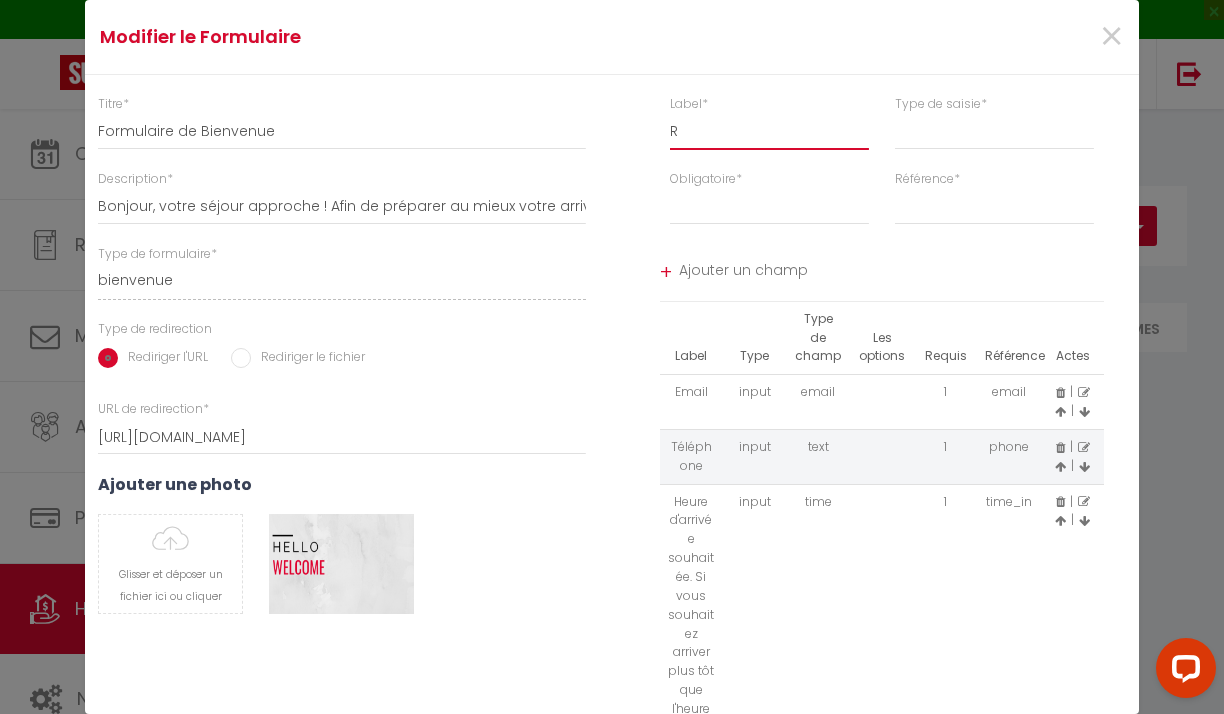 select 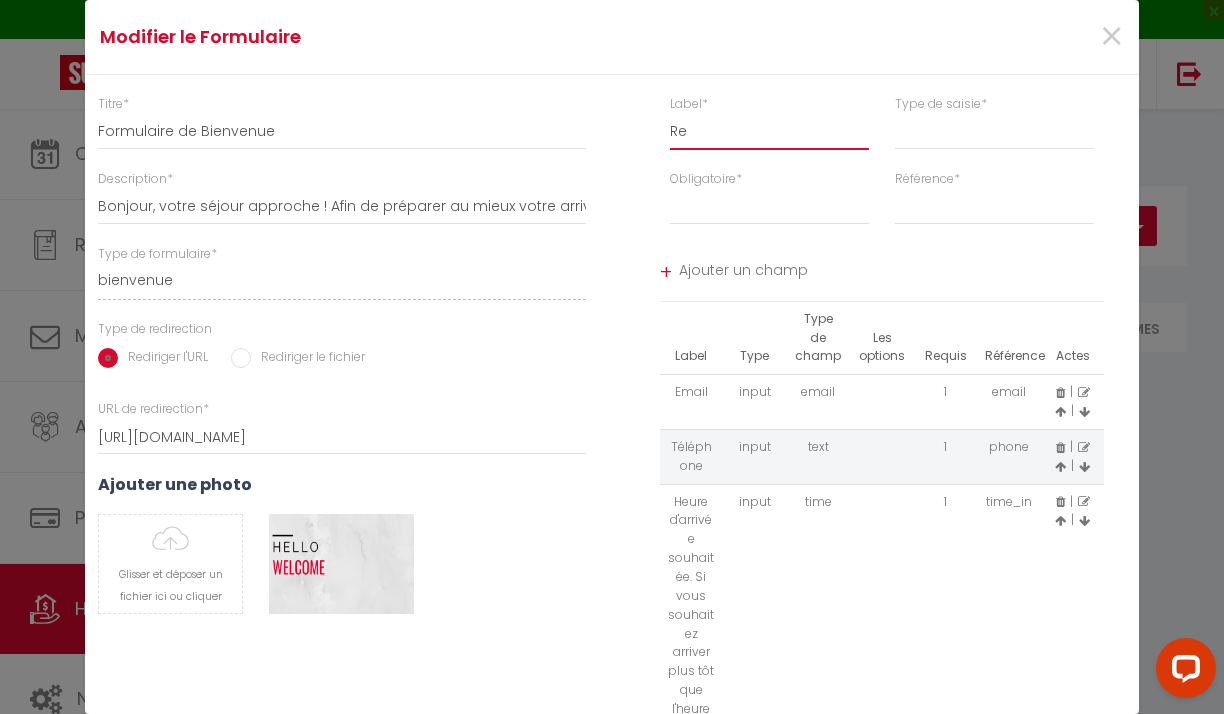 select 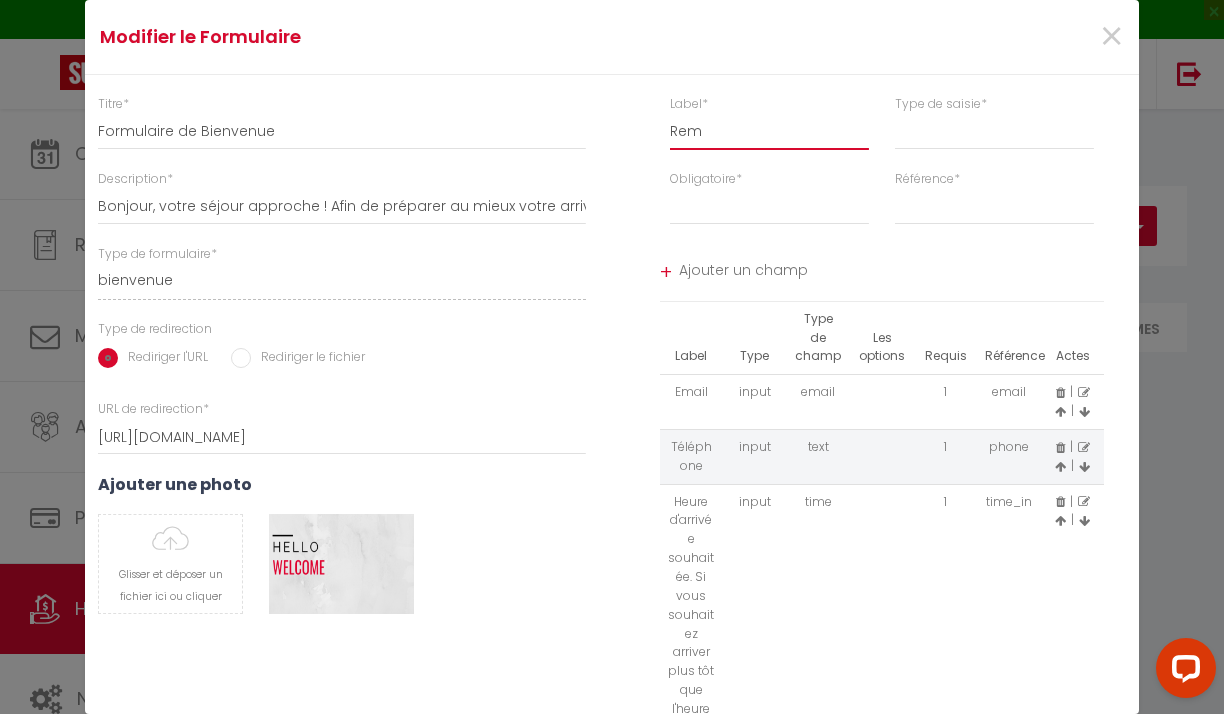 select 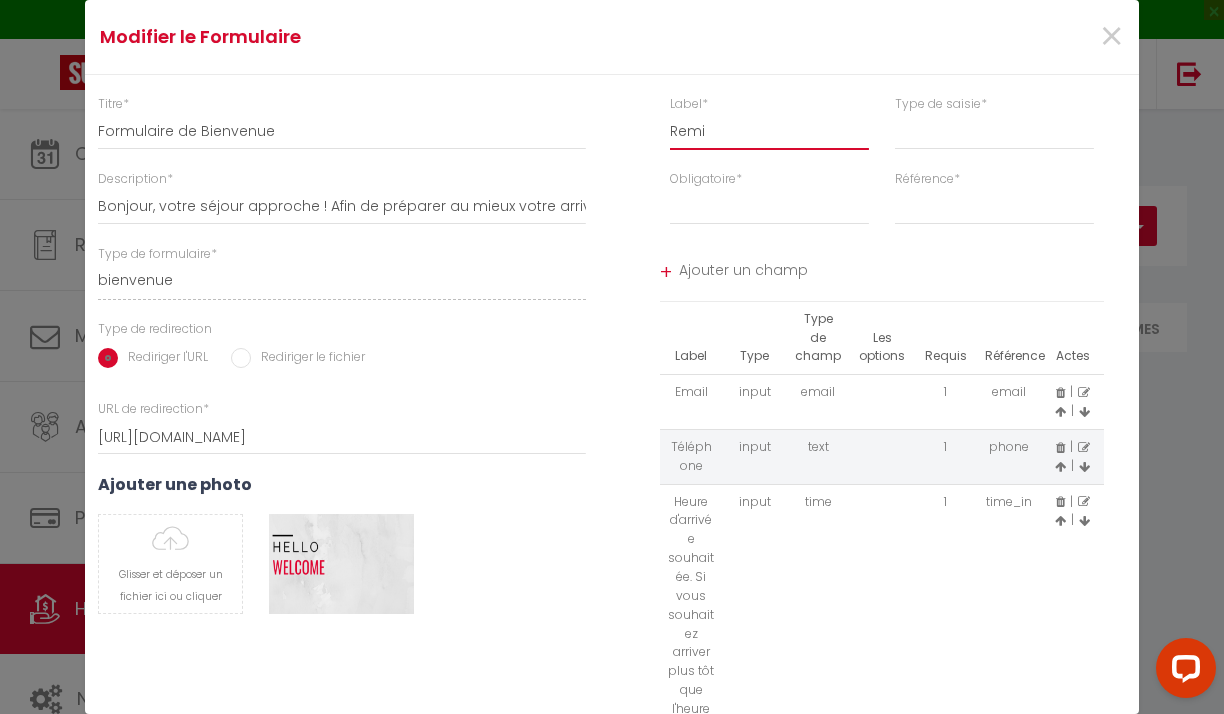 type on "Remis" 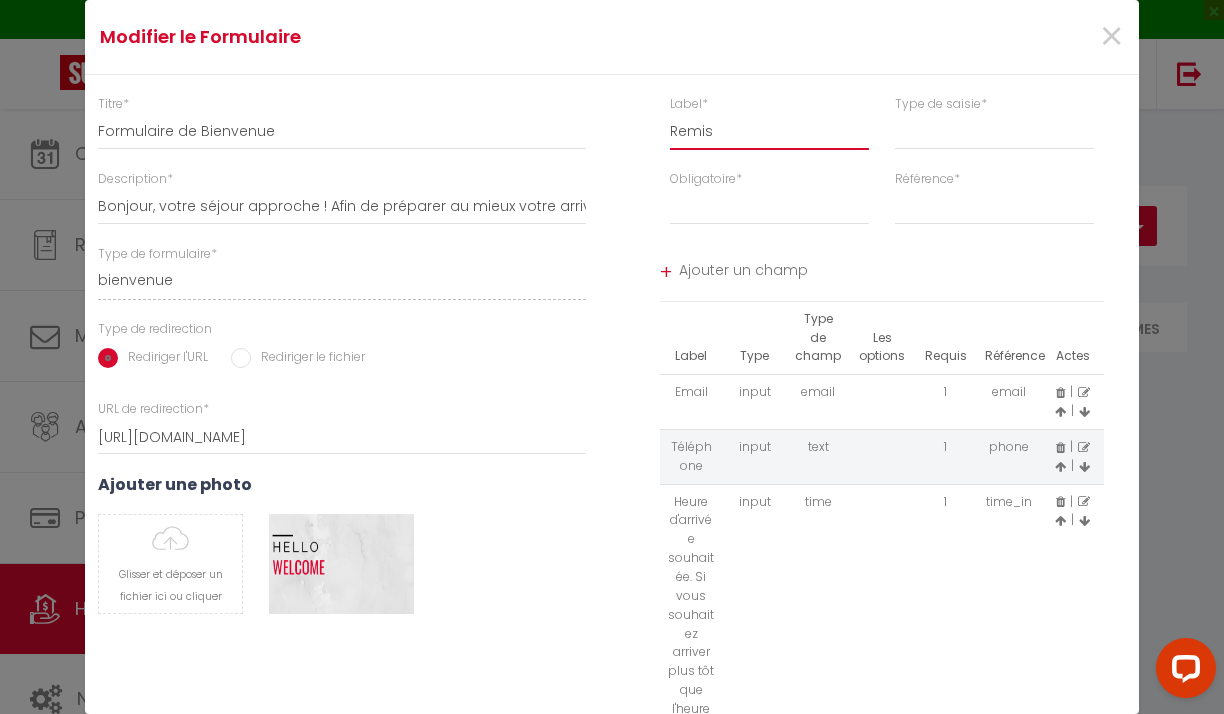 select 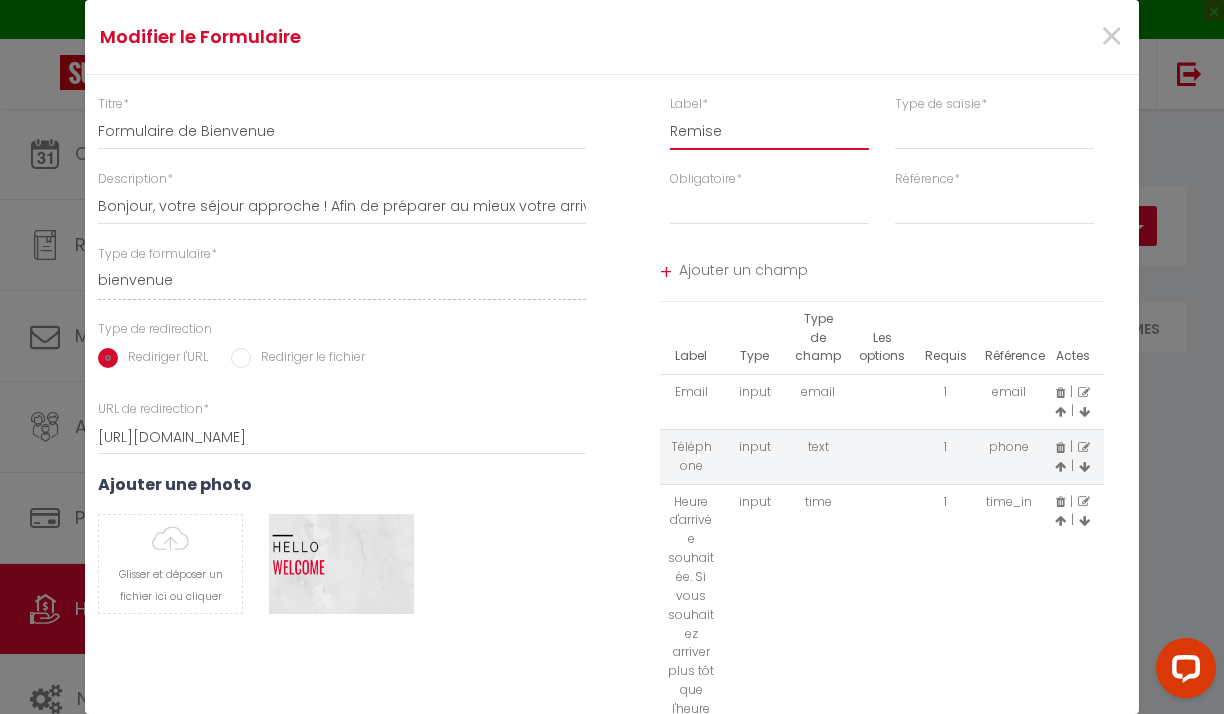 select 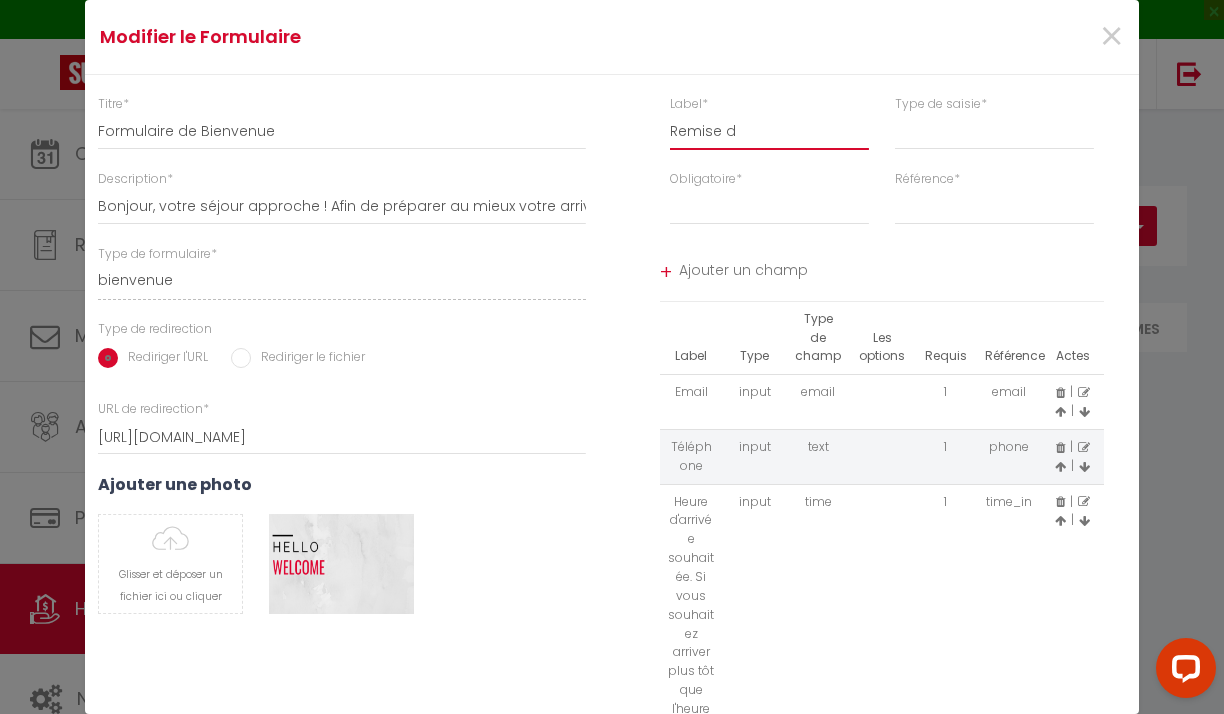 select 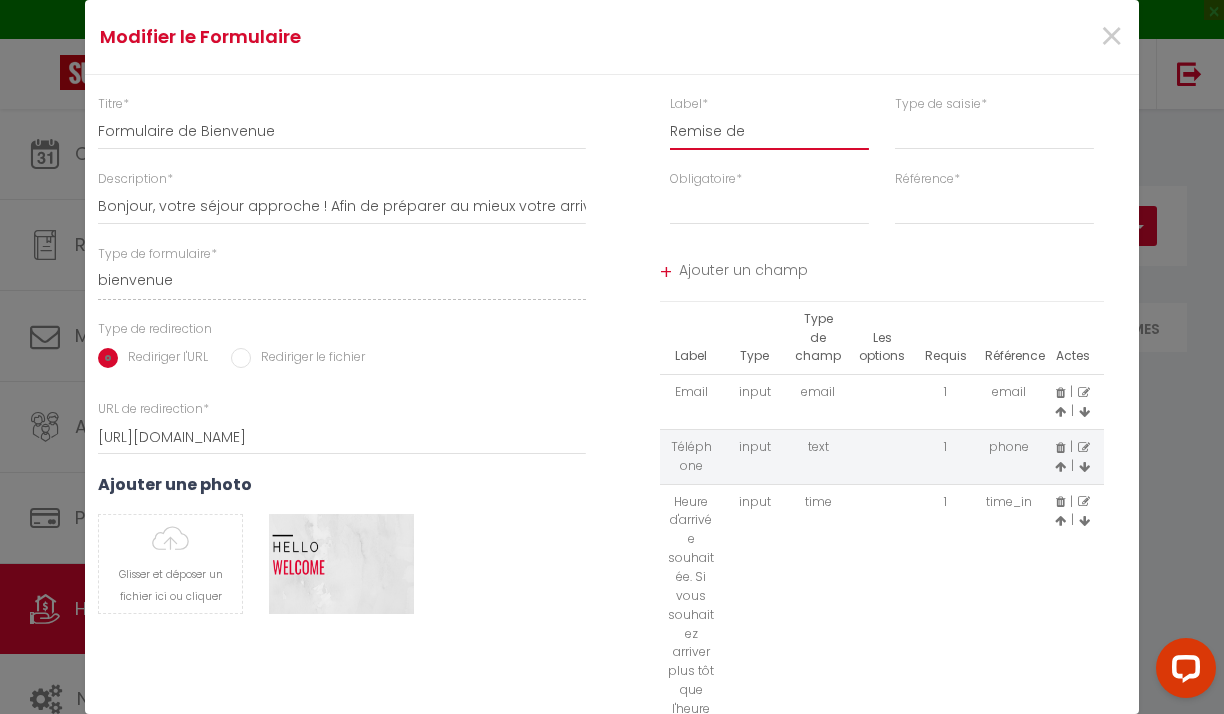select 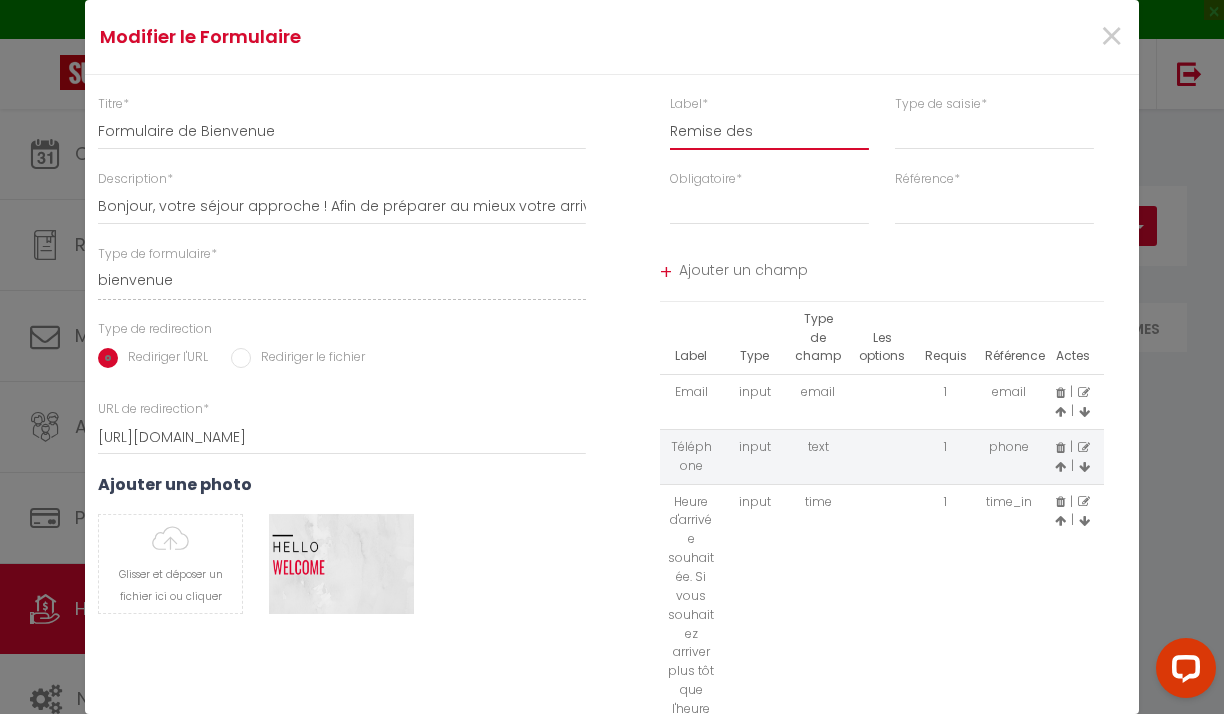 select 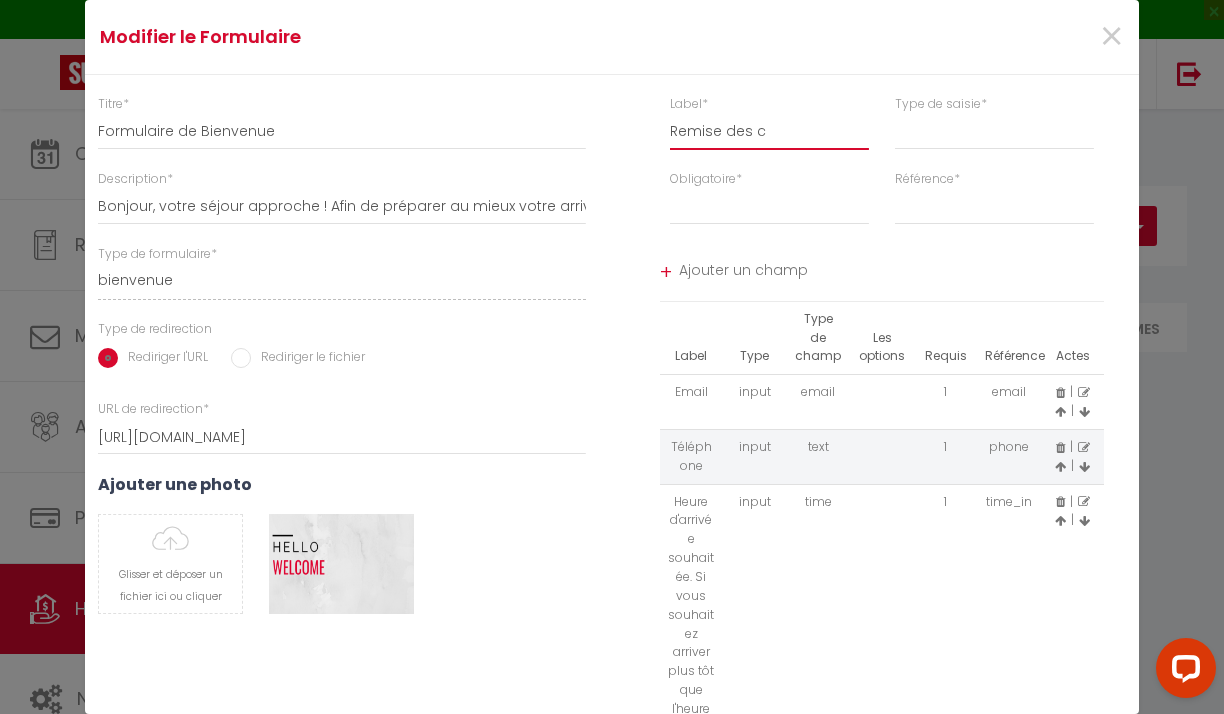 select 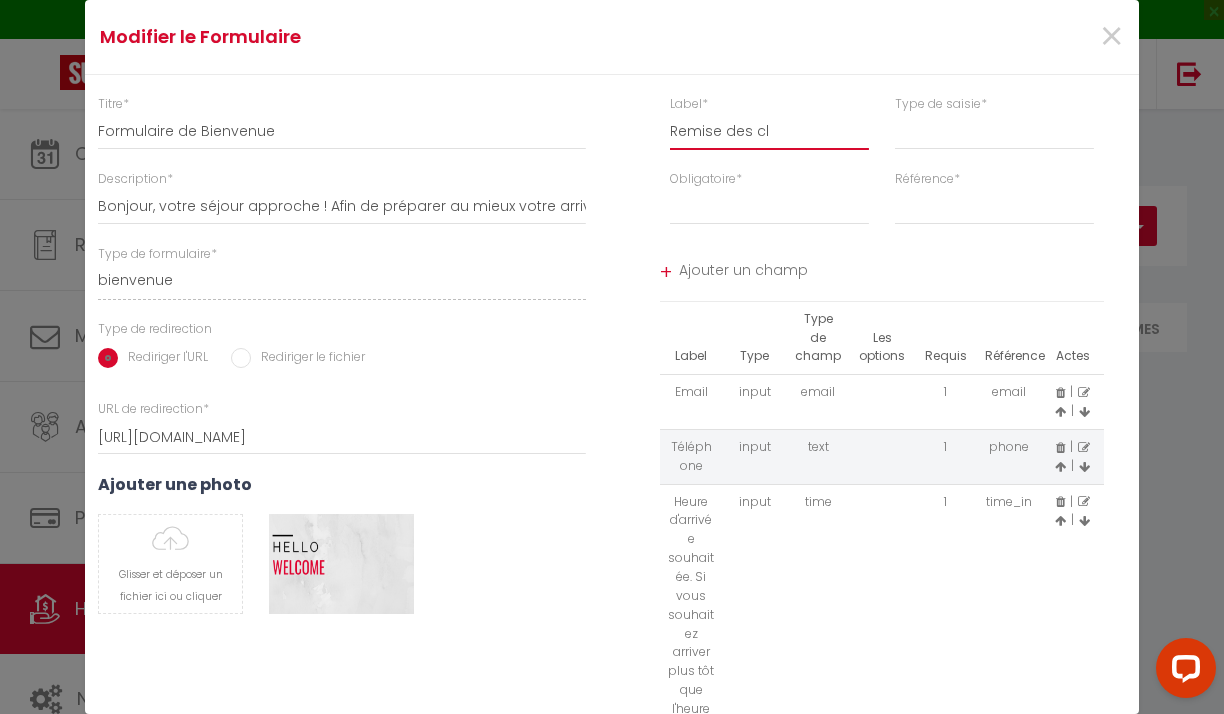 select 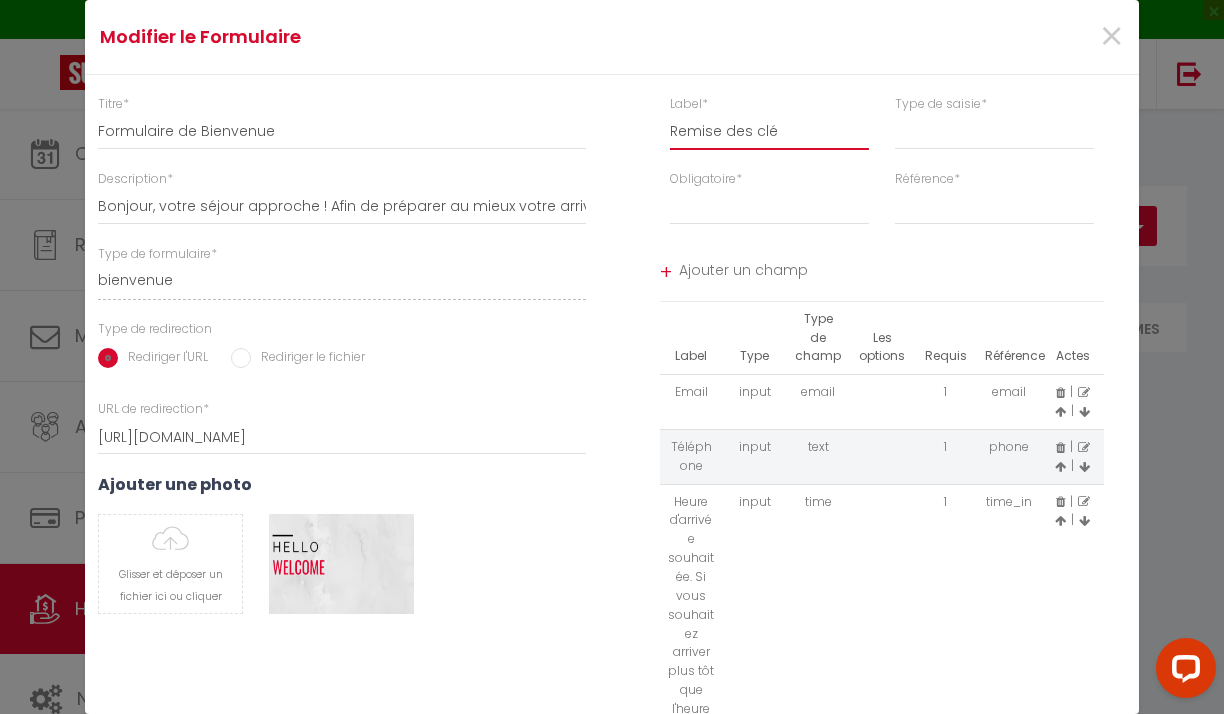 select 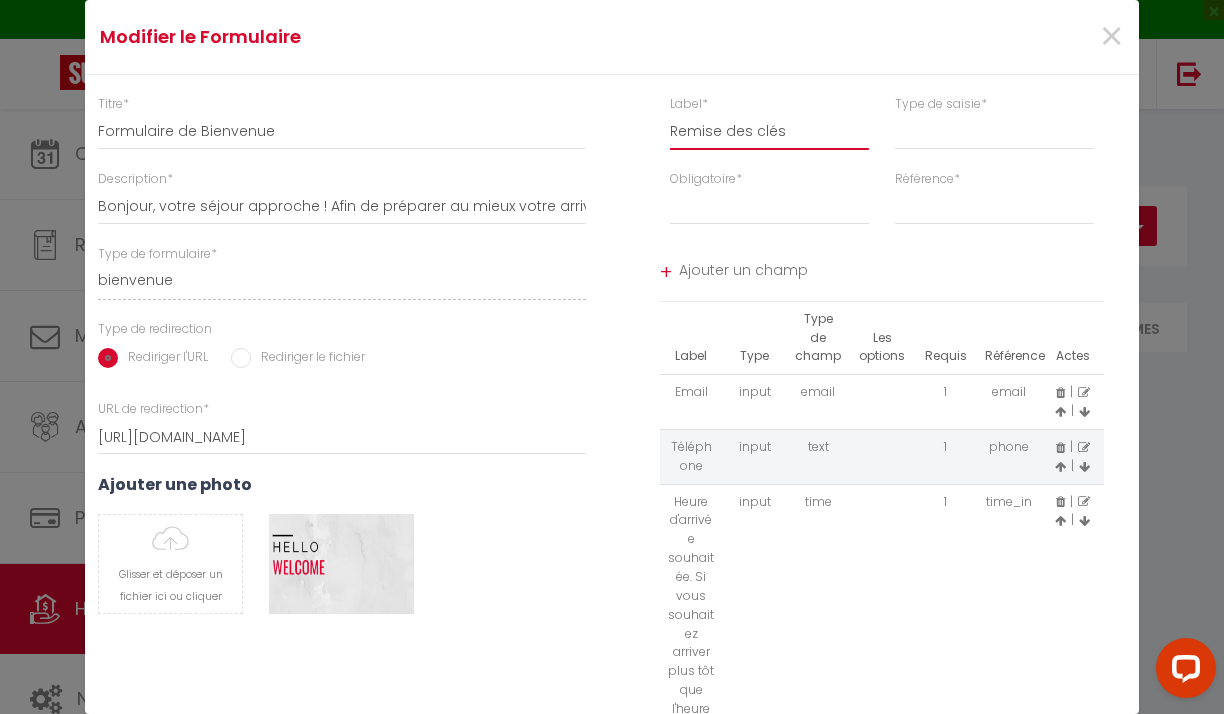 select 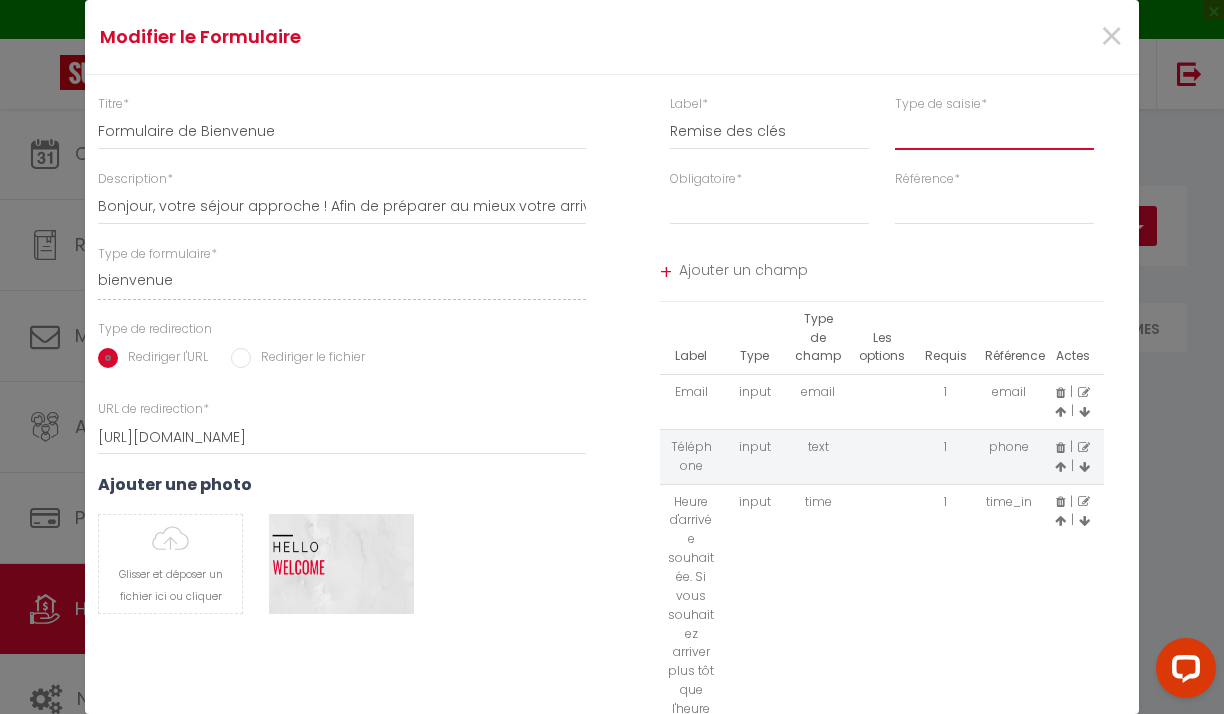 click on "input
select
textarea" at bounding box center [994, 132] 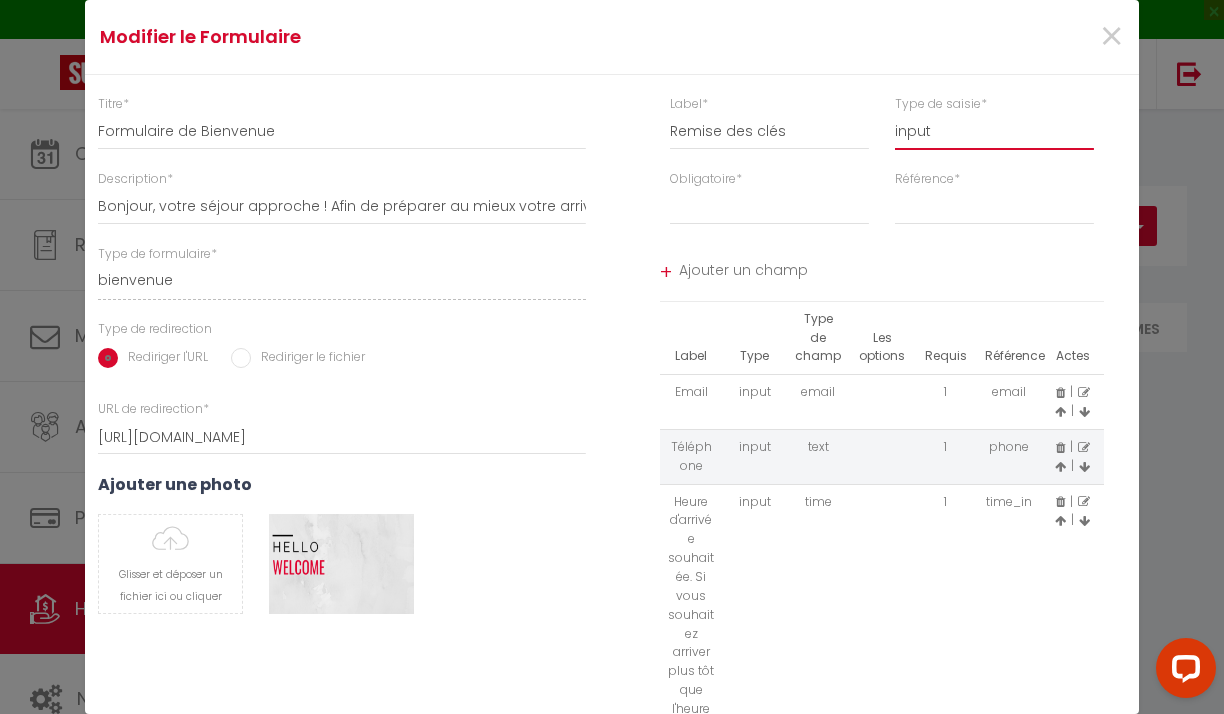 select 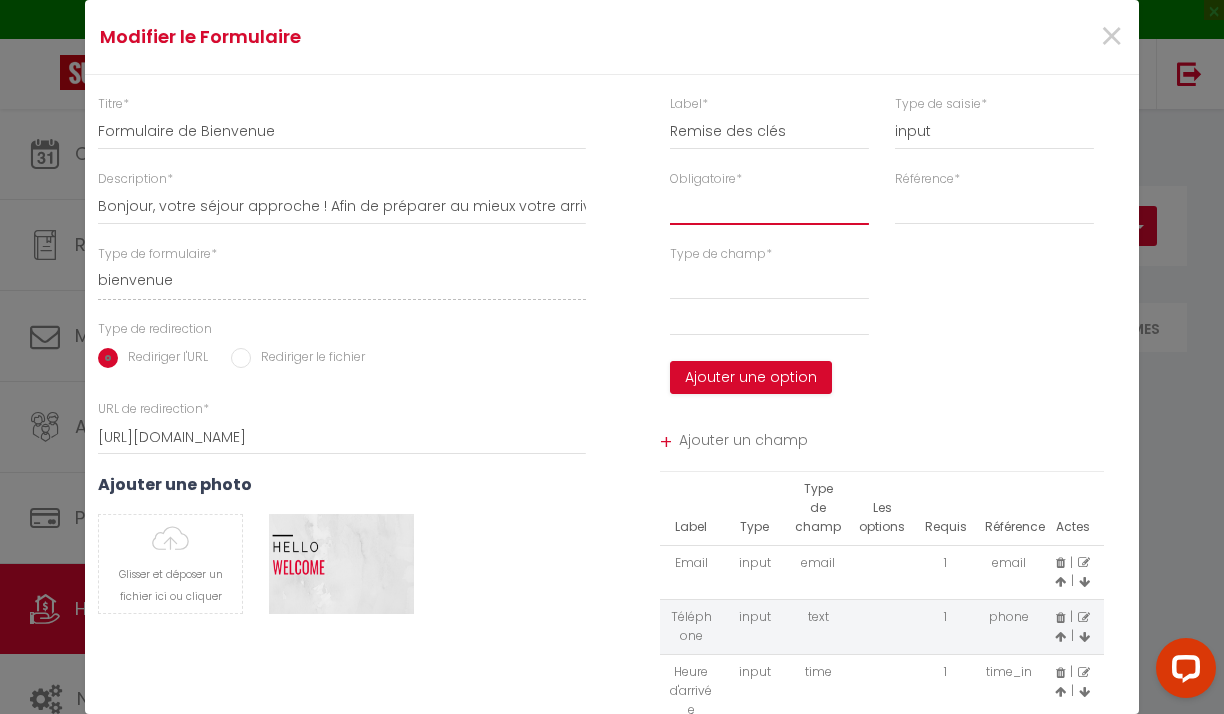 click on "Requis
Optionnel" at bounding box center [769, 207] 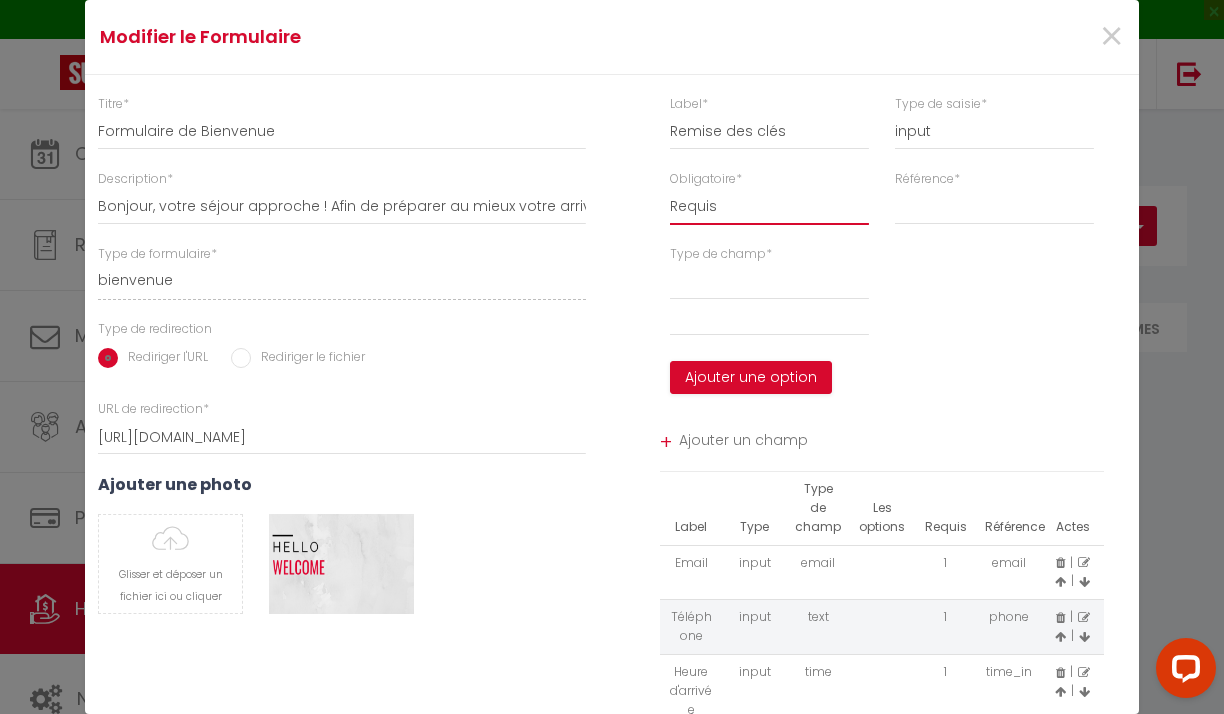 select 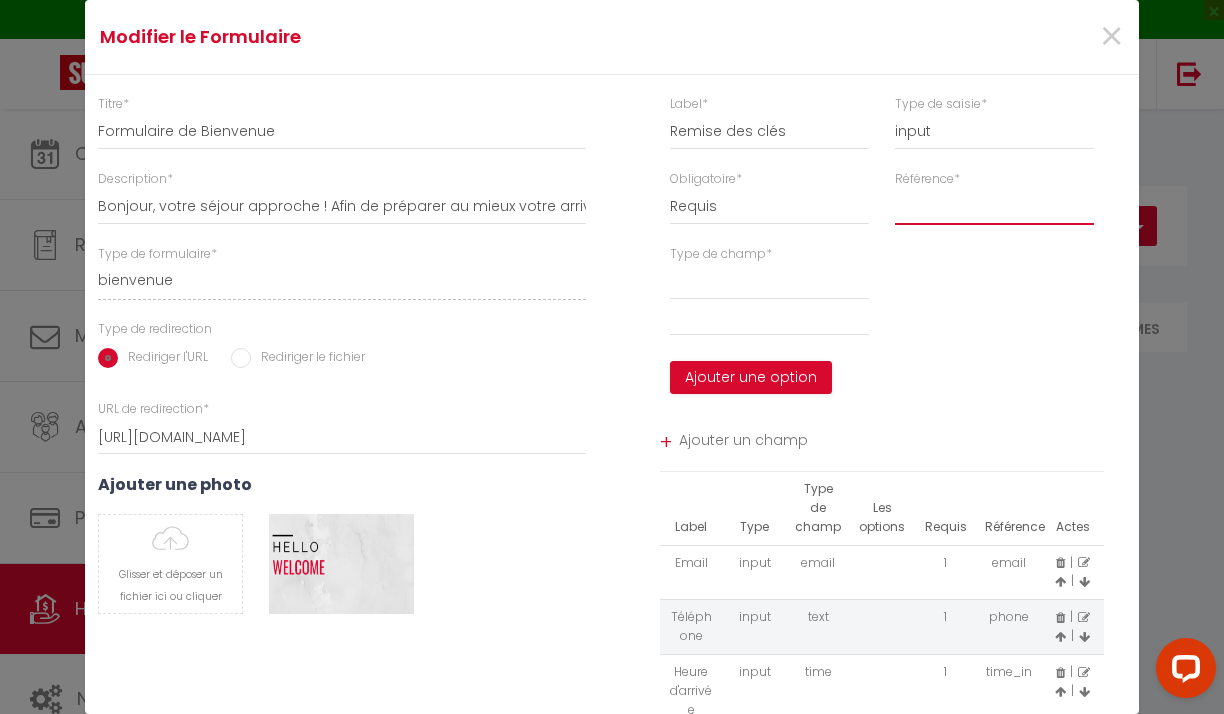 click on "first_name
last_name
notes
checking
checkout
time_out" at bounding box center (994, 207) 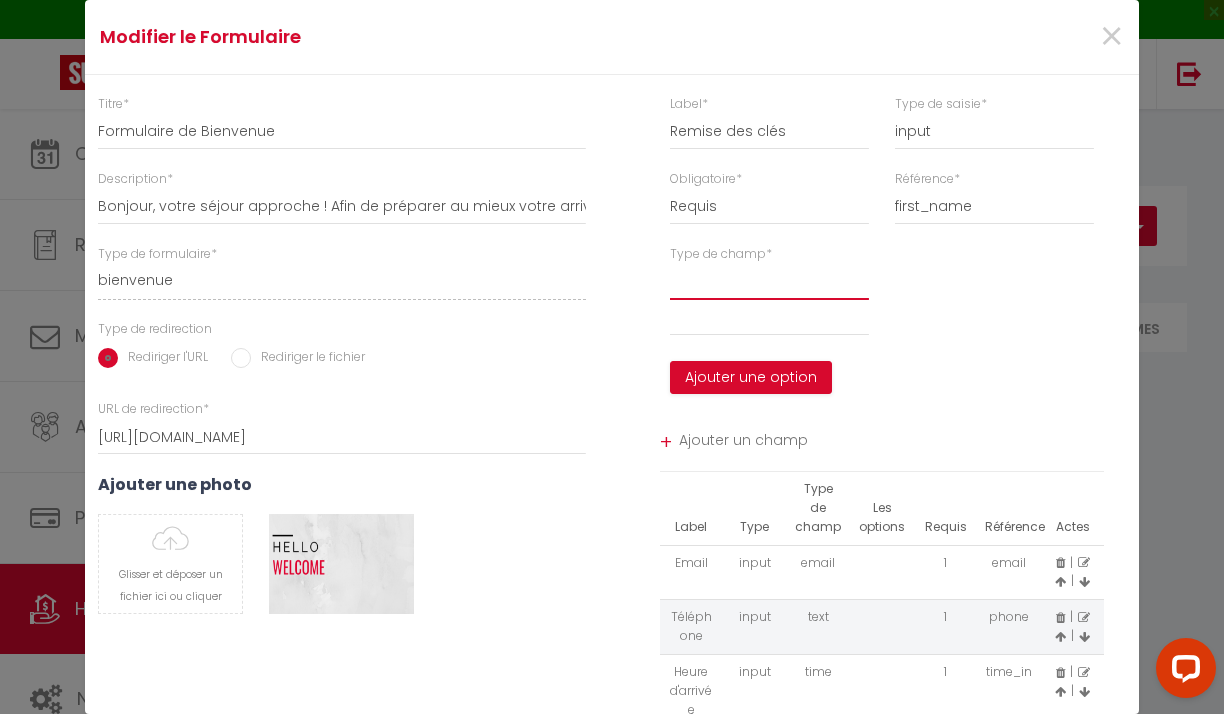 click on "option" at bounding box center [769, 282] 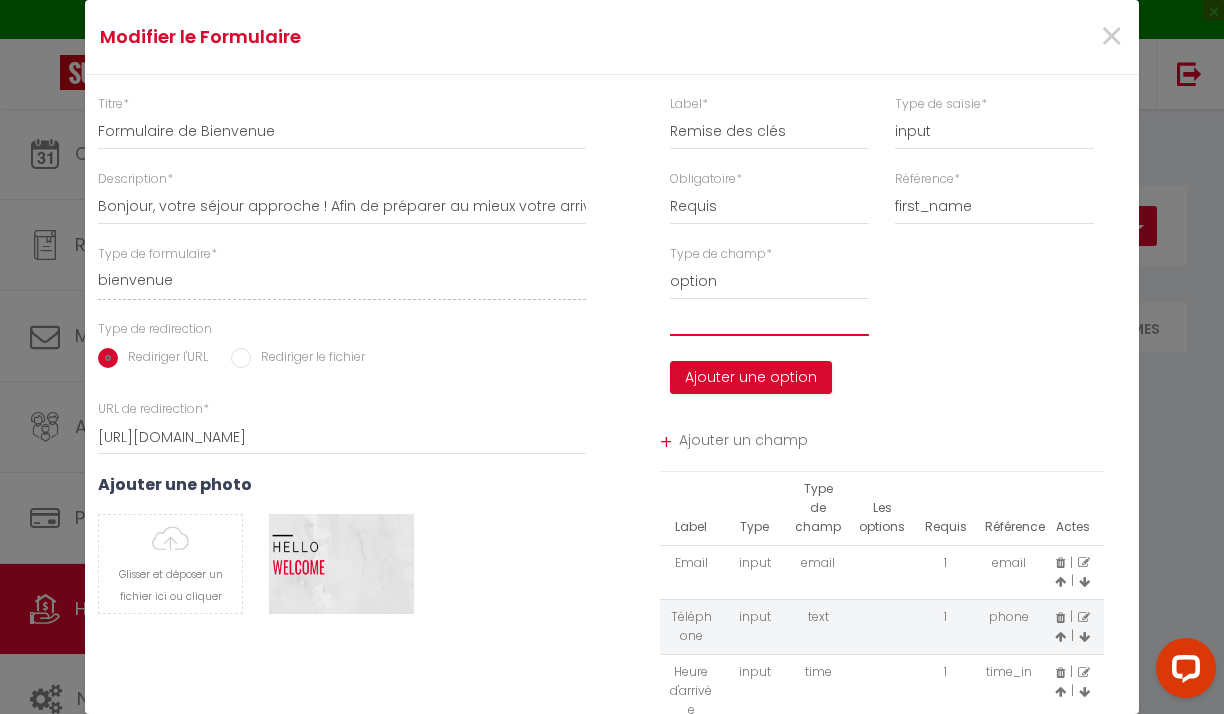 click at bounding box center (769, 318) 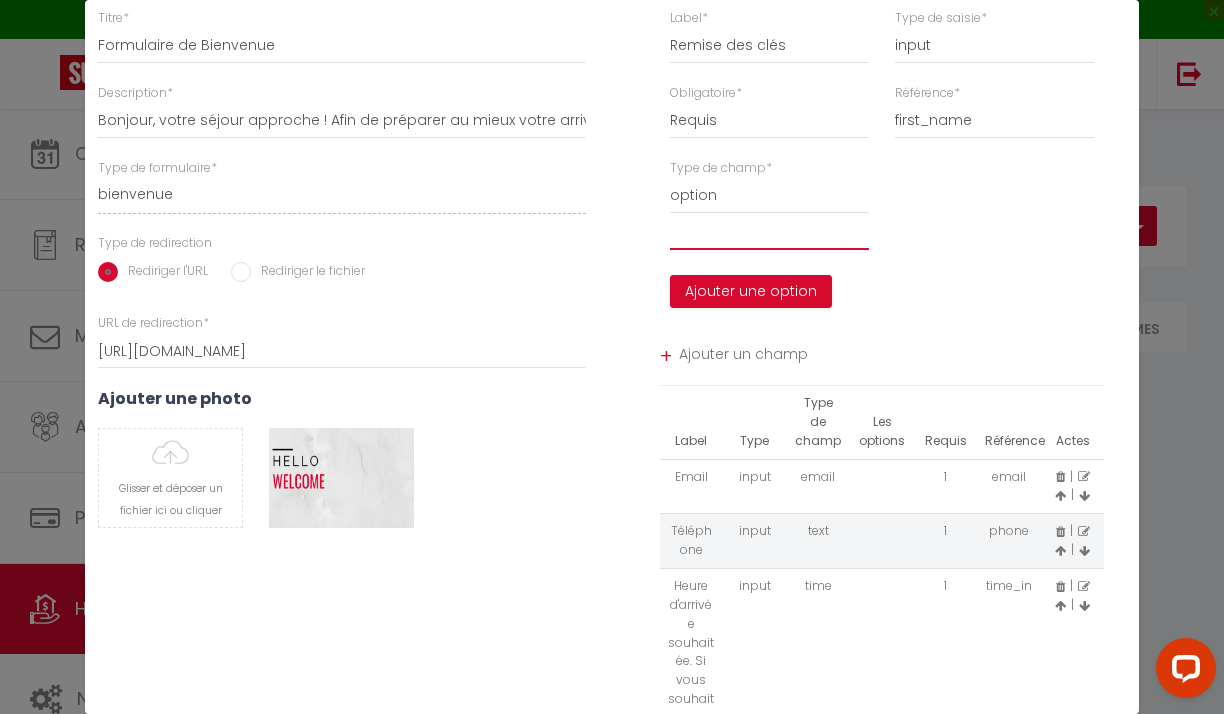 scroll, scrollTop: 92, scrollLeft: 0, axis: vertical 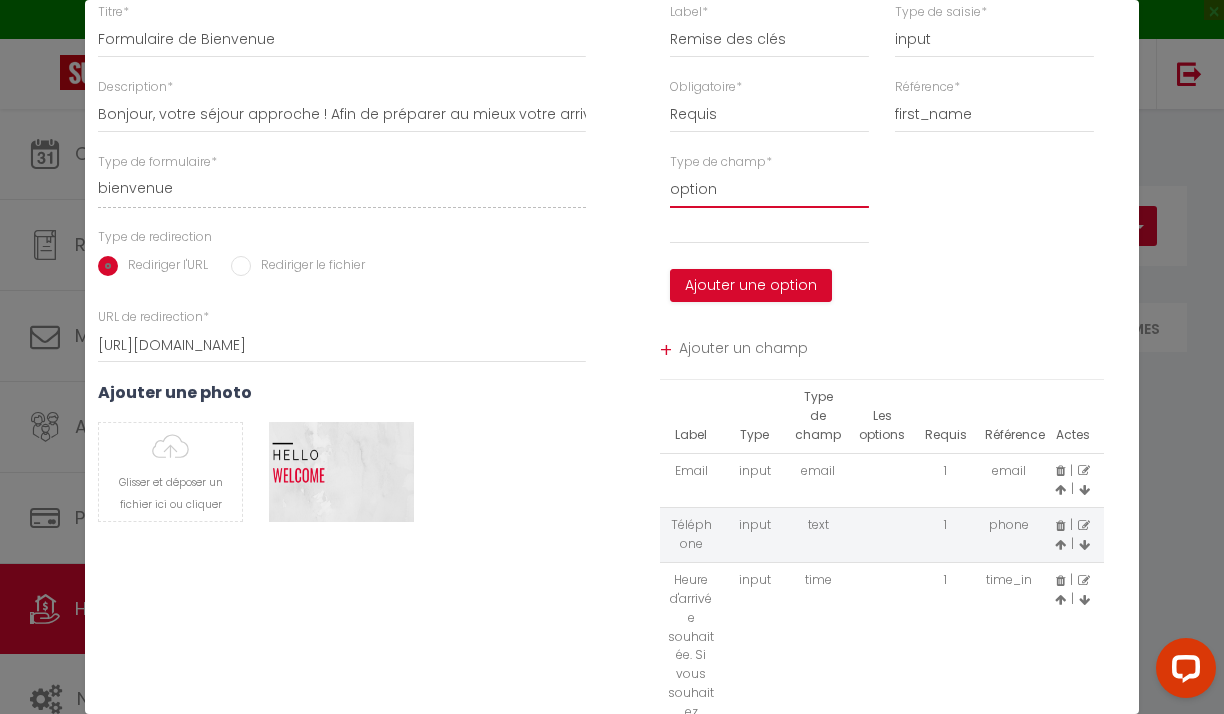 click on "option" at bounding box center (769, 190) 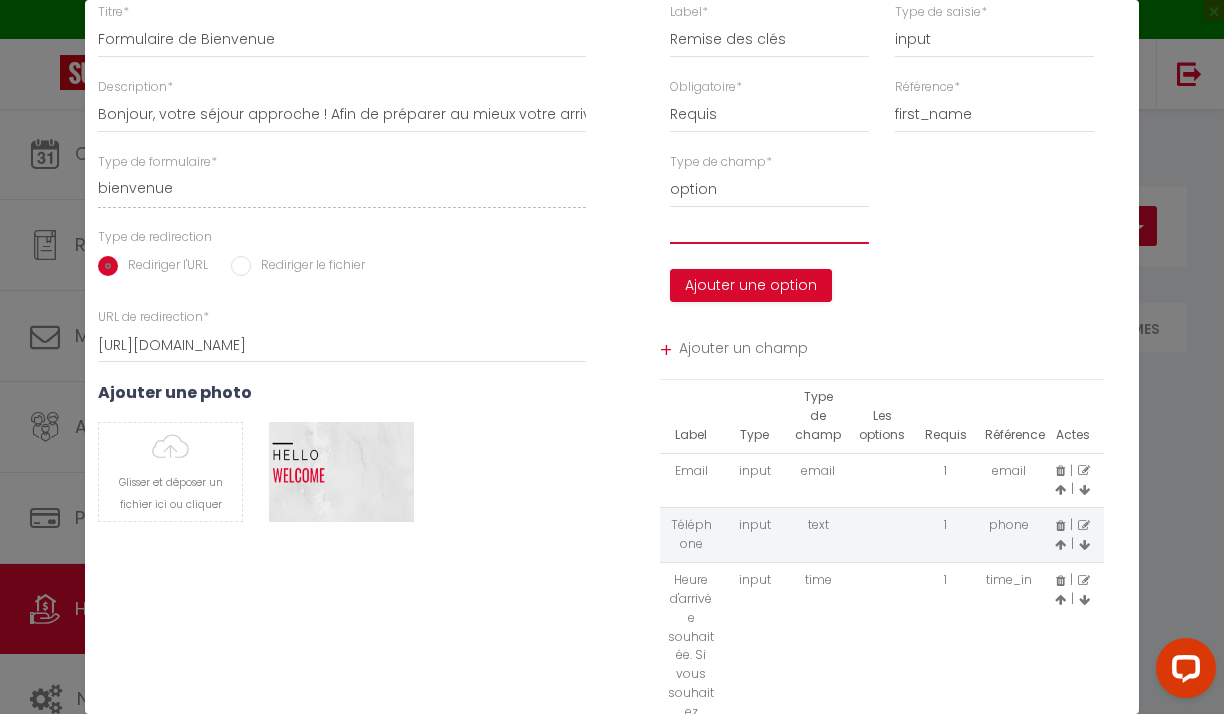 click at bounding box center [769, 226] 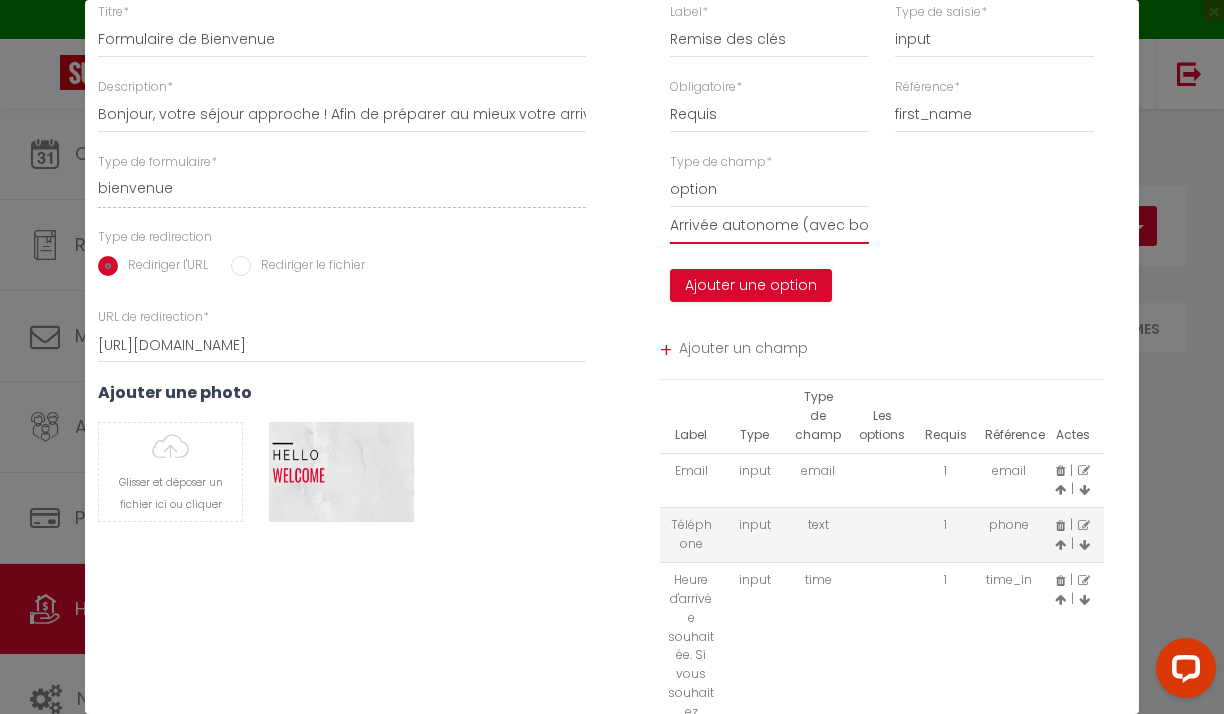 scroll, scrollTop: 0, scrollLeft: 541, axis: horizontal 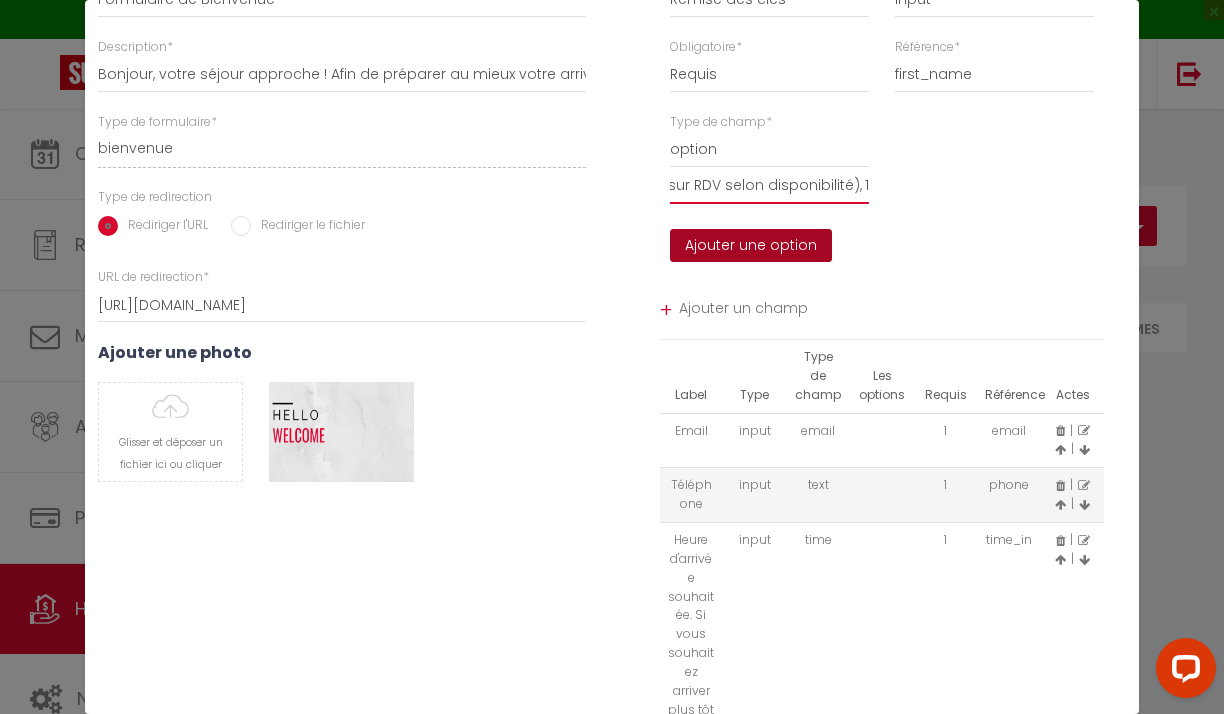 type on "Arrivée autonome (avec boîte à clé sécurisée),Accueil physique sur place (sur RDV selon disponibilité),	1" 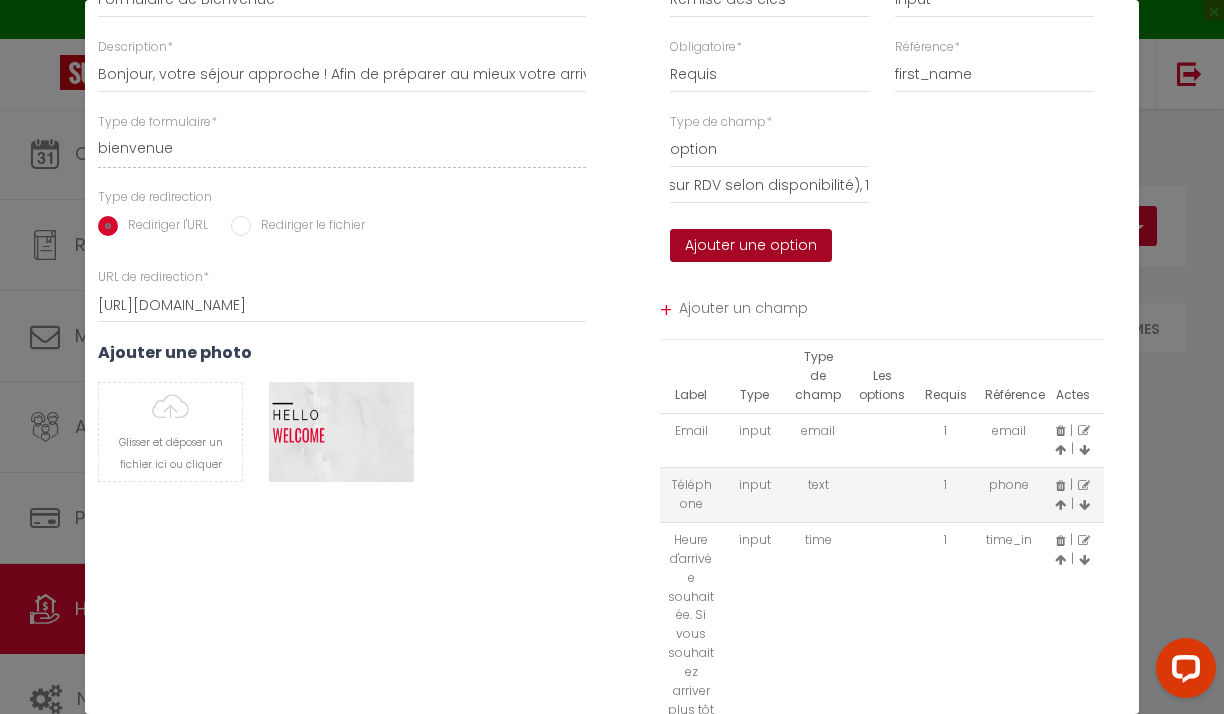 click on "Ajouter une option" at bounding box center [751, 246] 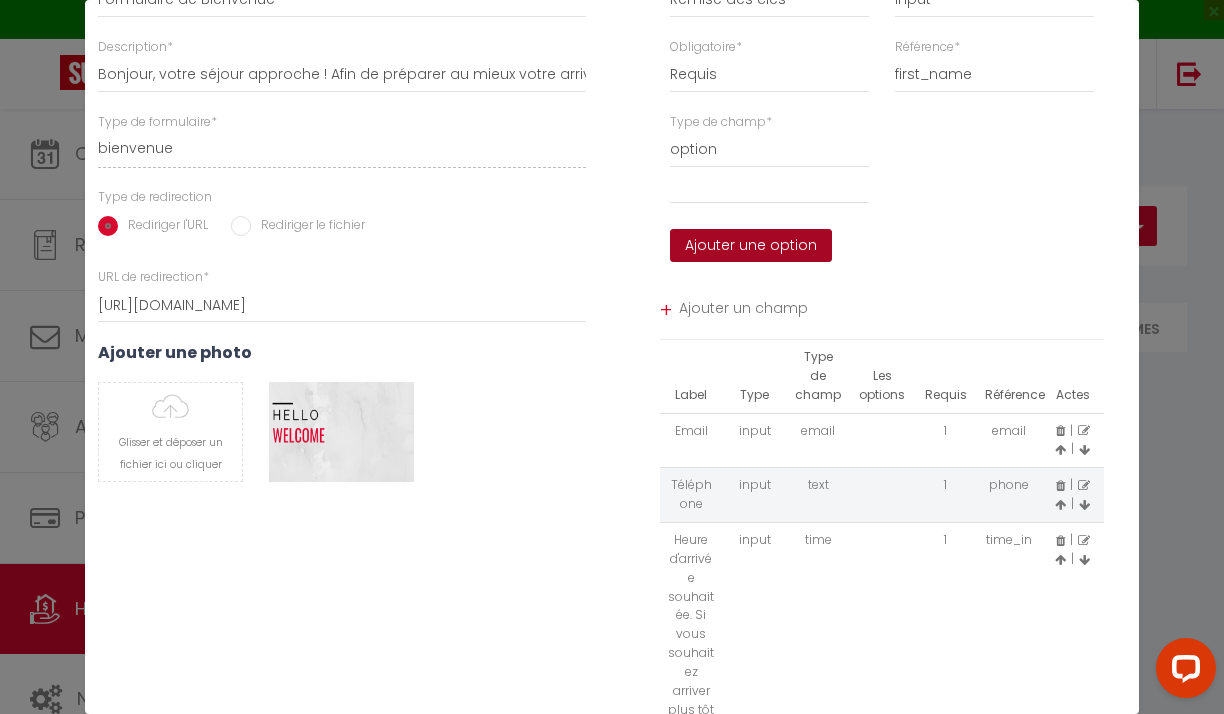 scroll, scrollTop: 0, scrollLeft: 0, axis: both 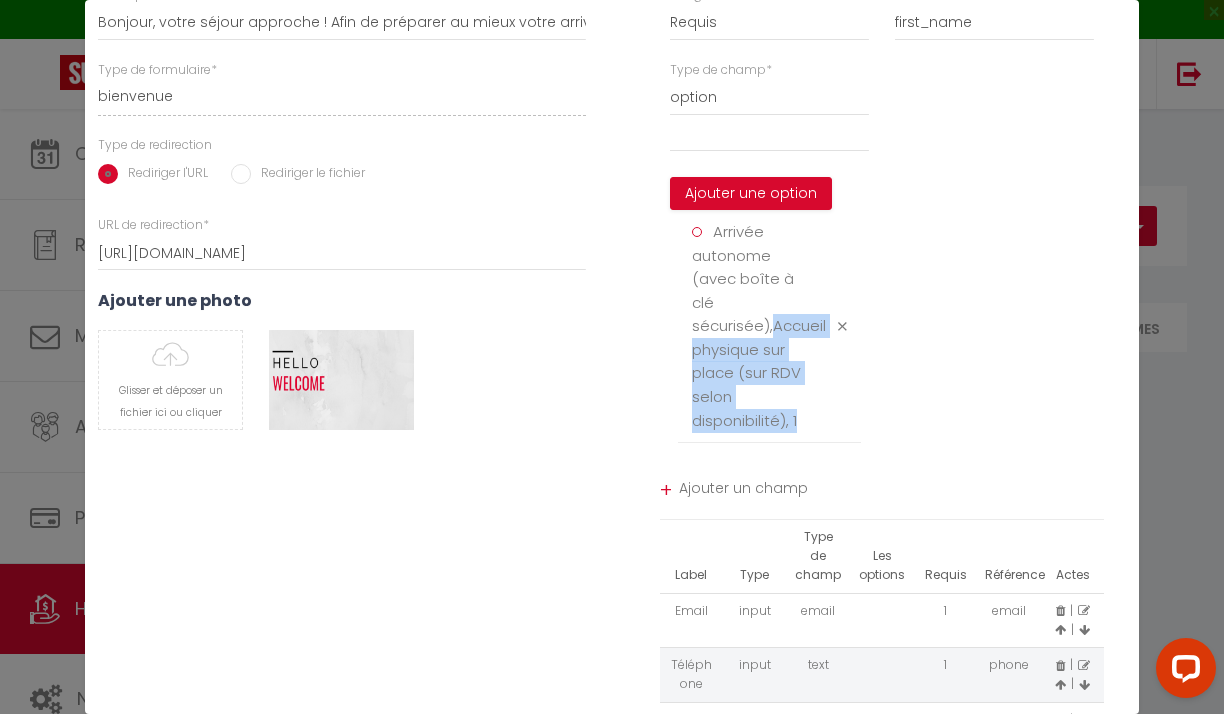 drag, startPoint x: 771, startPoint y: 304, endPoint x: 820, endPoint y: 396, distance: 104.23531 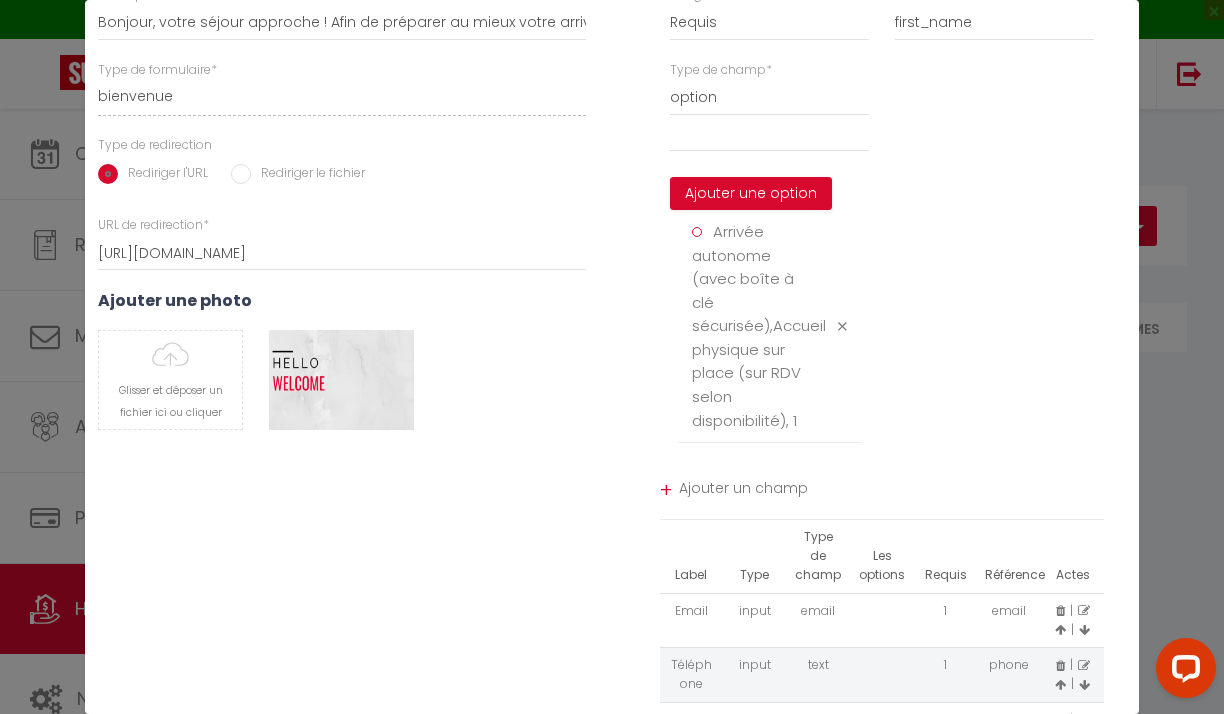 click on "Arrivée autonome (avec boîte à clé sécurisée),Accueil physique sur place (sur RDV selon disponibilité),	1" at bounding box center (754, 326) 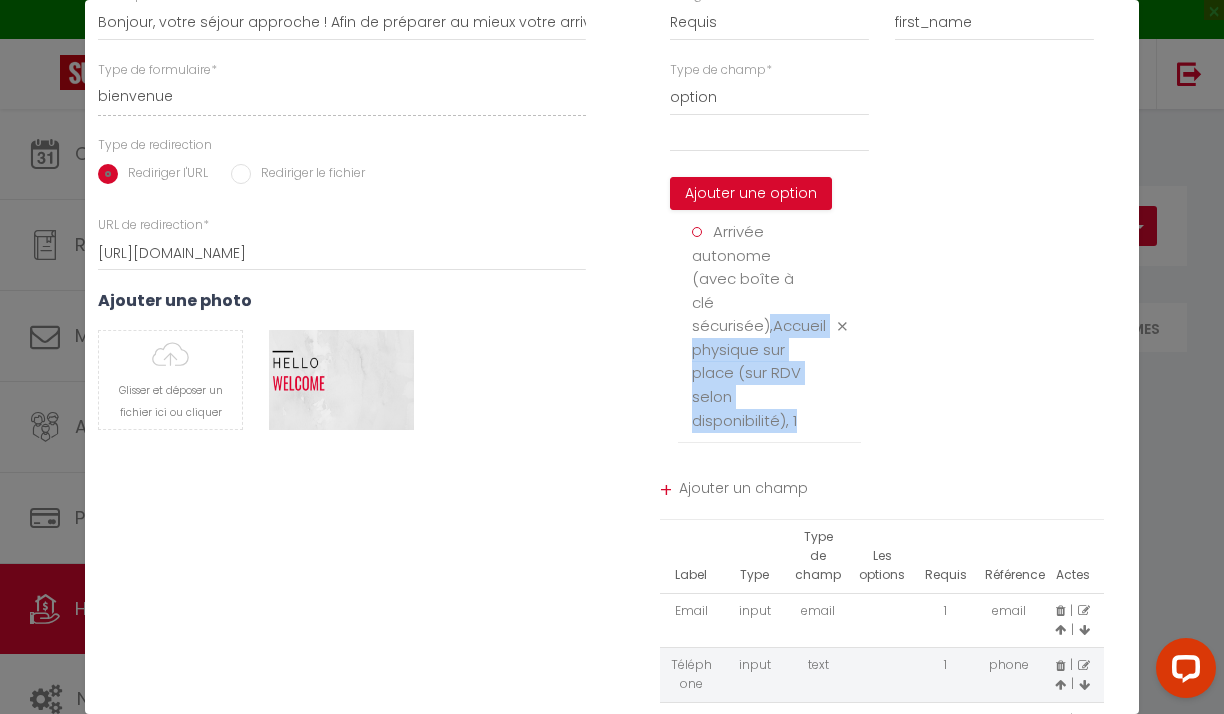 drag, startPoint x: 768, startPoint y: 302, endPoint x: 801, endPoint y: 405, distance: 108.157295 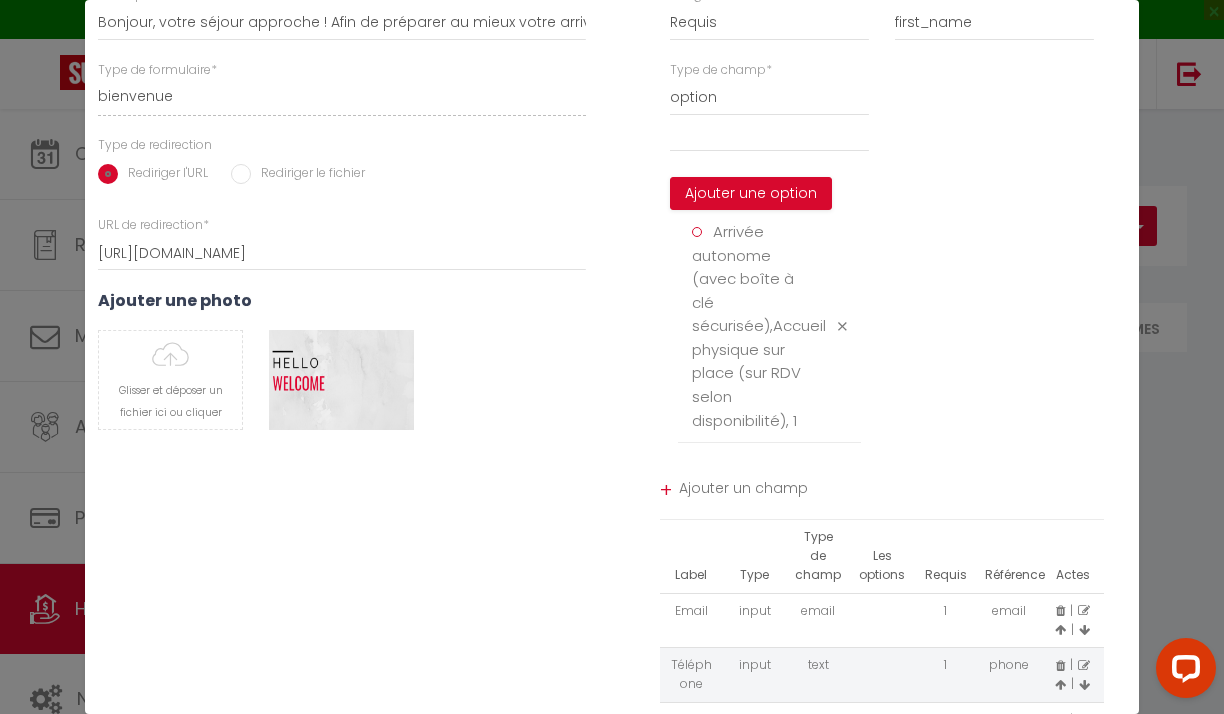 click at bounding box center [842, 326] 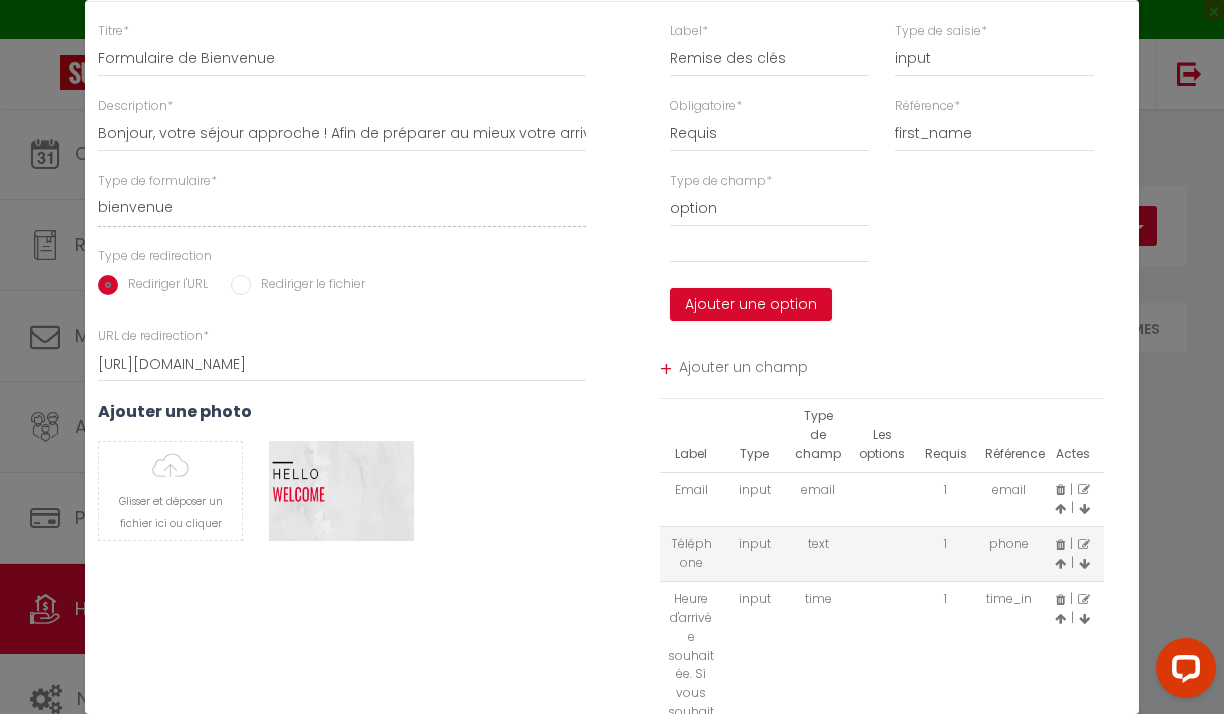 scroll, scrollTop: 58, scrollLeft: 0, axis: vertical 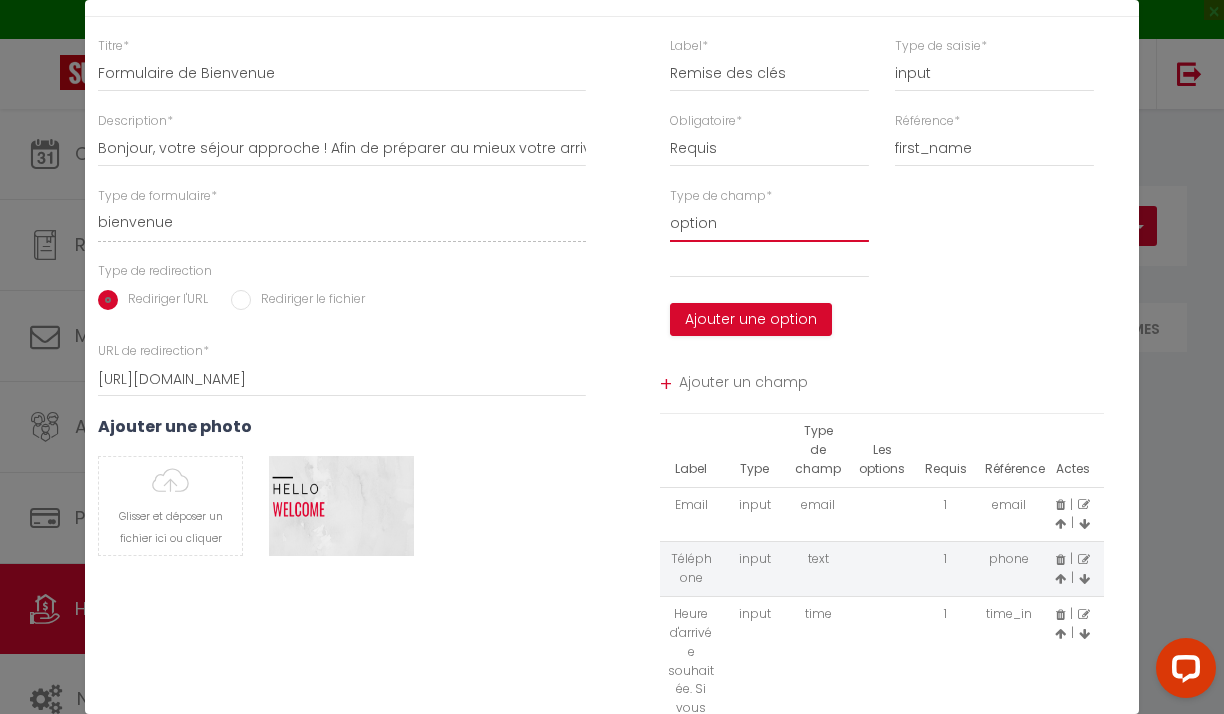 click on "option" at bounding box center (769, 224) 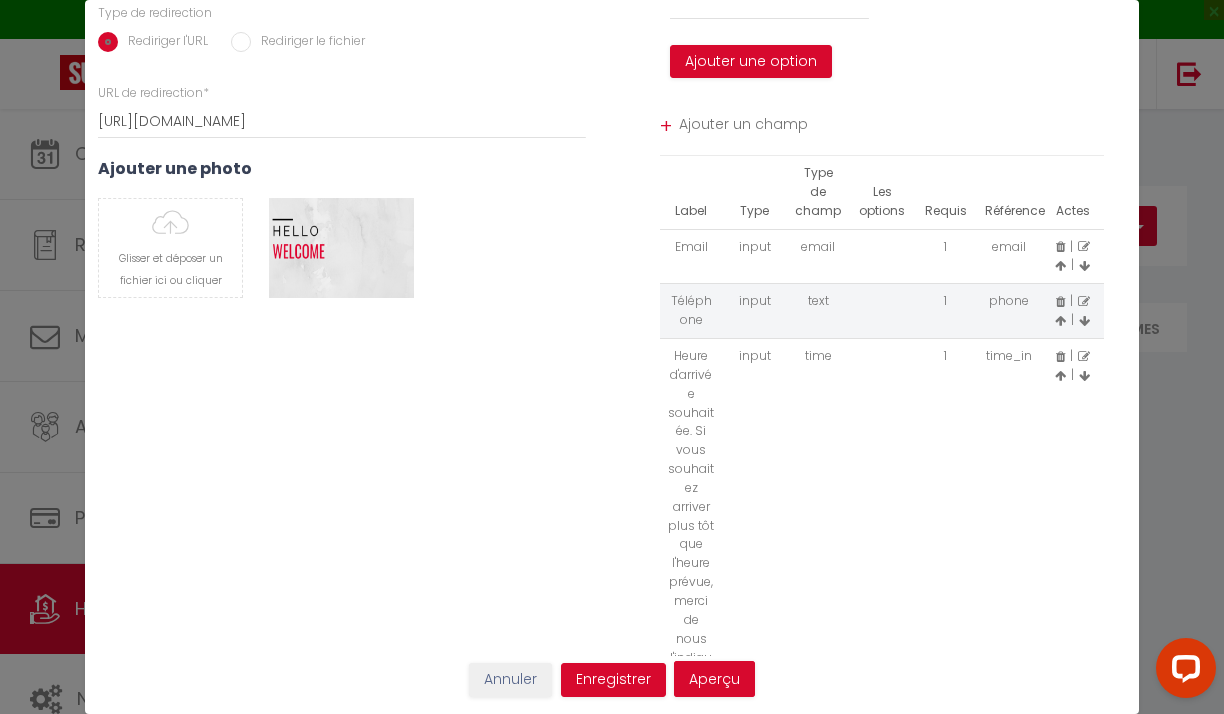 scroll, scrollTop: 318, scrollLeft: 0, axis: vertical 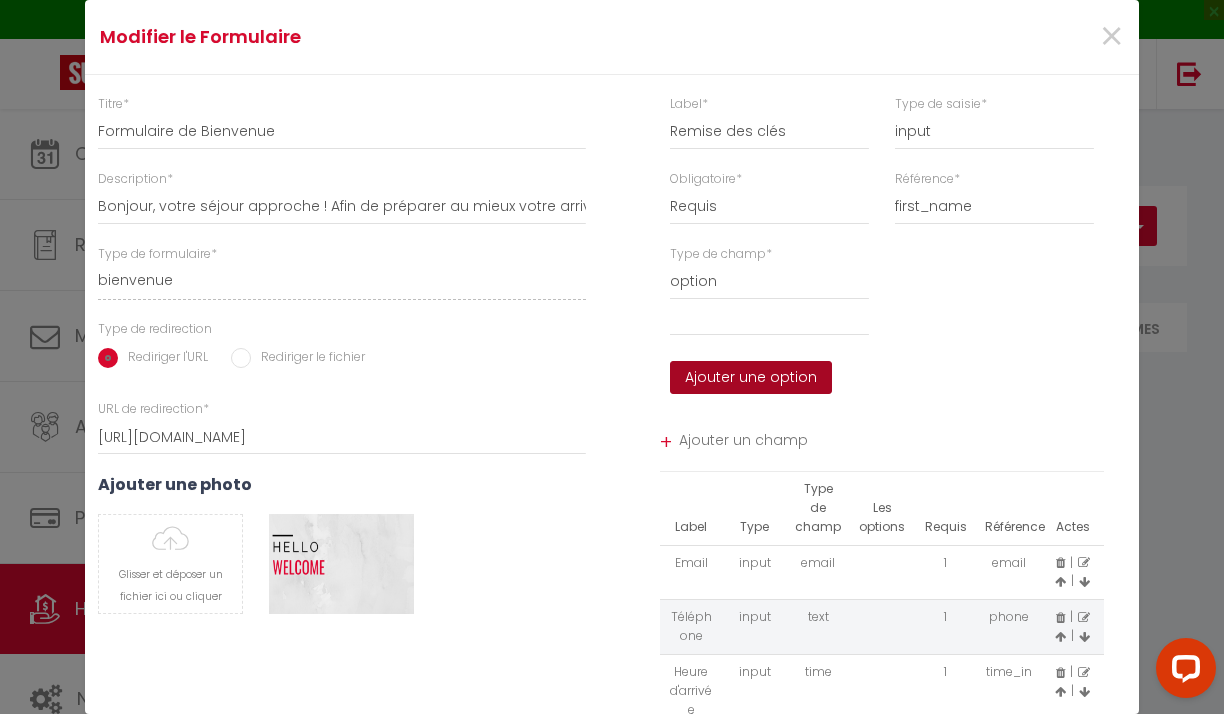 click on "Ajouter une option" at bounding box center [751, 378] 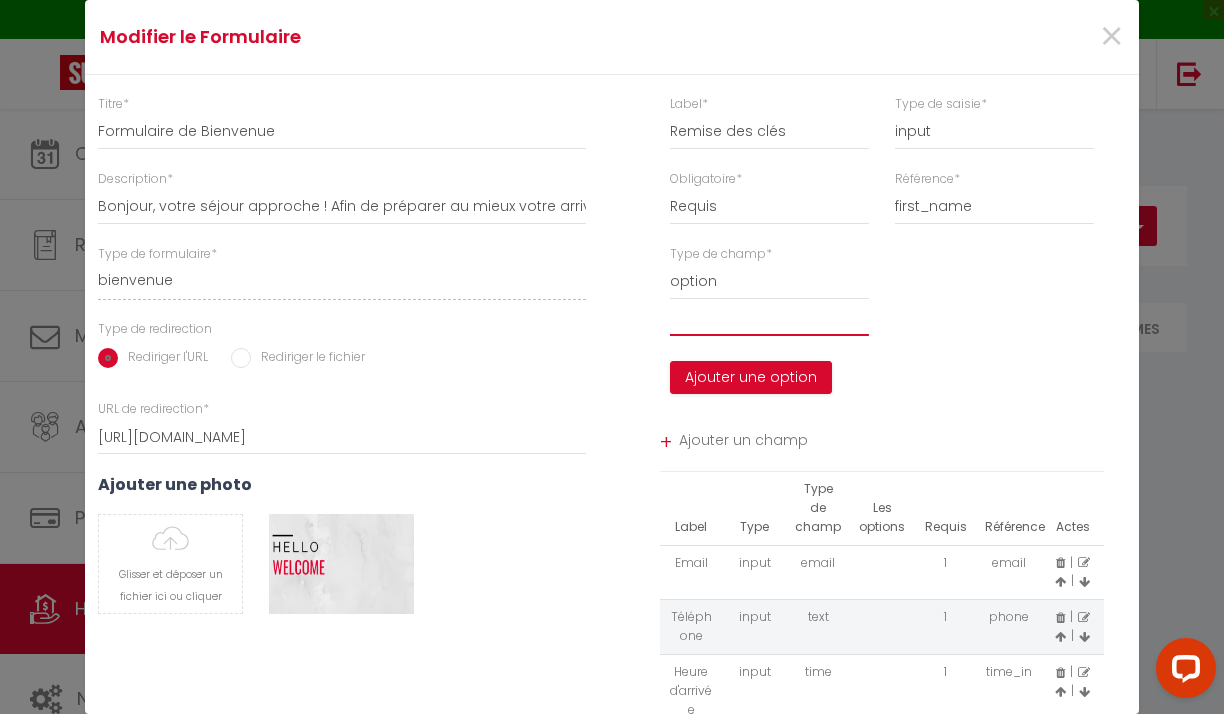 click at bounding box center [769, 318] 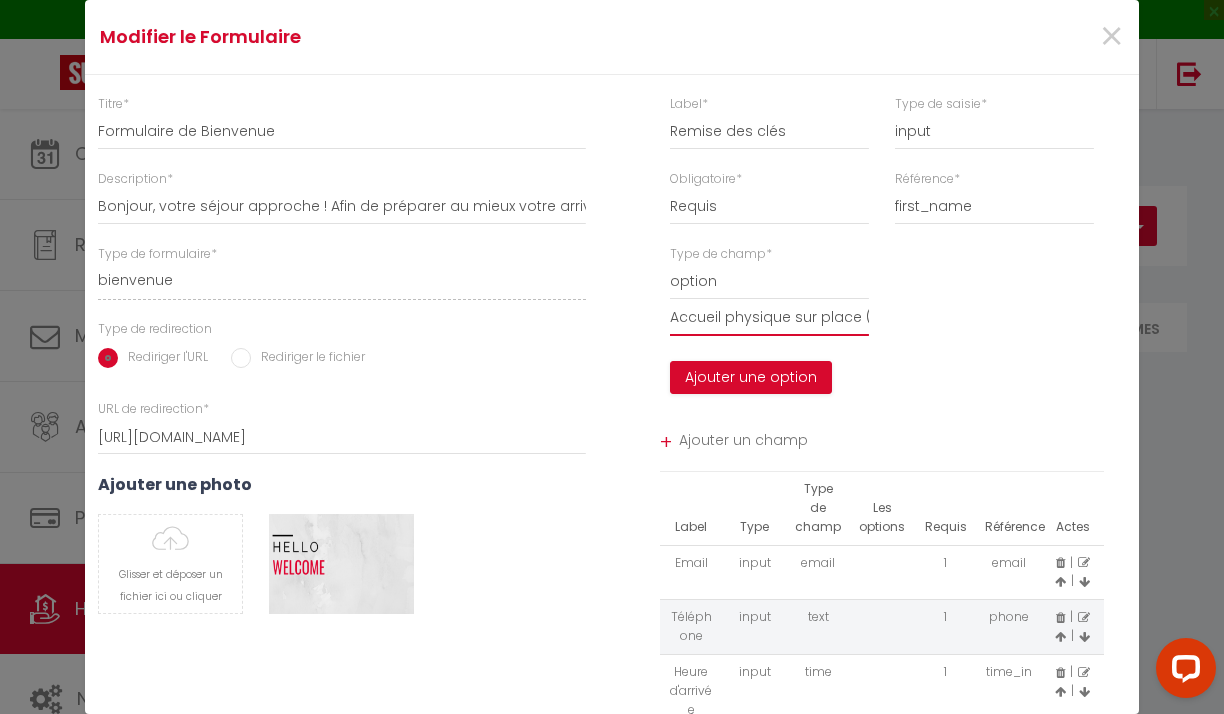 scroll, scrollTop: 0, scrollLeft: 192, axis: horizontal 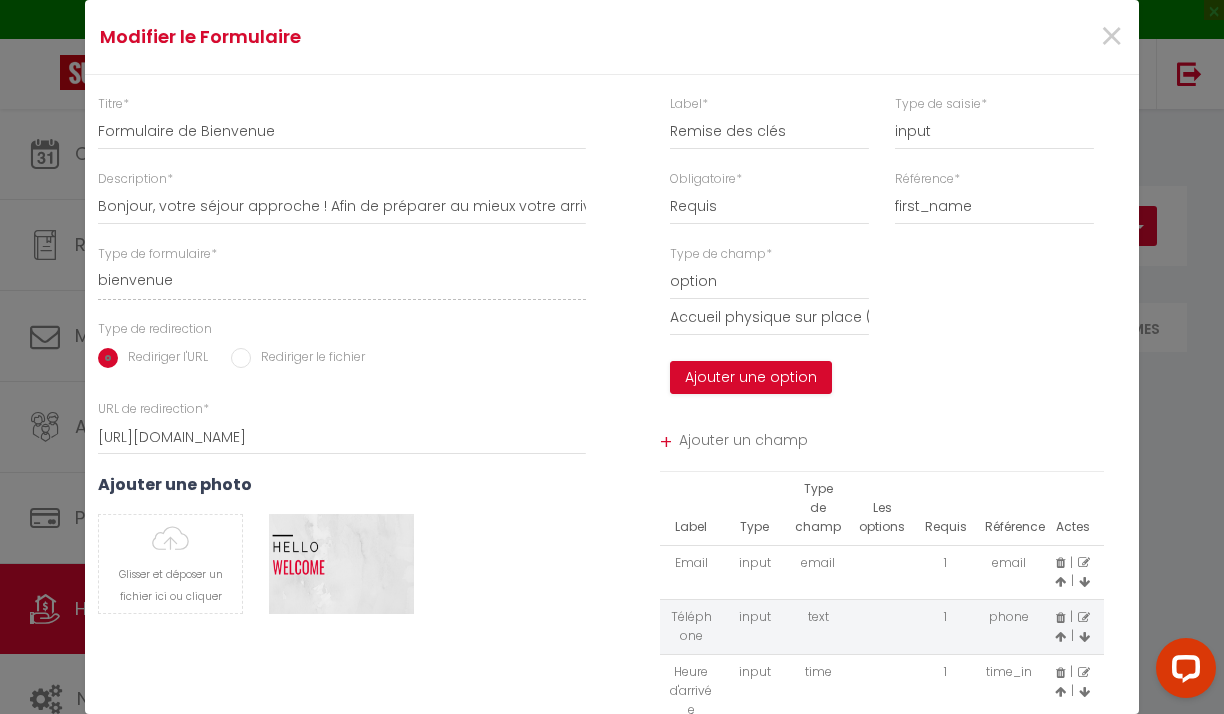 drag, startPoint x: 873, startPoint y: 317, endPoint x: 686, endPoint y: 322, distance: 187.06683 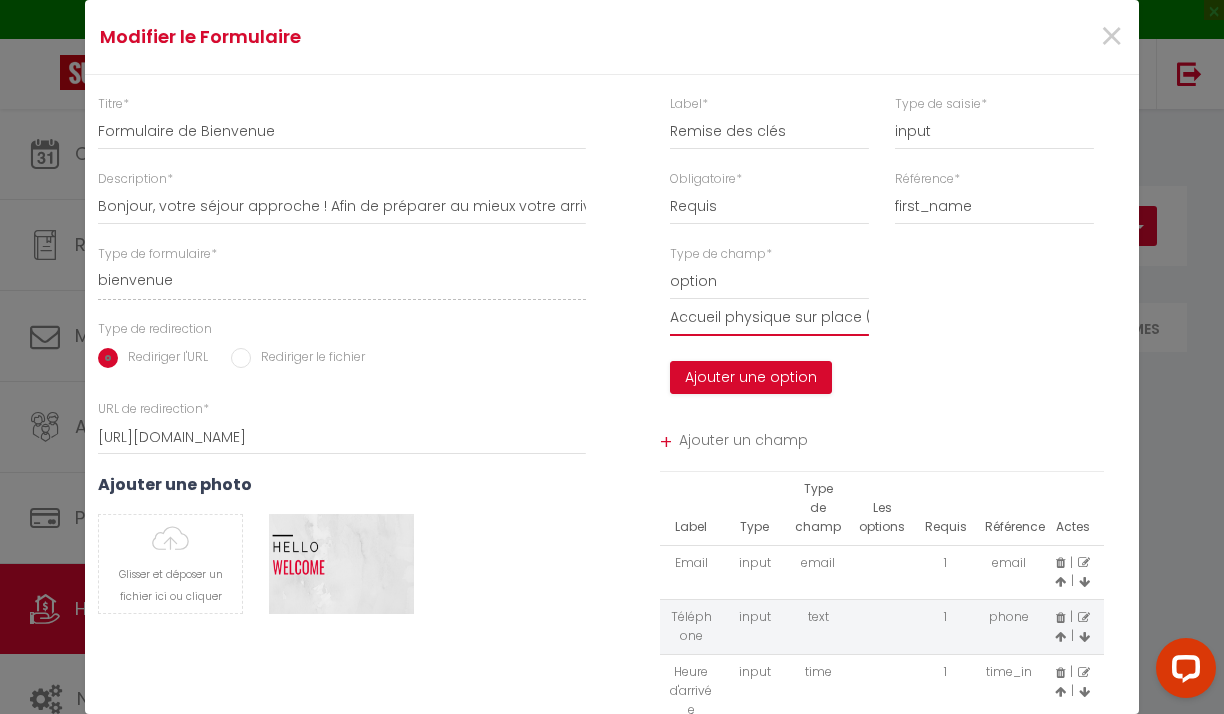 click on "Accueil physique sur place (sur RDV selon disponibilité), 1" at bounding box center [769, 318] 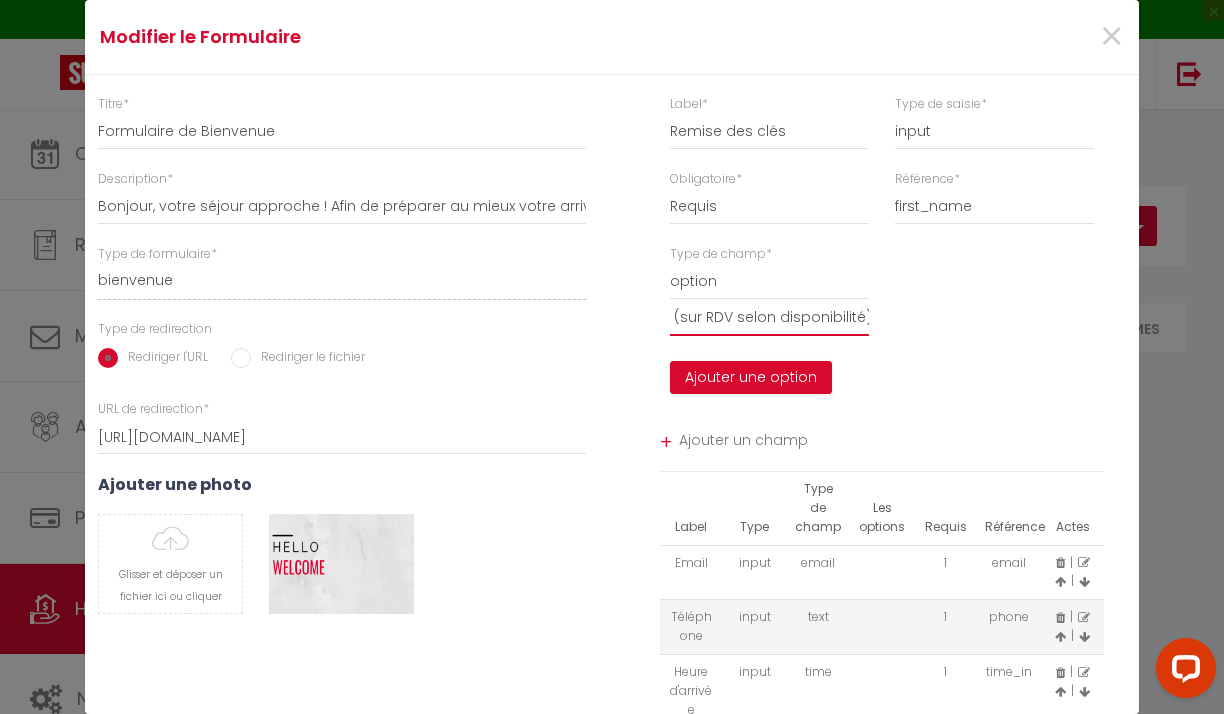 scroll, scrollTop: 0, scrollLeft: 182, axis: horizontal 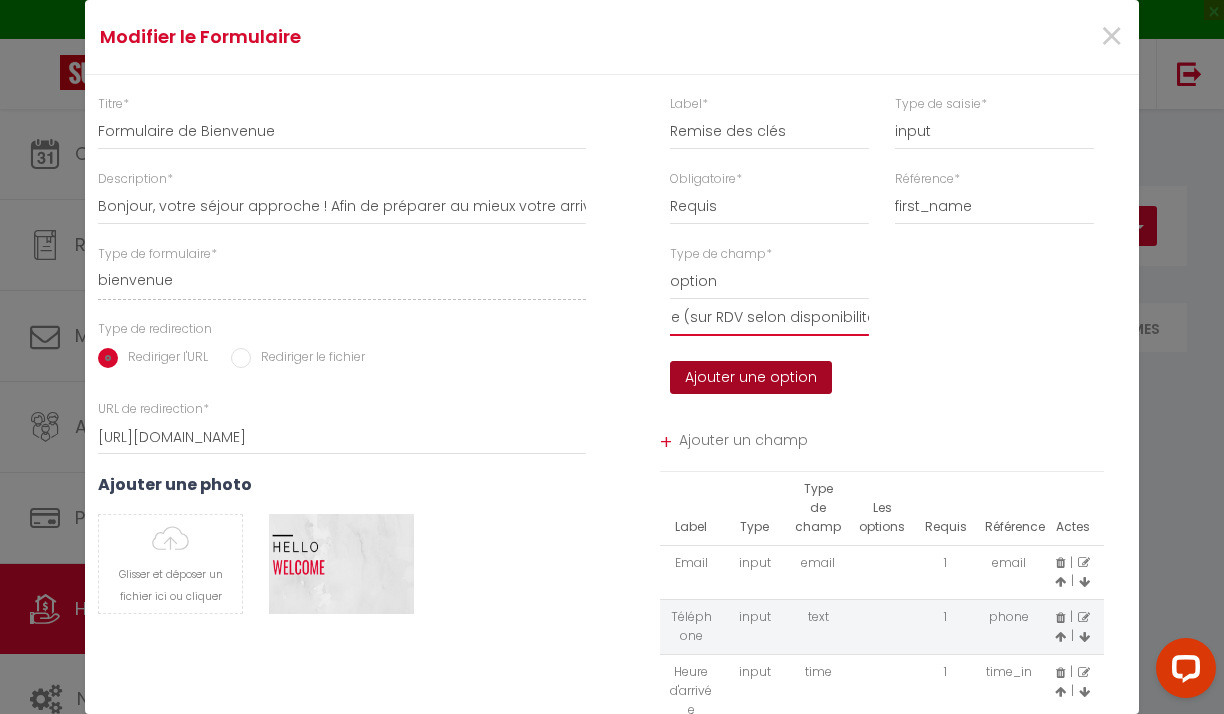 type on "Accueil physique sur place (sur RDV selon disponibilité)" 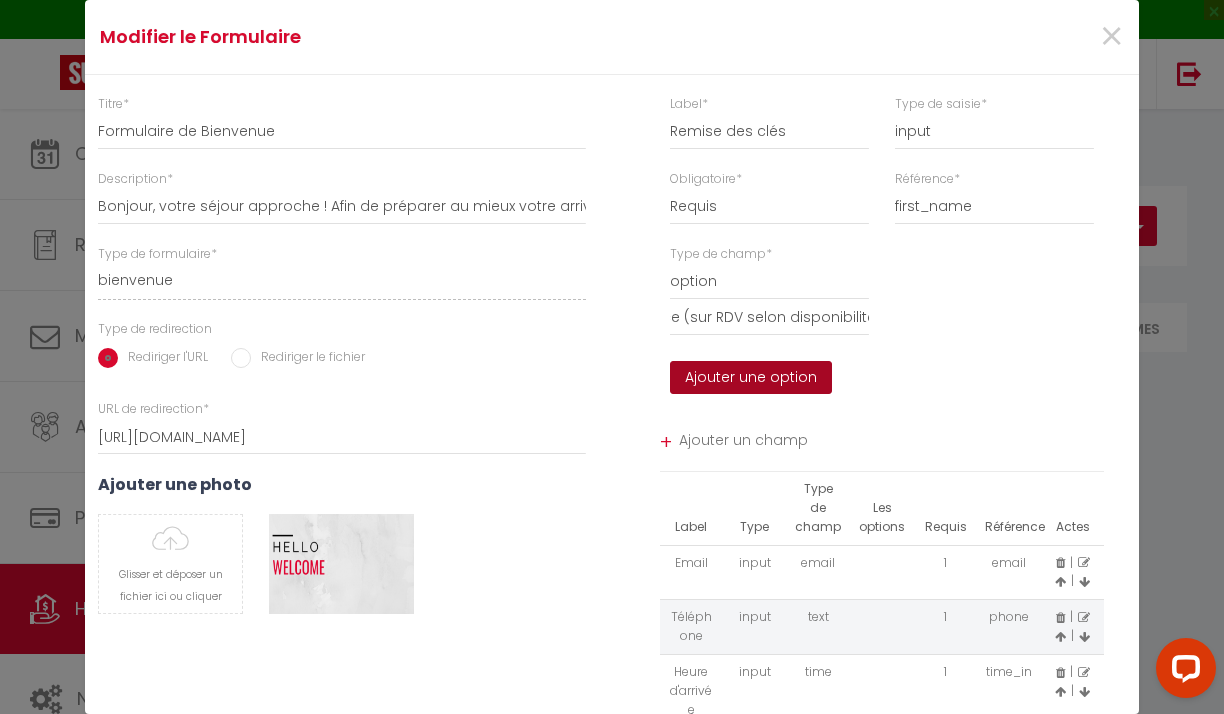 scroll, scrollTop: 0, scrollLeft: 0, axis: both 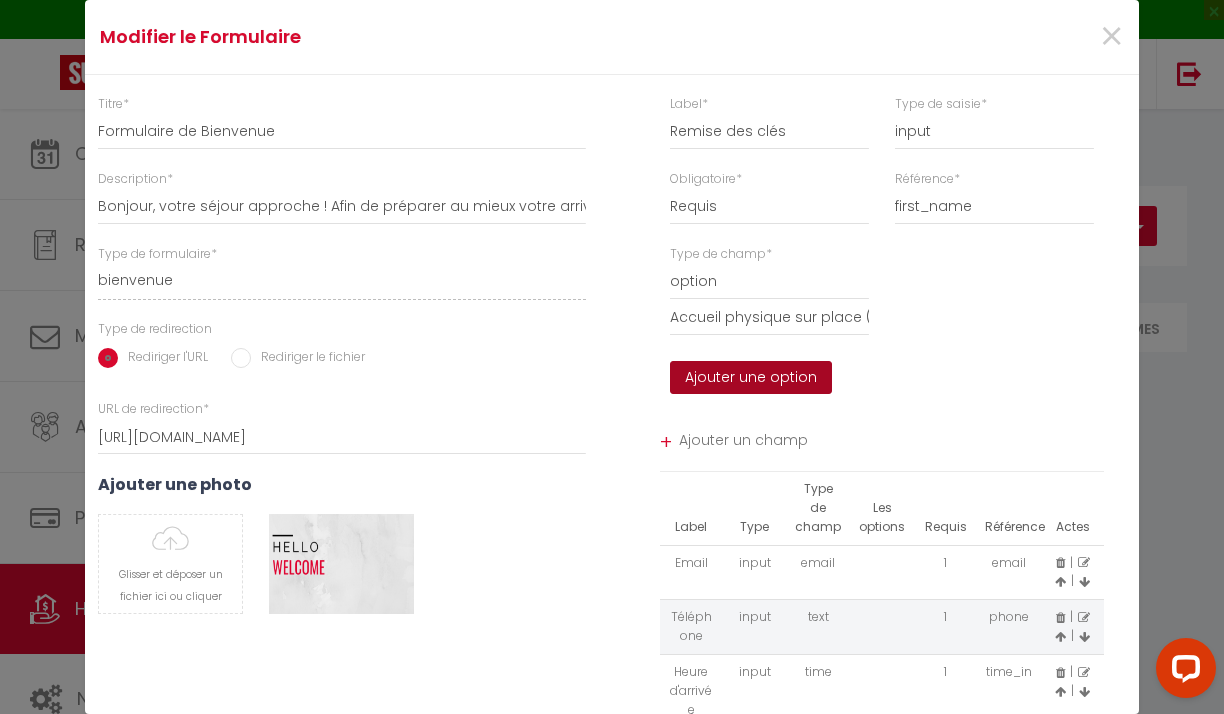 click on "Ajouter une option" at bounding box center (751, 378) 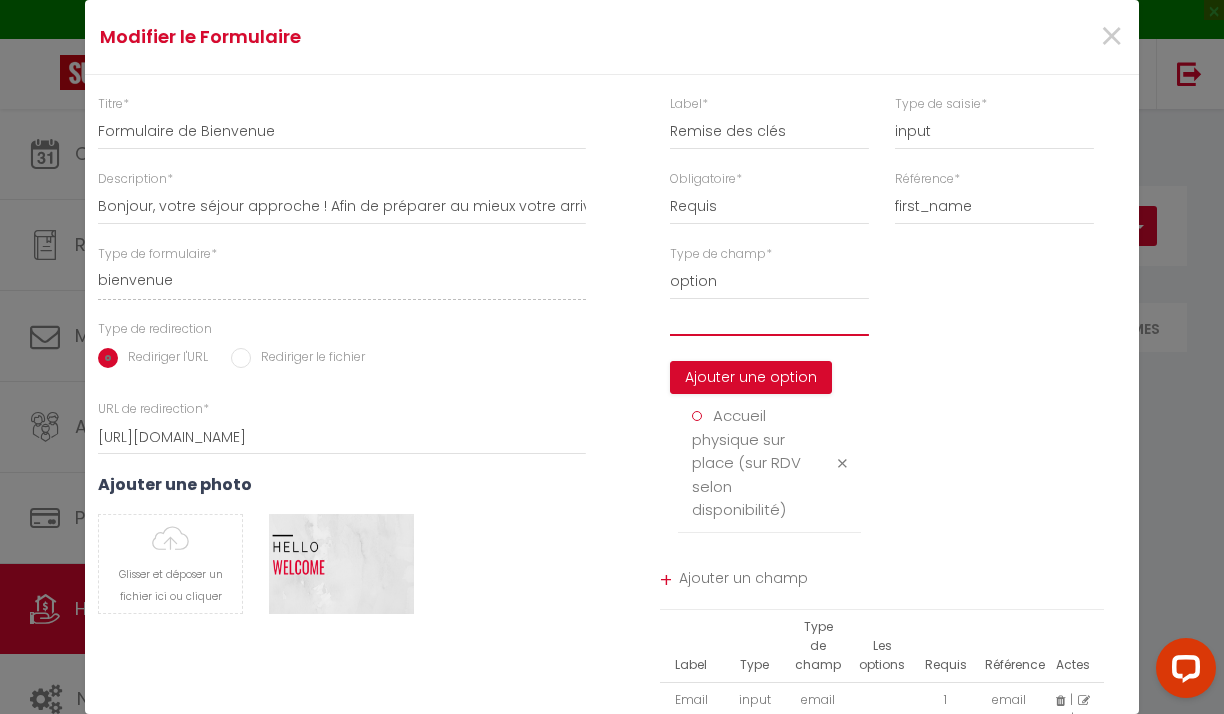 click at bounding box center [769, 318] 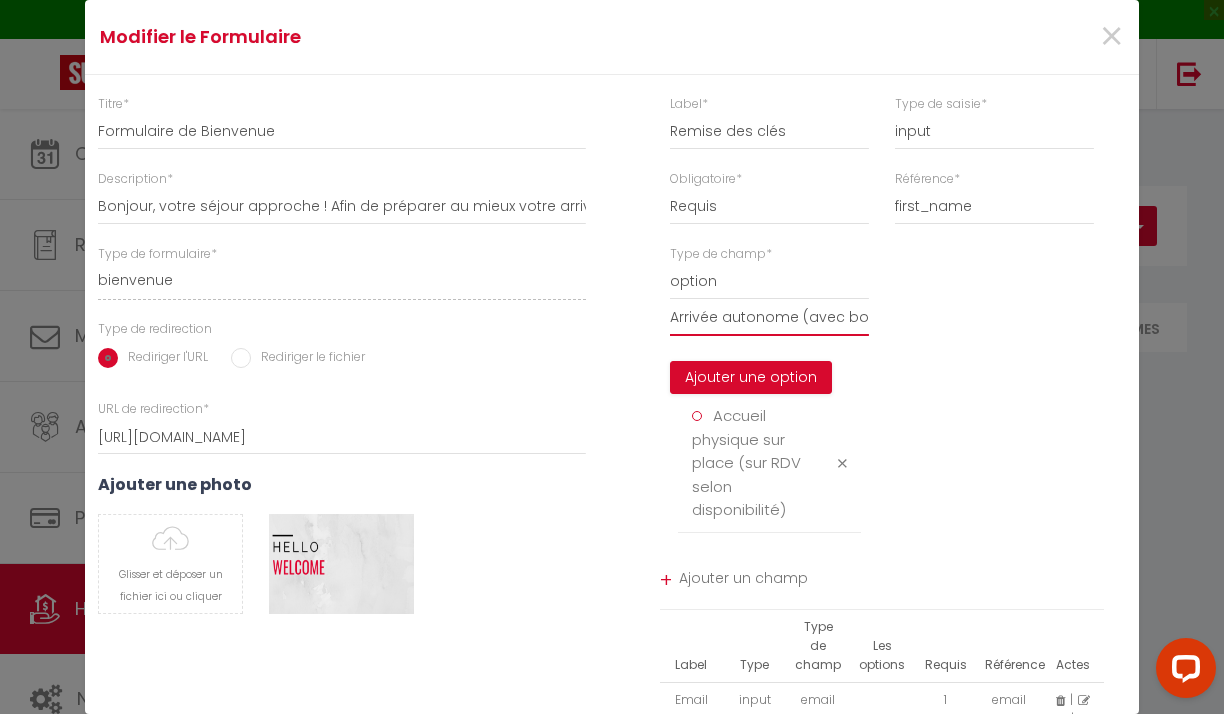 scroll, scrollTop: 0, scrollLeft: 122, axis: horizontal 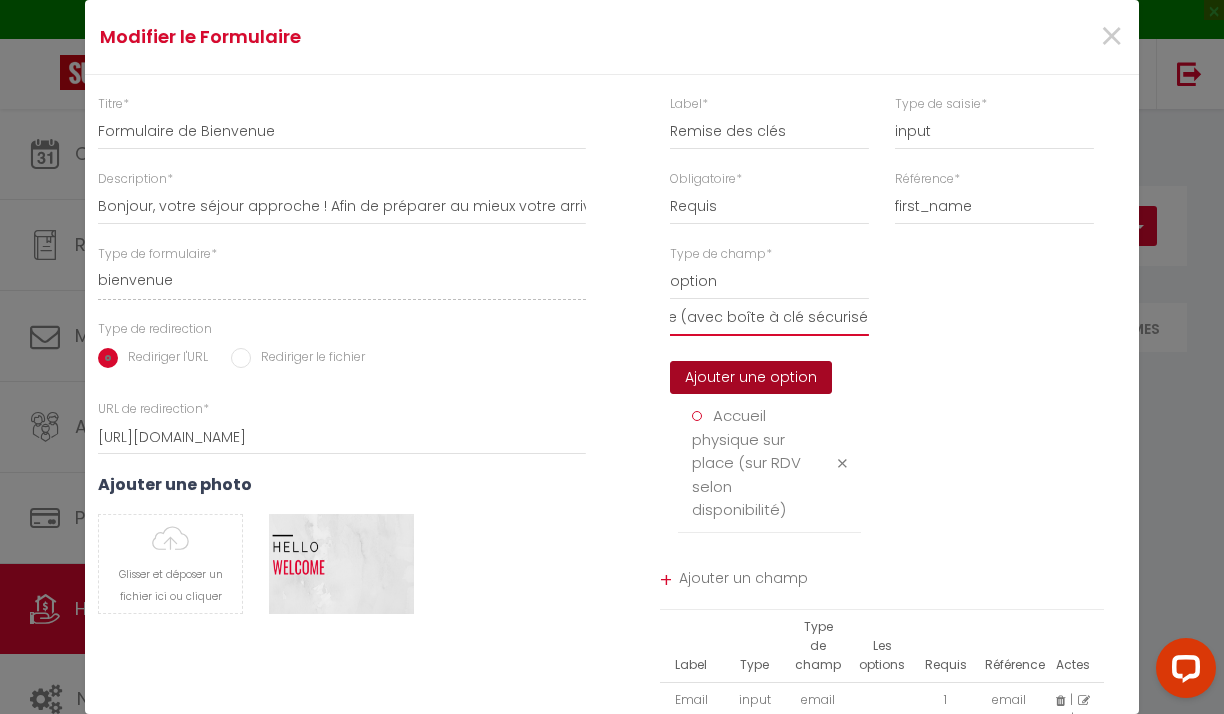 type on "Arrivée autonome (avec boîte à clé sécurisée)" 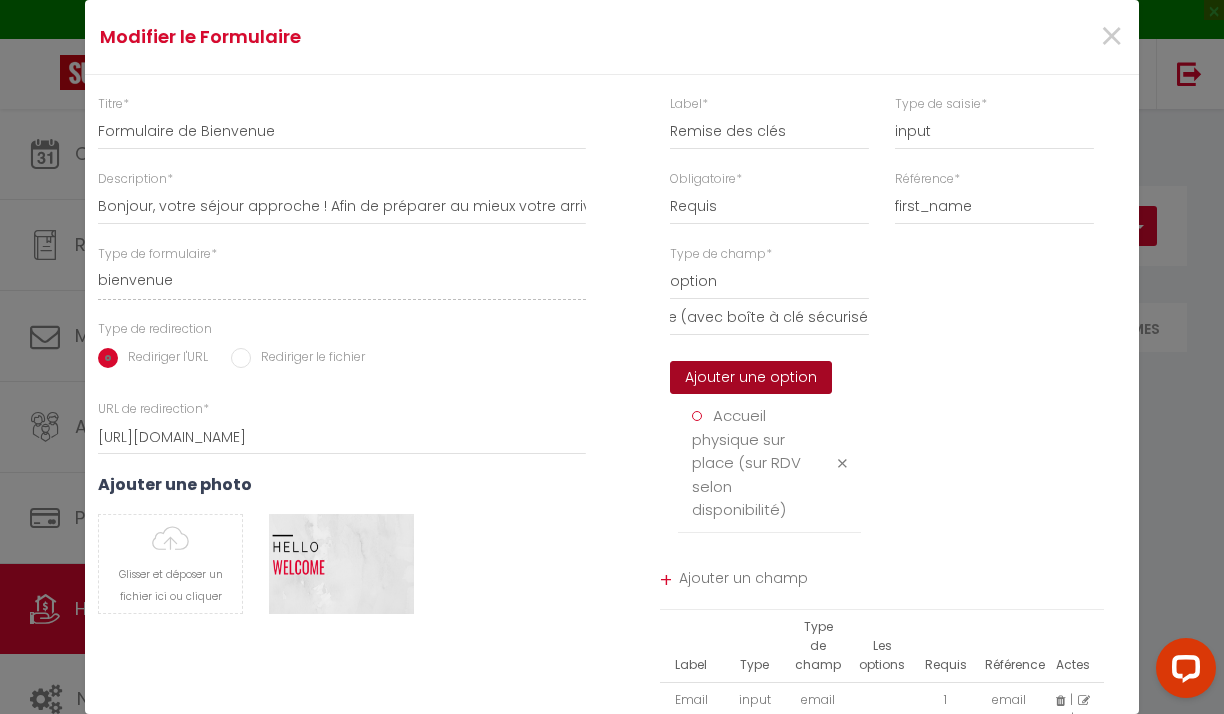 click on "Ajouter une option" at bounding box center [751, 378] 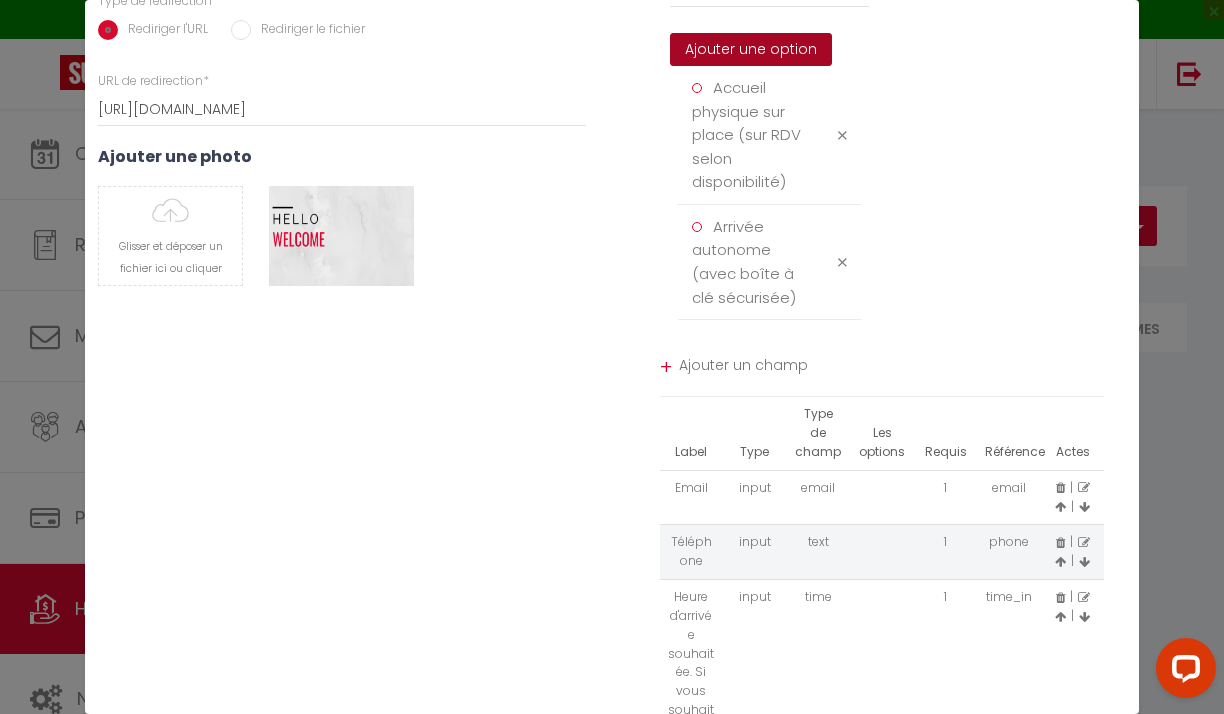 scroll, scrollTop: 368, scrollLeft: 0, axis: vertical 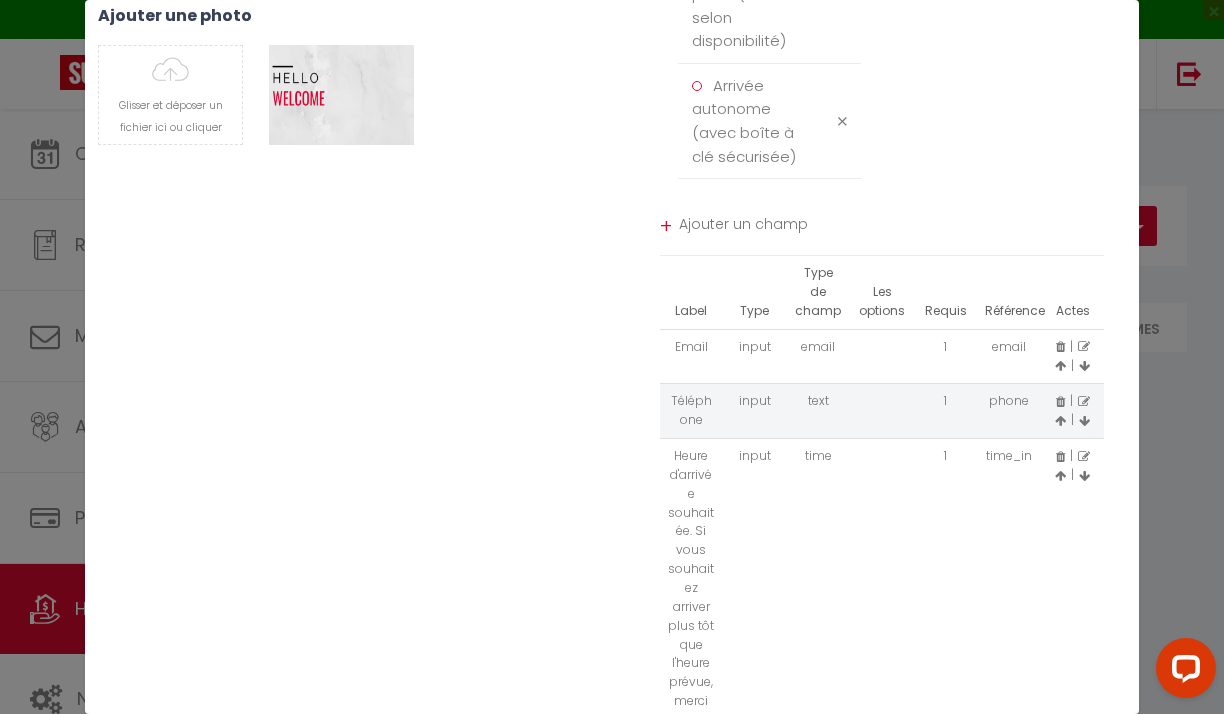 click on "Ajouter un champ" at bounding box center (892, 227) 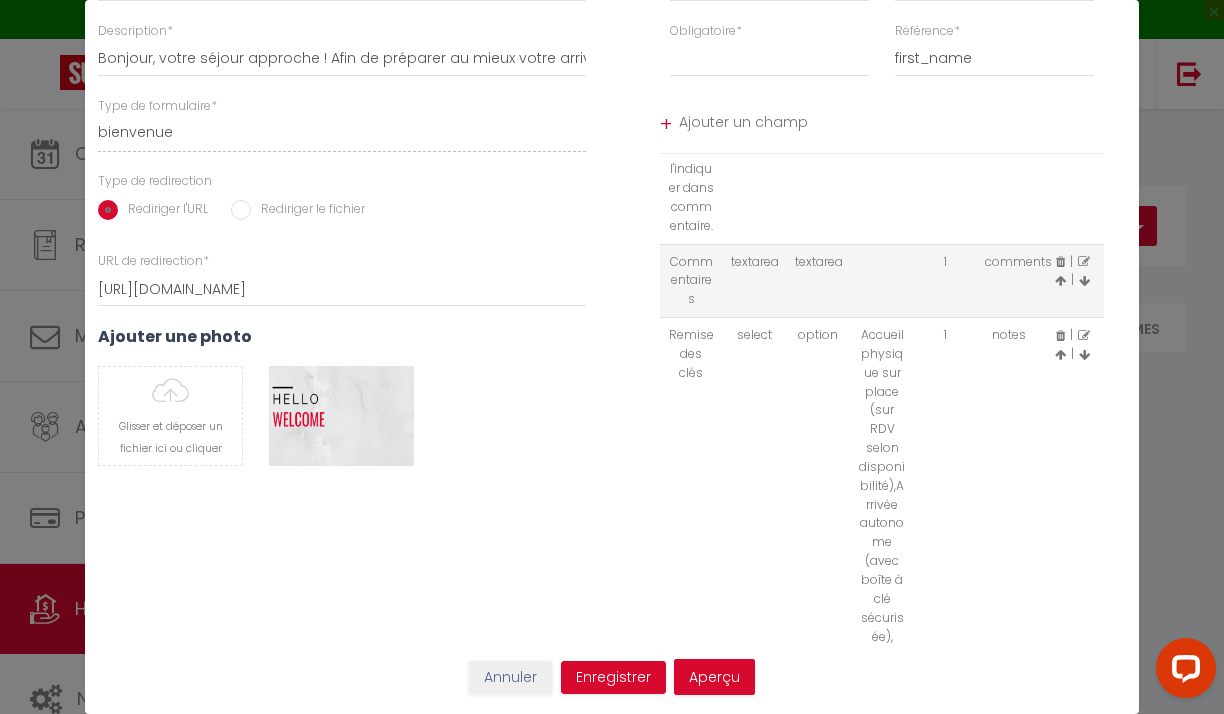 scroll, scrollTop: 488, scrollLeft: 0, axis: vertical 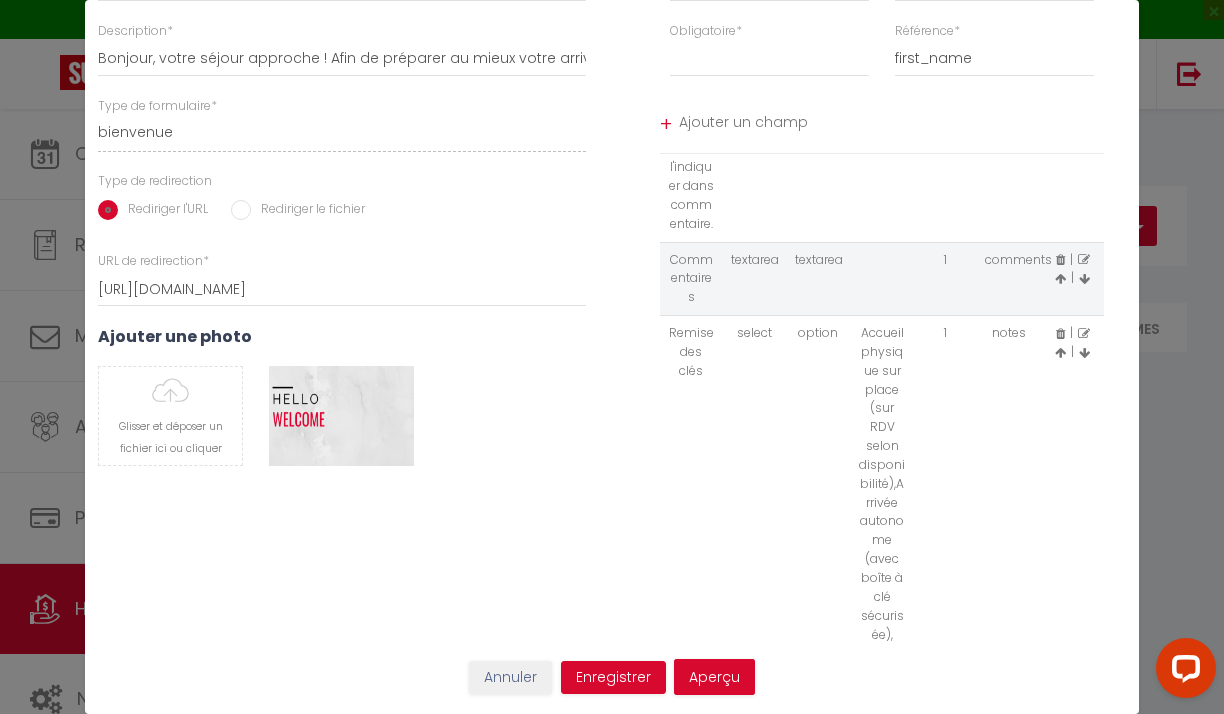 click at bounding box center (1084, 279) 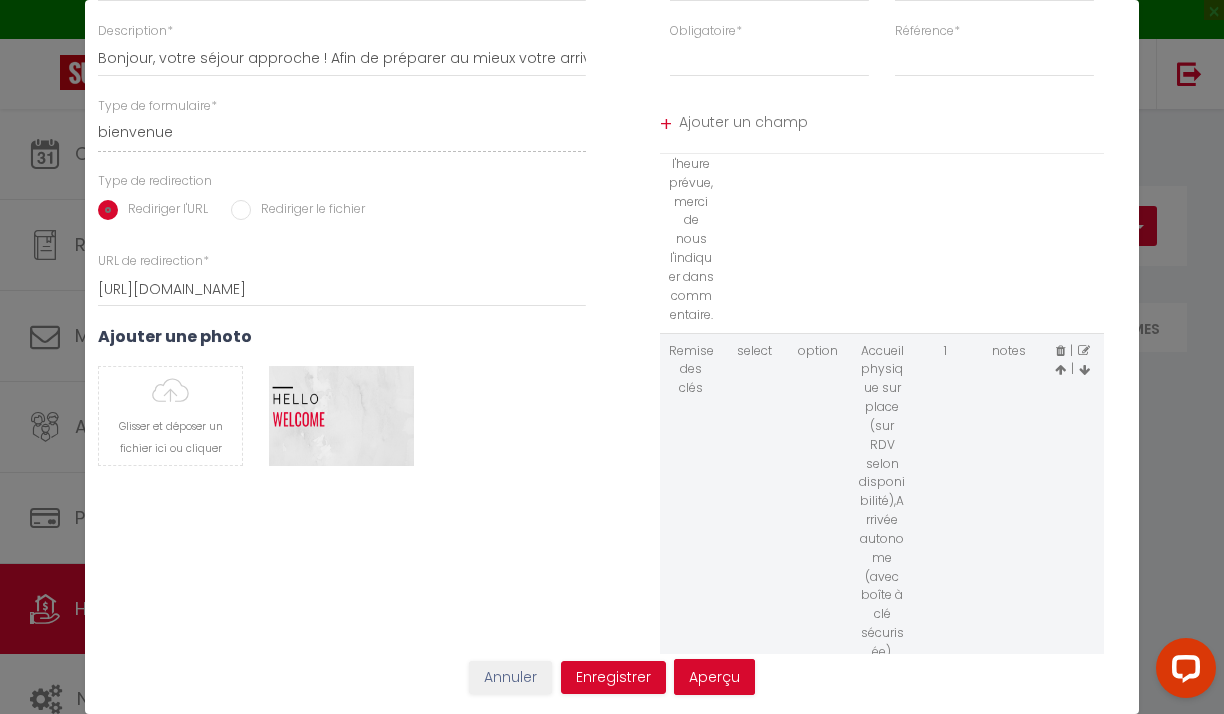 scroll, scrollTop: 488, scrollLeft: 0, axis: vertical 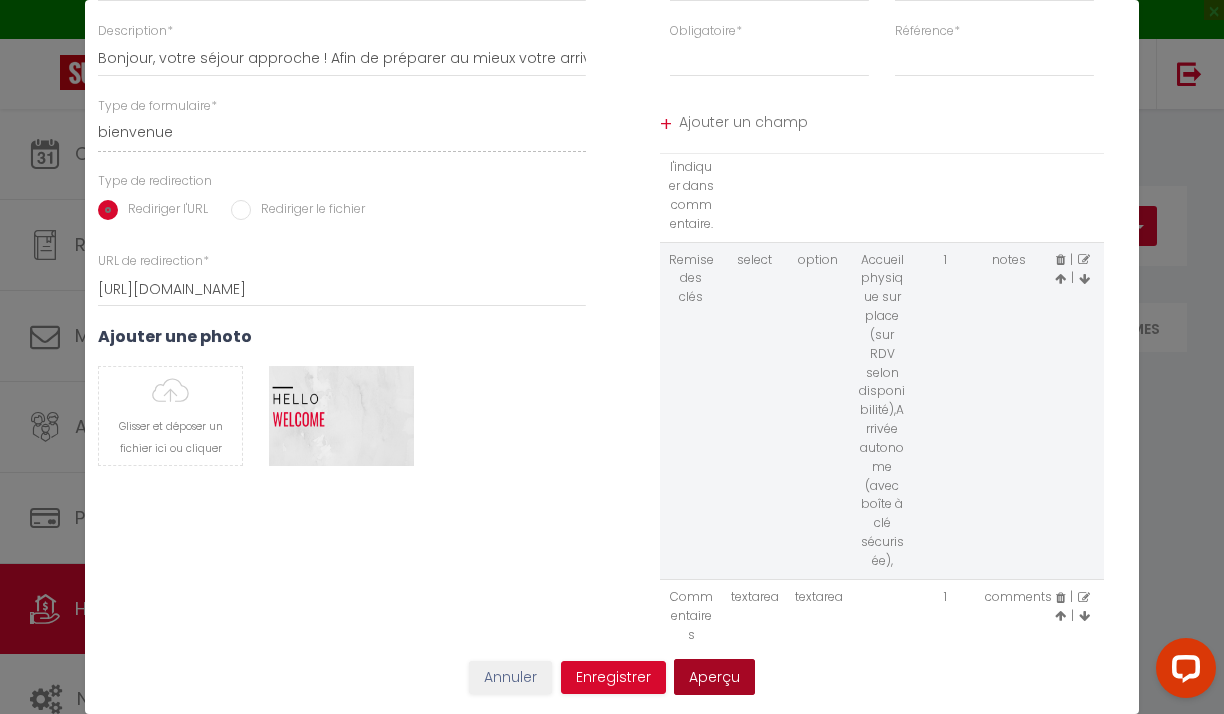 click on "Aperçu" at bounding box center [714, 677] 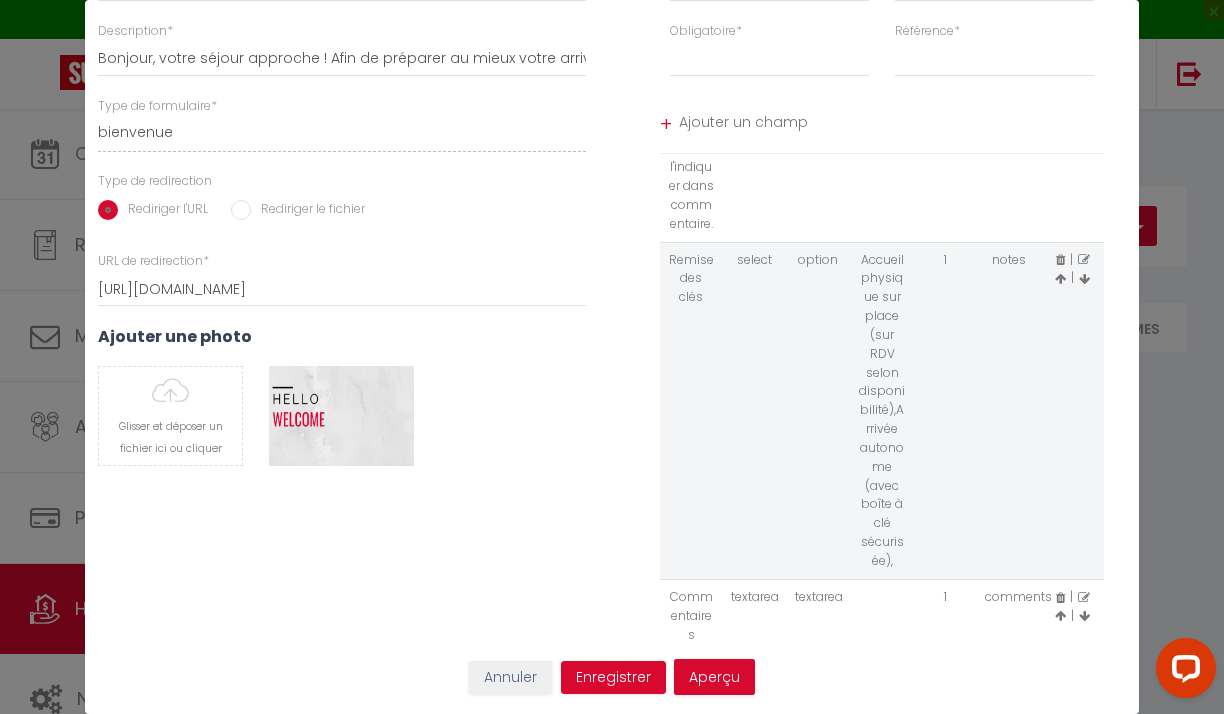 click on "Arrivée autonome (avec boîte à clé sécurisée)," at bounding box center (882, 485) 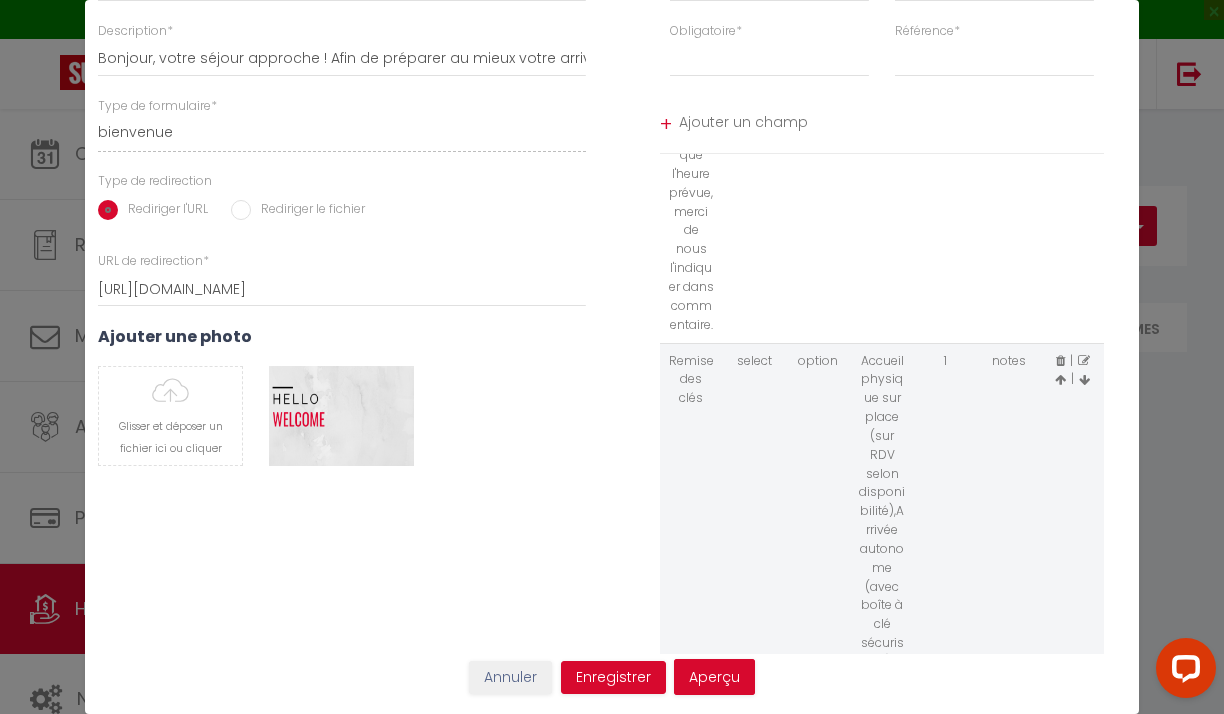 scroll, scrollTop: 454, scrollLeft: 0, axis: vertical 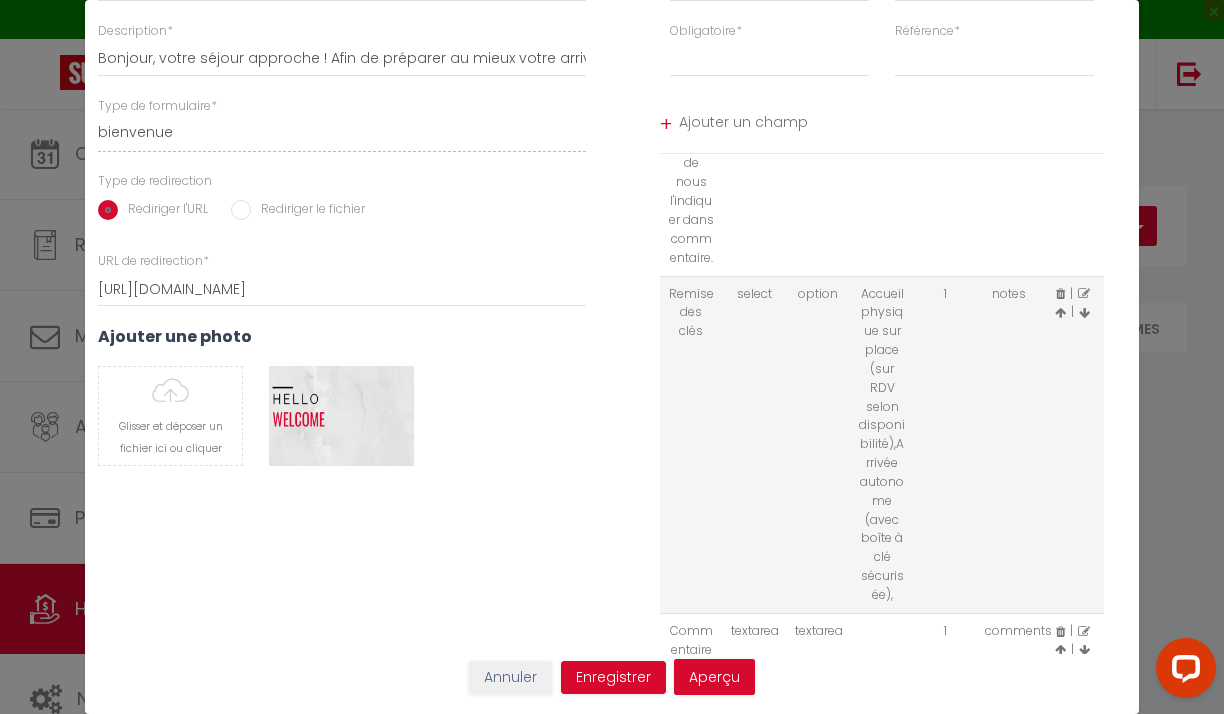 click at bounding box center [1084, 294] 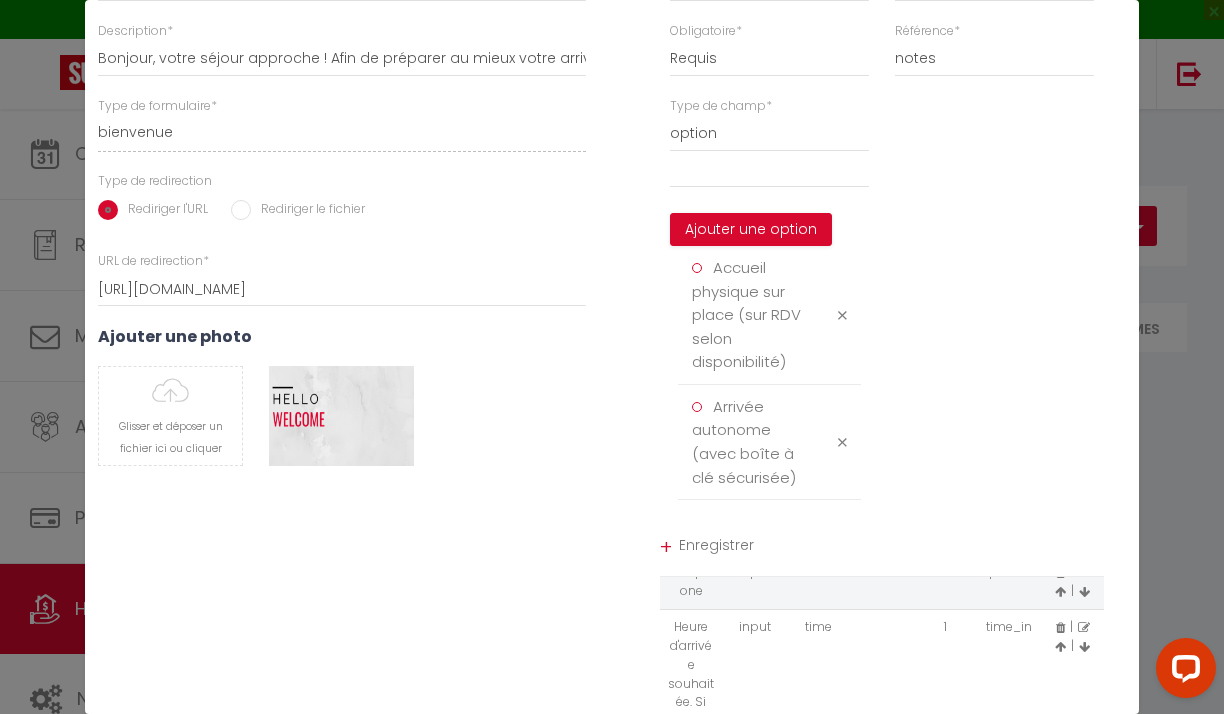 scroll, scrollTop: 150, scrollLeft: 0, axis: vertical 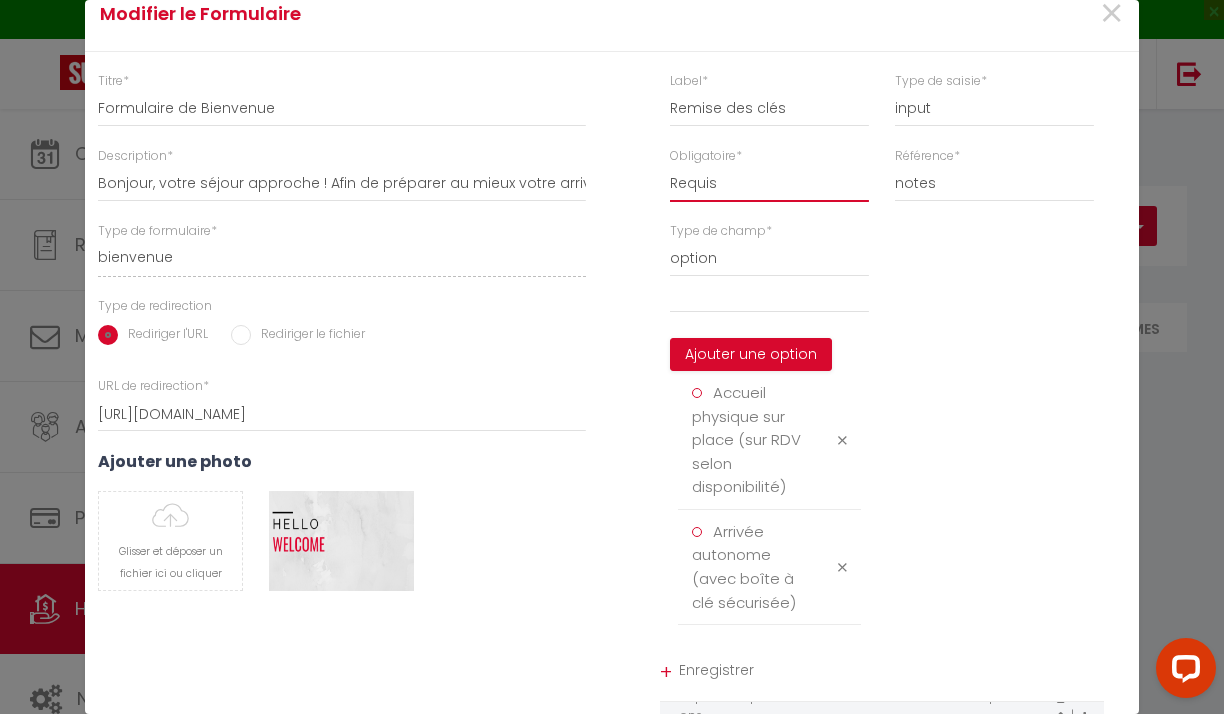 click on "Requis
Optionnel" at bounding box center (769, 184) 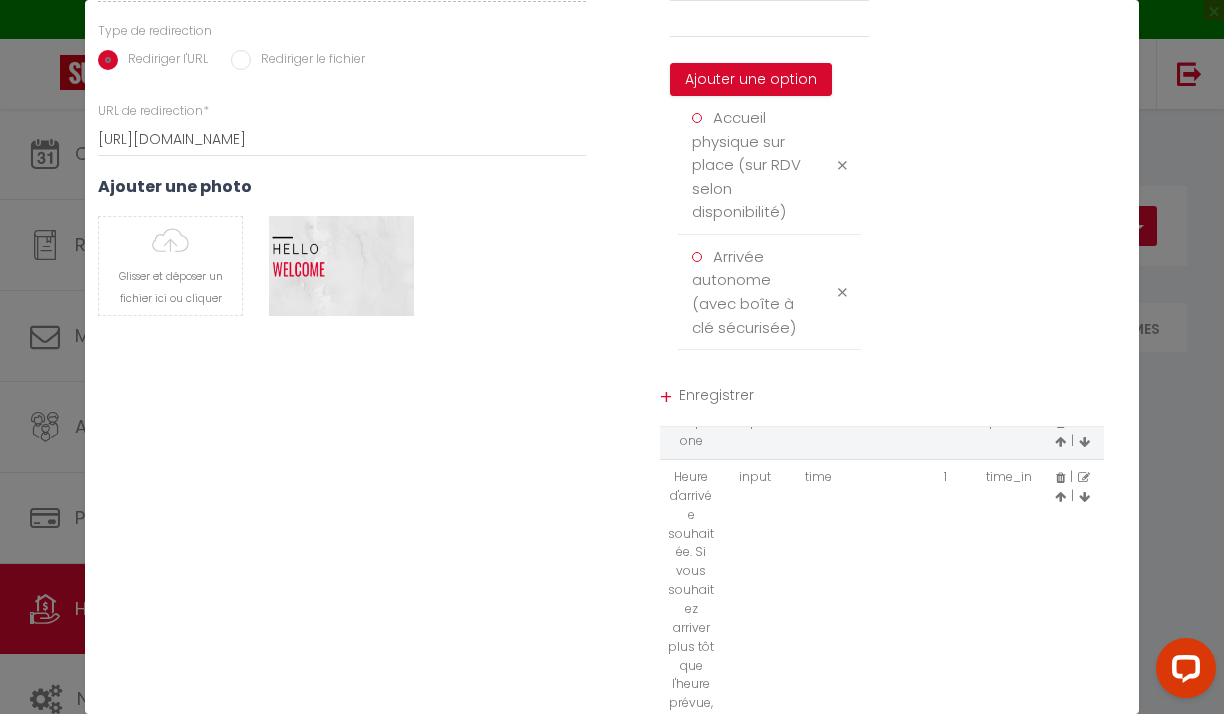 scroll, scrollTop: 572, scrollLeft: 0, axis: vertical 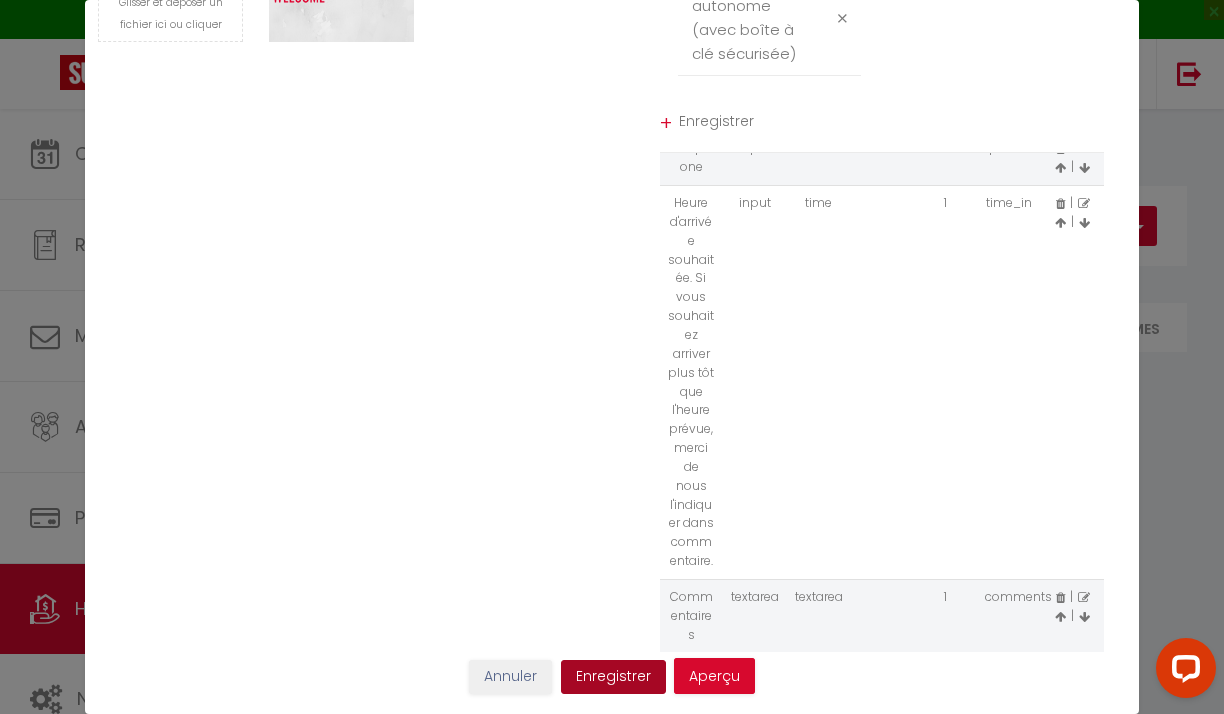 click on "Enregistrer" at bounding box center (613, 677) 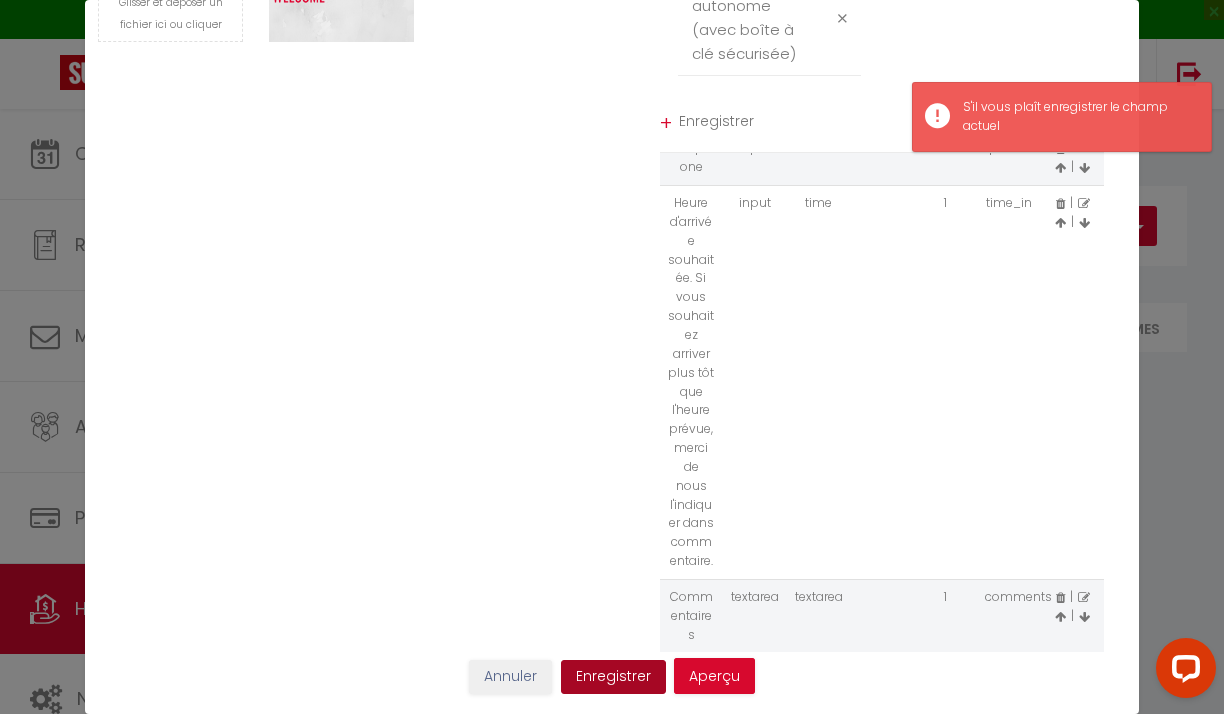 scroll, scrollTop: 0, scrollLeft: 0, axis: both 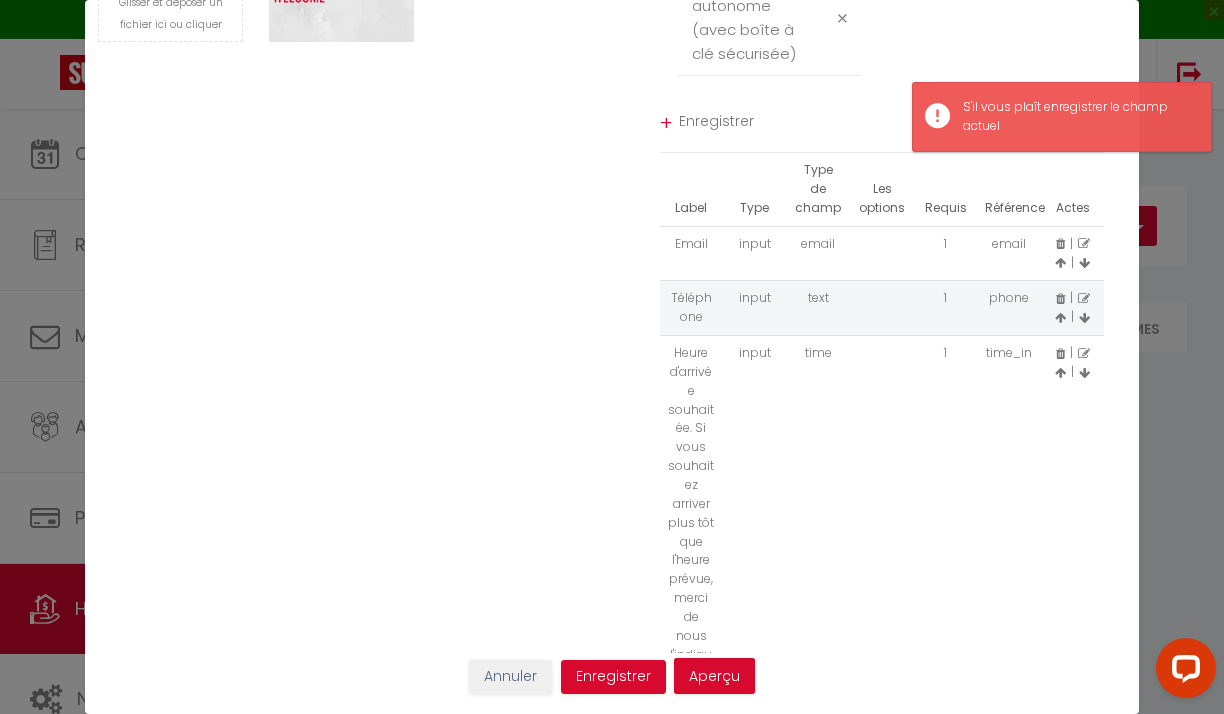 click on "Enregistrer" at bounding box center [892, 124] 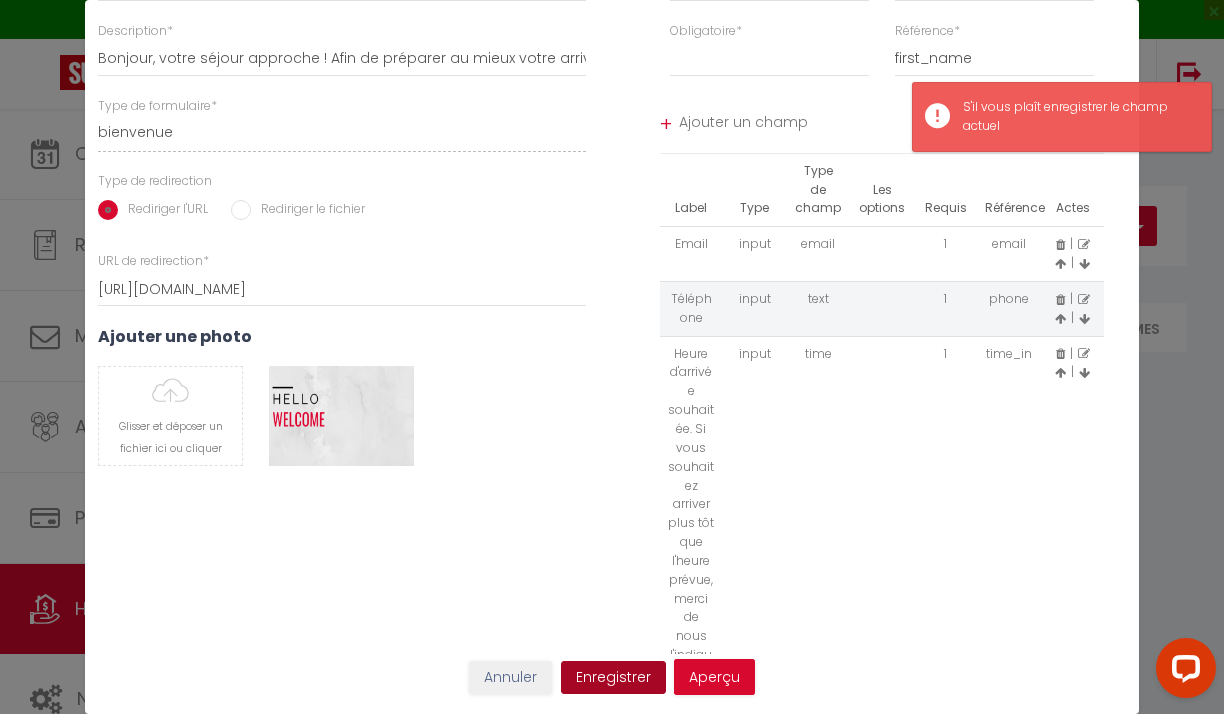 click on "Enregistrer" at bounding box center (613, 678) 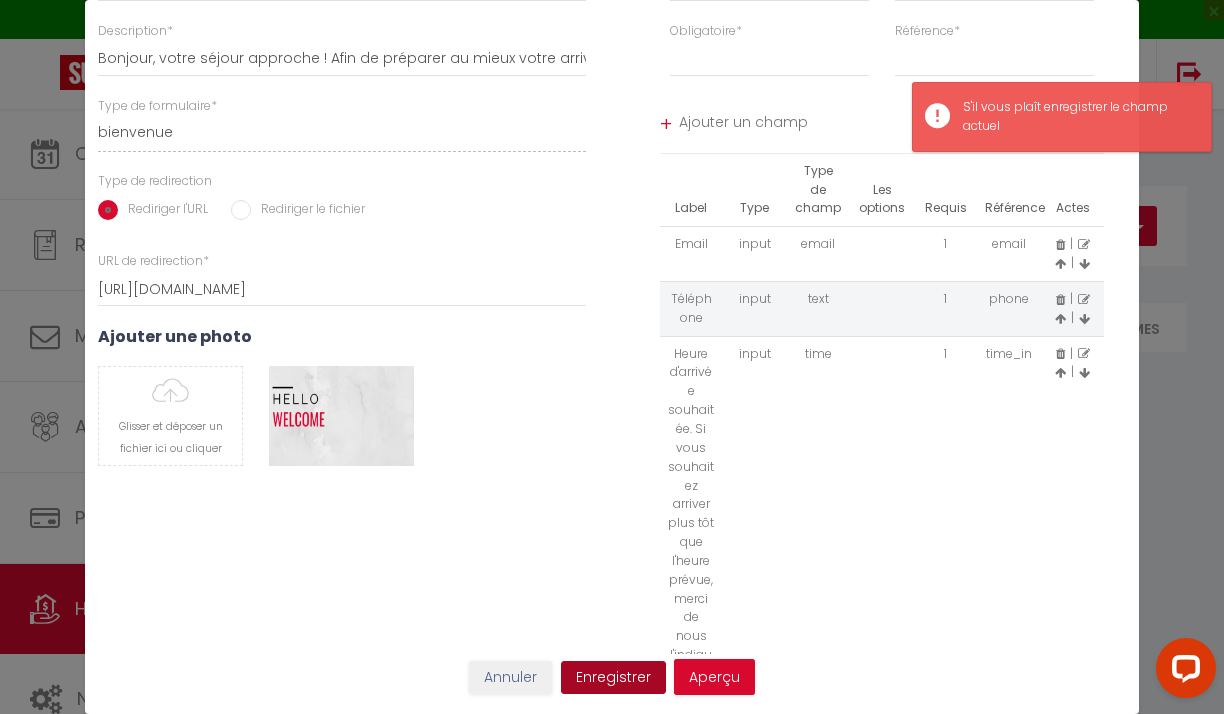 scroll, scrollTop: 0, scrollLeft: 0, axis: both 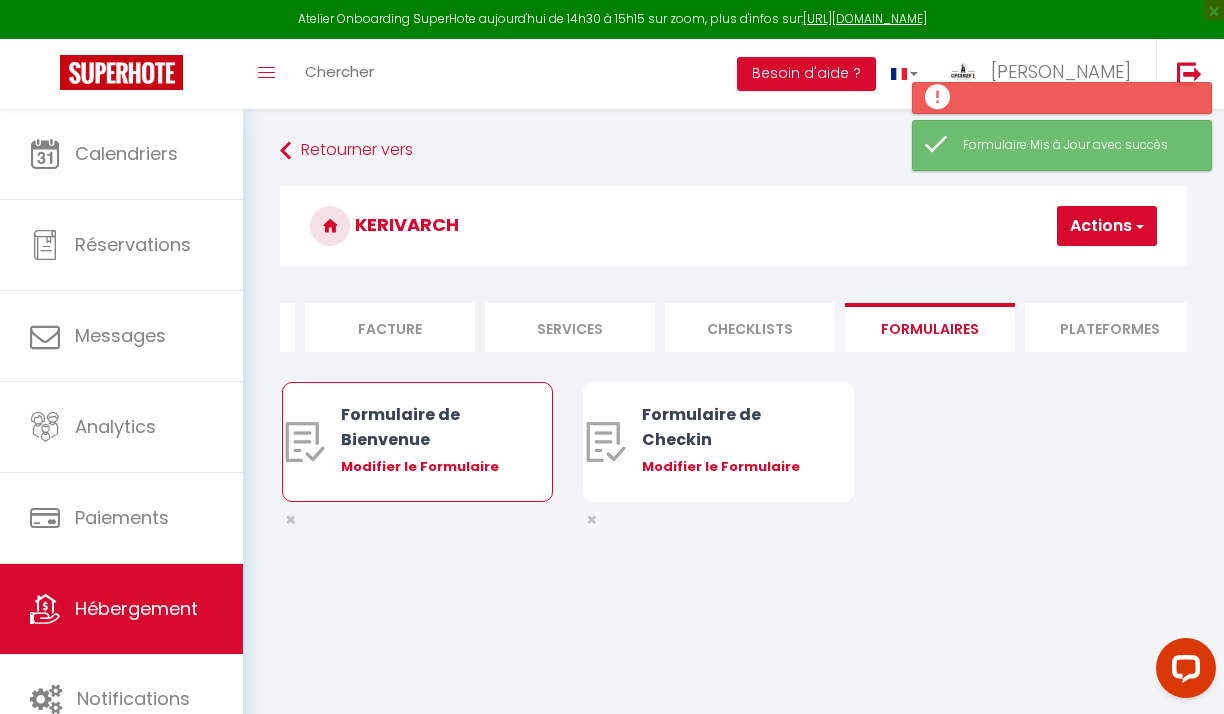 click on "Modifier le Formulaire" at bounding box center [428, 467] 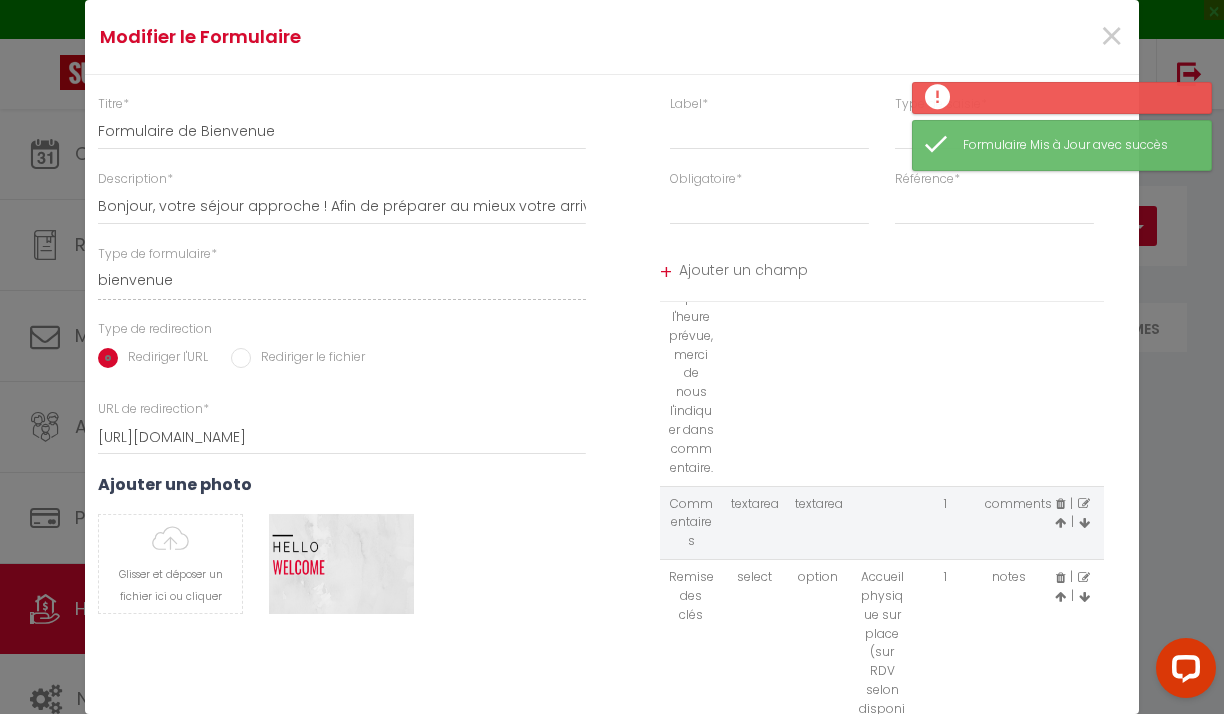 scroll, scrollTop: 488, scrollLeft: 0, axis: vertical 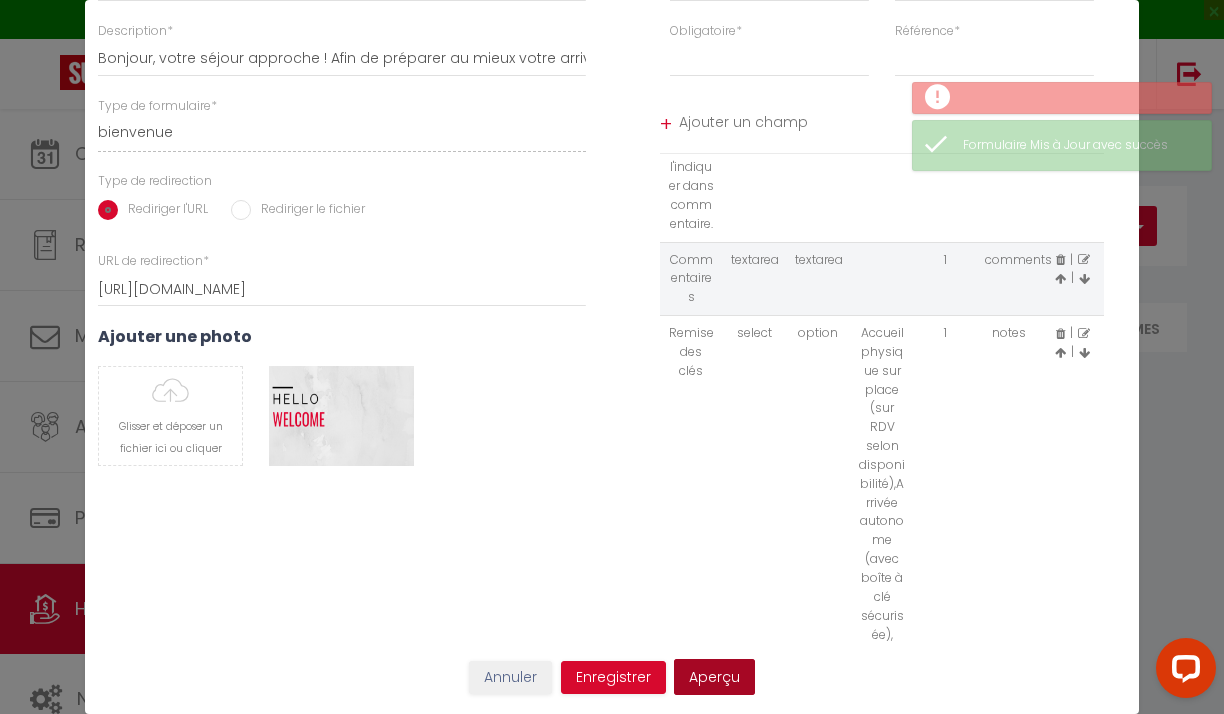 click on "Aperçu" at bounding box center [714, 677] 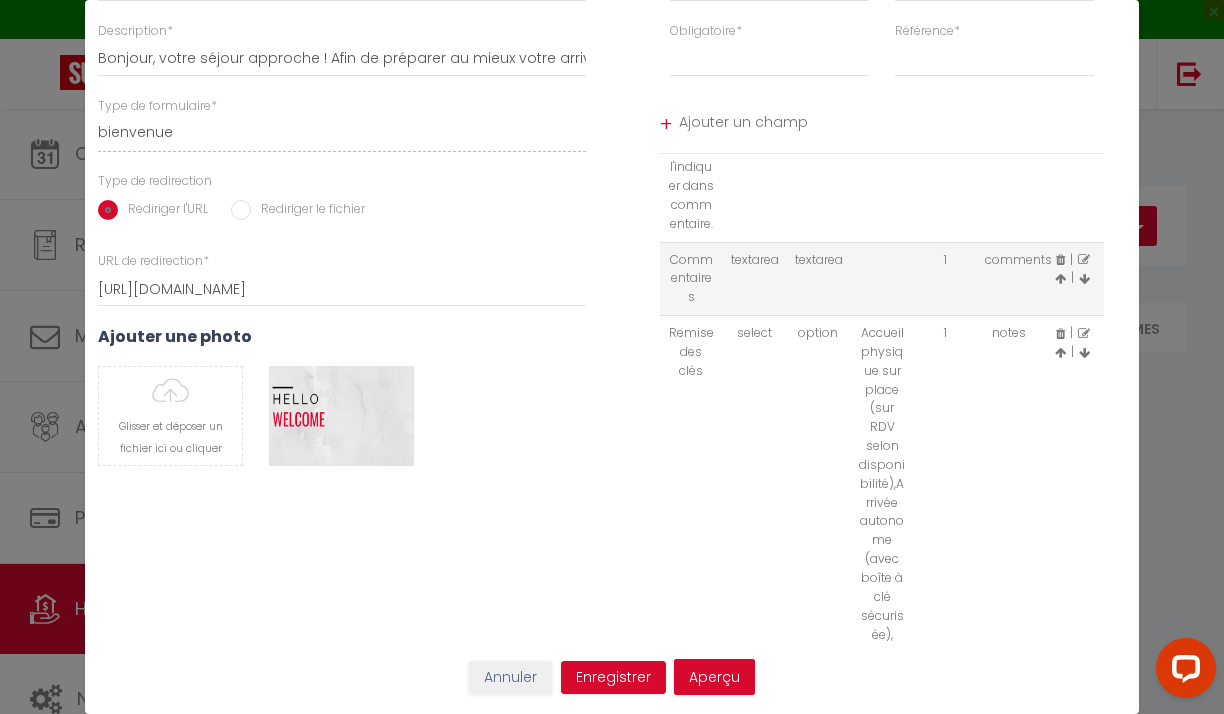 click at bounding box center (1084, 279) 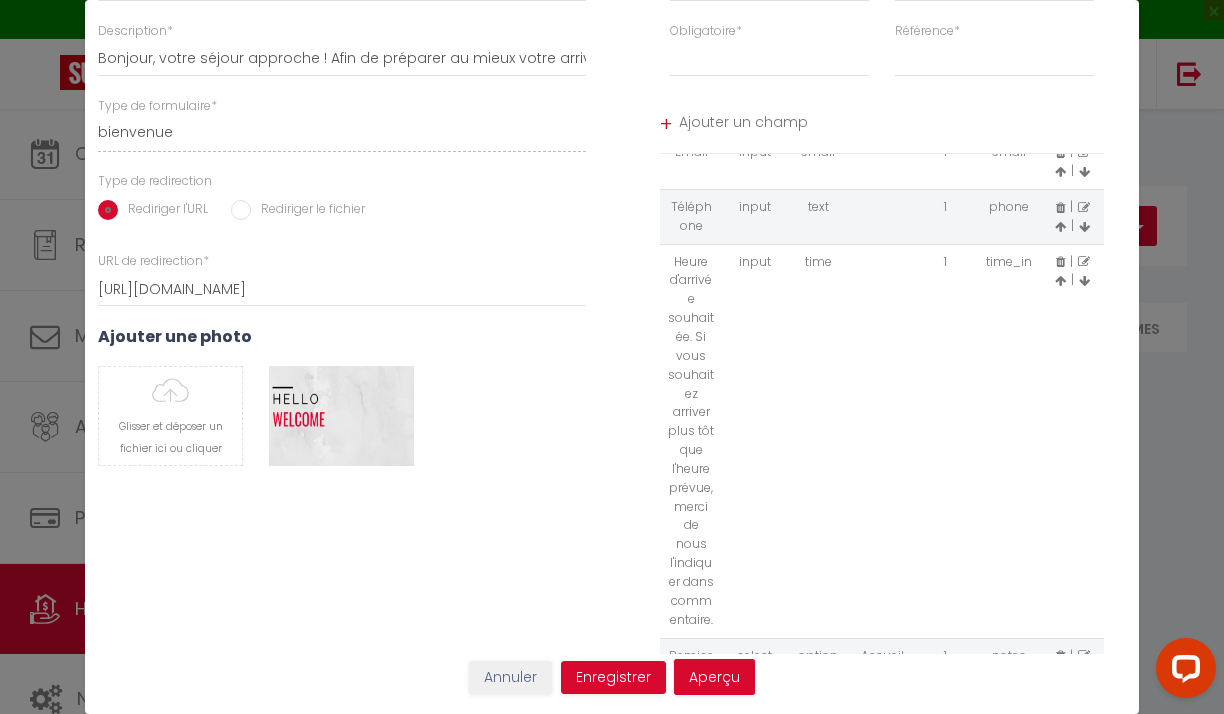 scroll, scrollTop: 0, scrollLeft: 0, axis: both 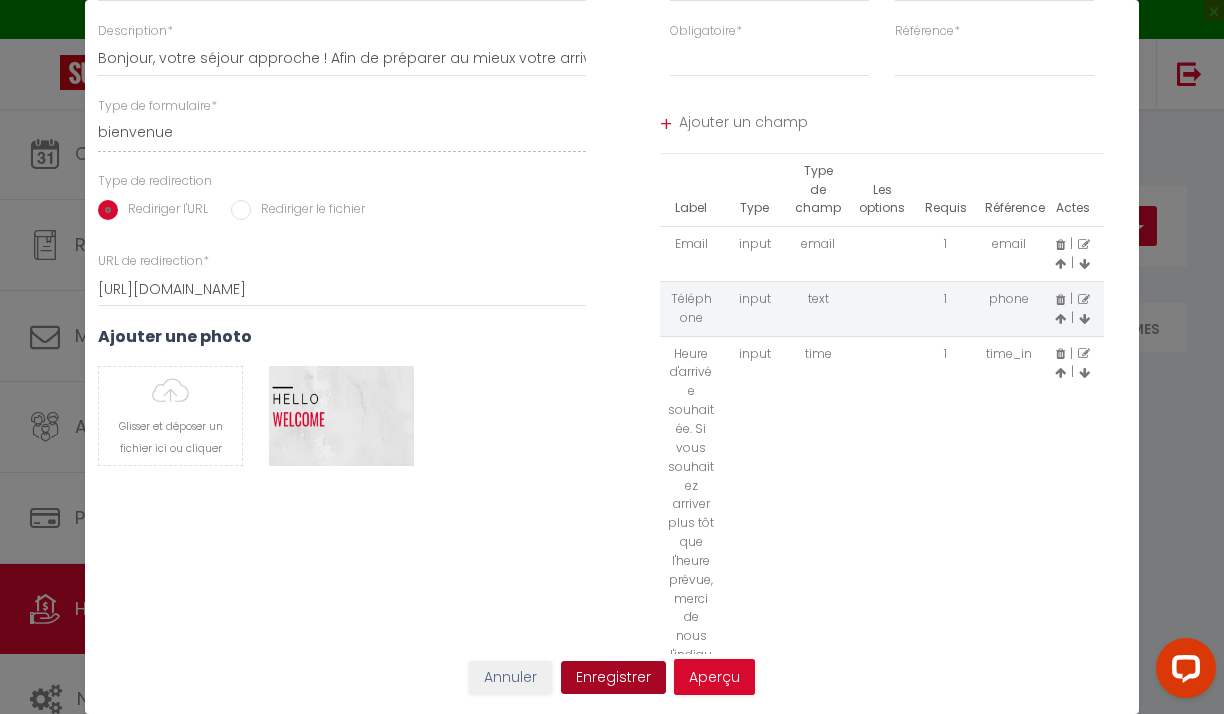 click on "Enregistrer" at bounding box center (613, 678) 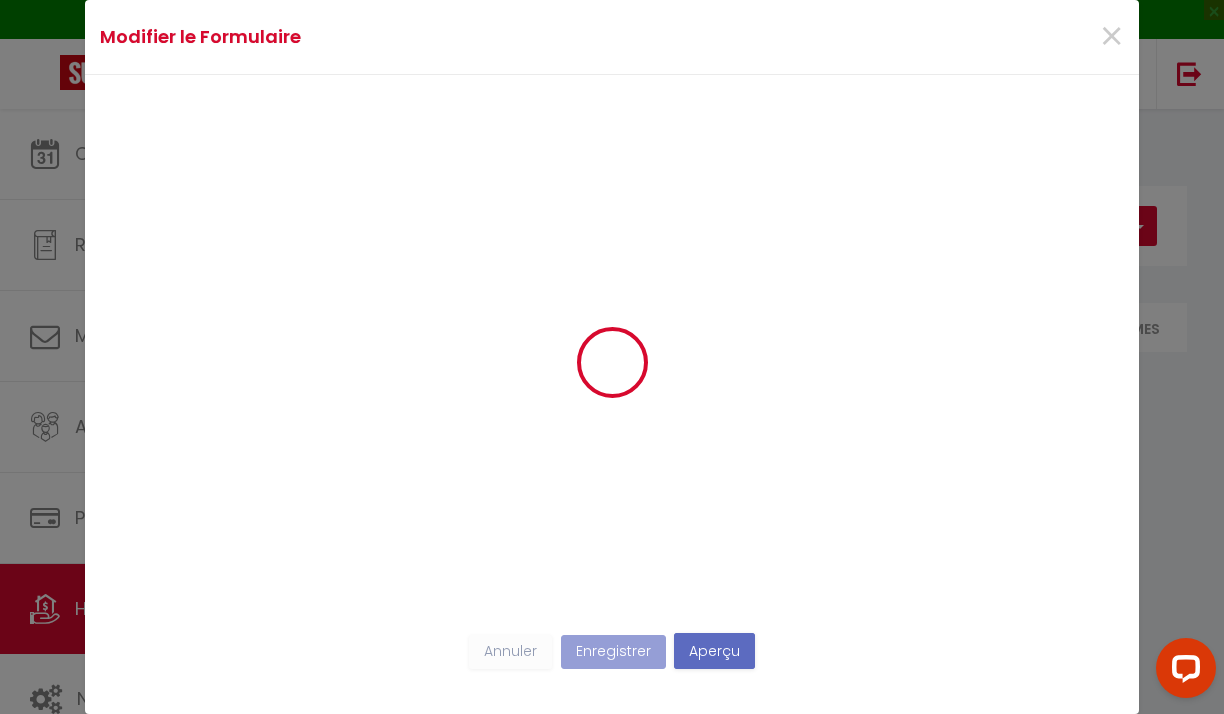 scroll, scrollTop: 0, scrollLeft: 0, axis: both 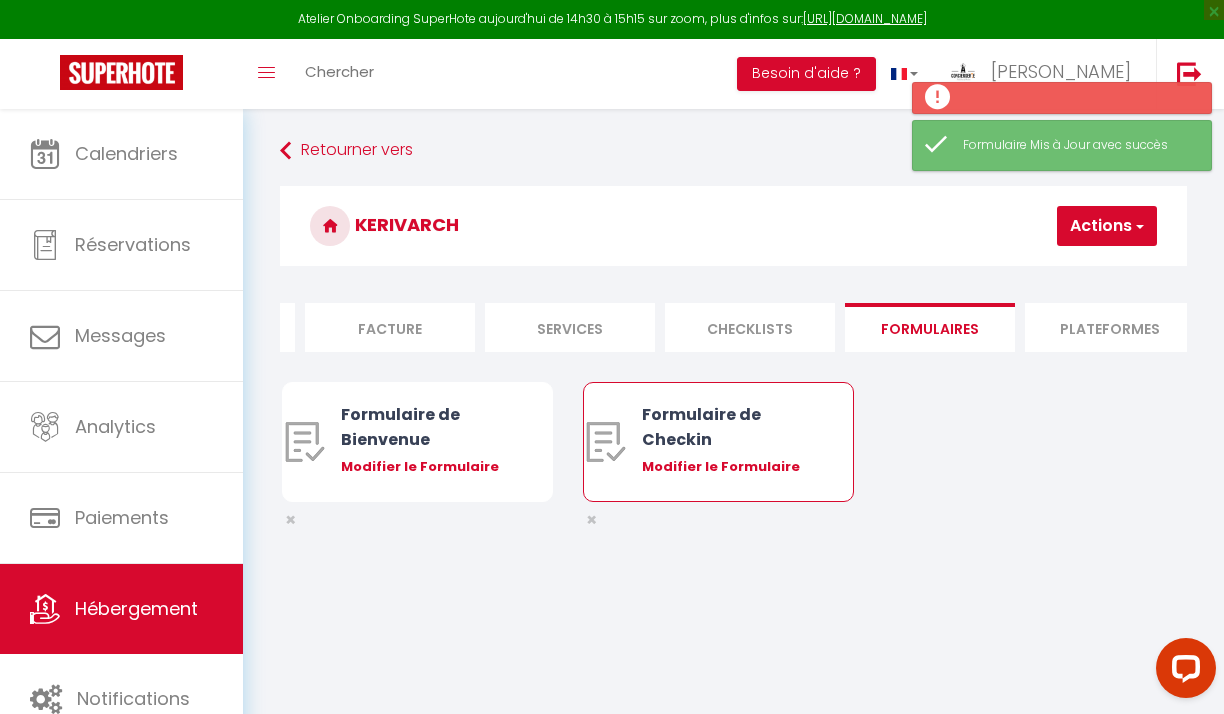 click on "Modifier le Formulaire" at bounding box center (729, 467) 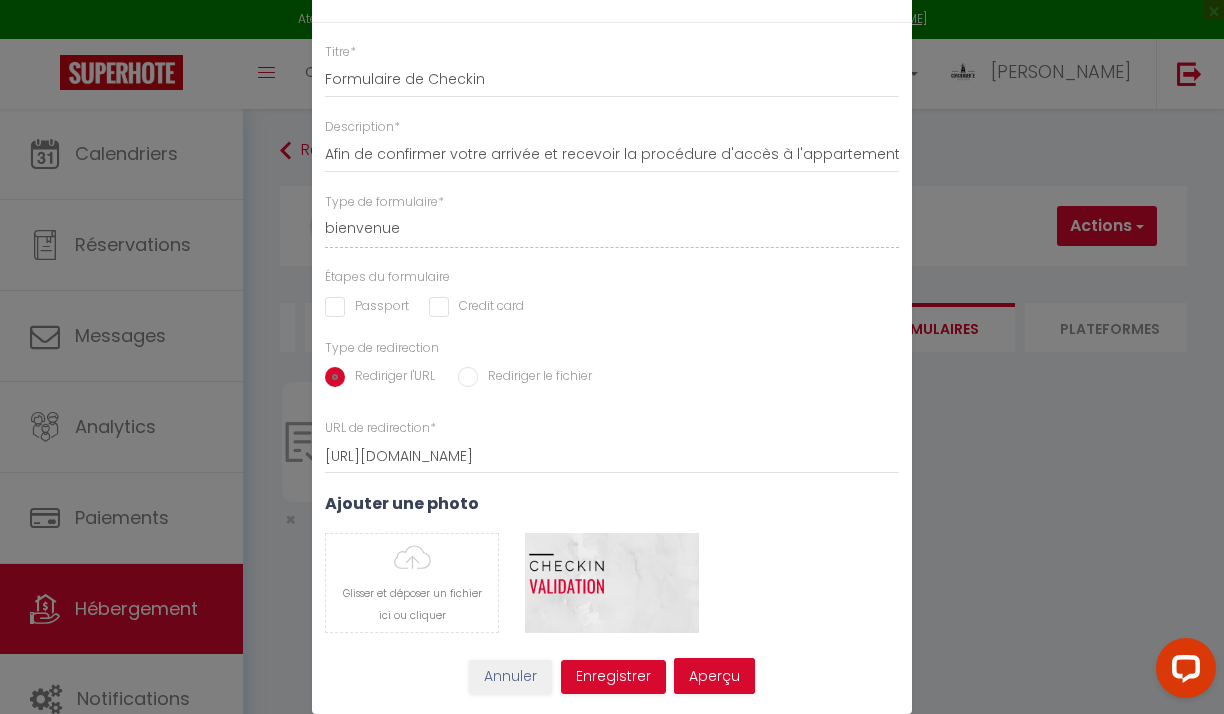 scroll, scrollTop: 0, scrollLeft: 0, axis: both 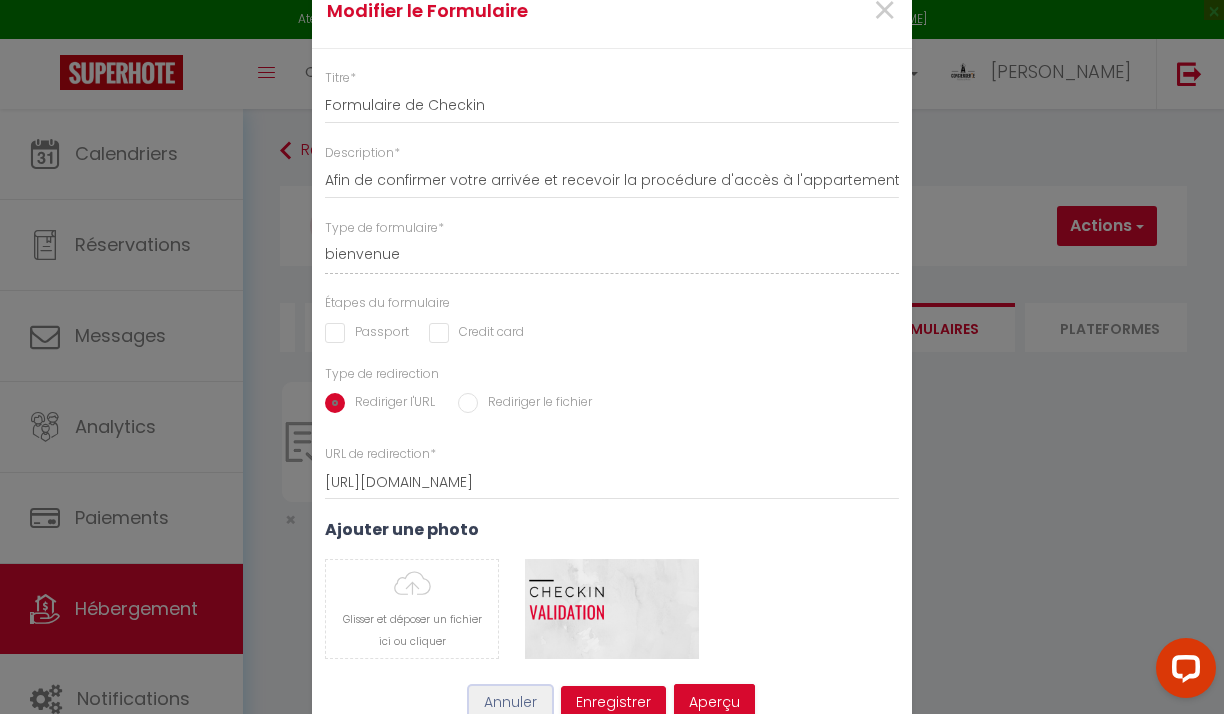 click on "Annuler" at bounding box center [510, 703] 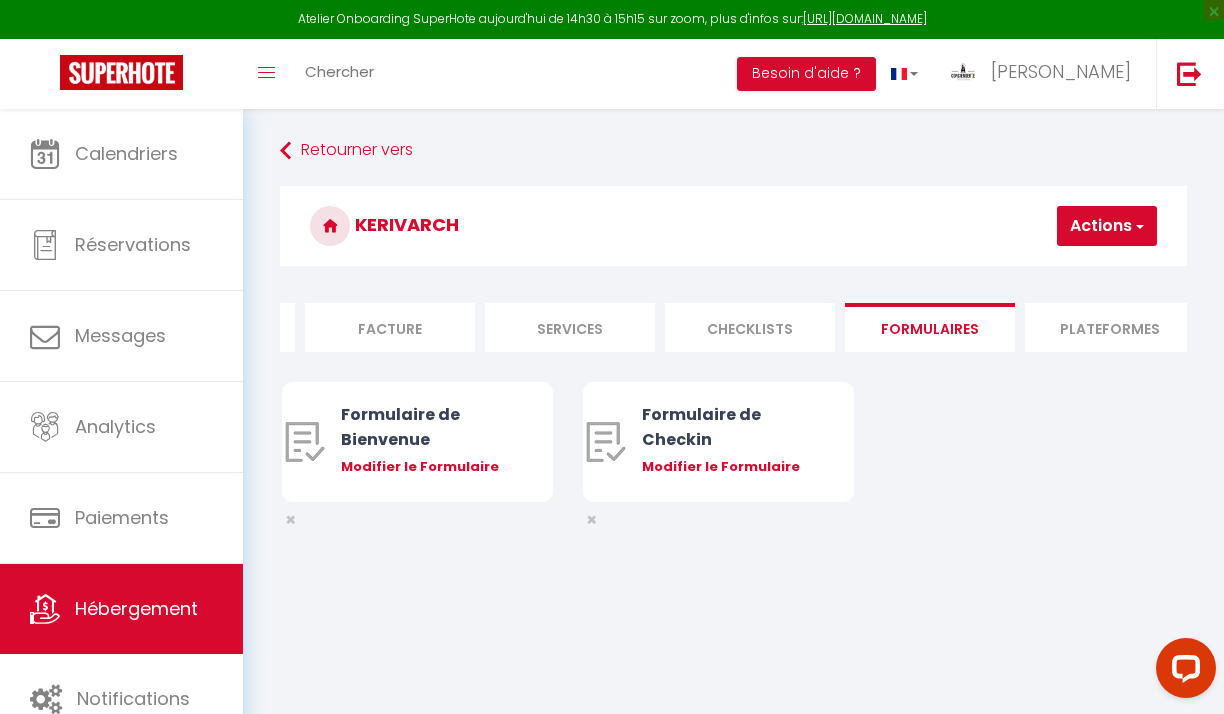 click on "Atelier Onboarding SuperHote aujourd'hui de 14h30 à 15h15 sur zoom, plus d'infos sur:  [URL][DOMAIN_NAME]   ×     Toggle navigation       Toggle Search     Toggle menubar     Chercher   BUTTON
Besoin d'aide ?
[PERSON_NAME]   Paramètres        Équipe     Résultat de la recherche   Aucun résultat     Calendriers     Réservations     Messages     Analytics      Paiements     Hébergement     Notifications                 Résultat de la recherche   Id   Appart   Voyageur    Checkin   Checkout   Nuits   Pers.   Plateforme   Statut     Résultat de la recherche   Aucun résultat               Retourner vers    [GEOGRAPHIC_DATA]
Actions
Créer un nouveau formulaire
Info
Contrat
Facture
Services
×" at bounding box center [612, 466] 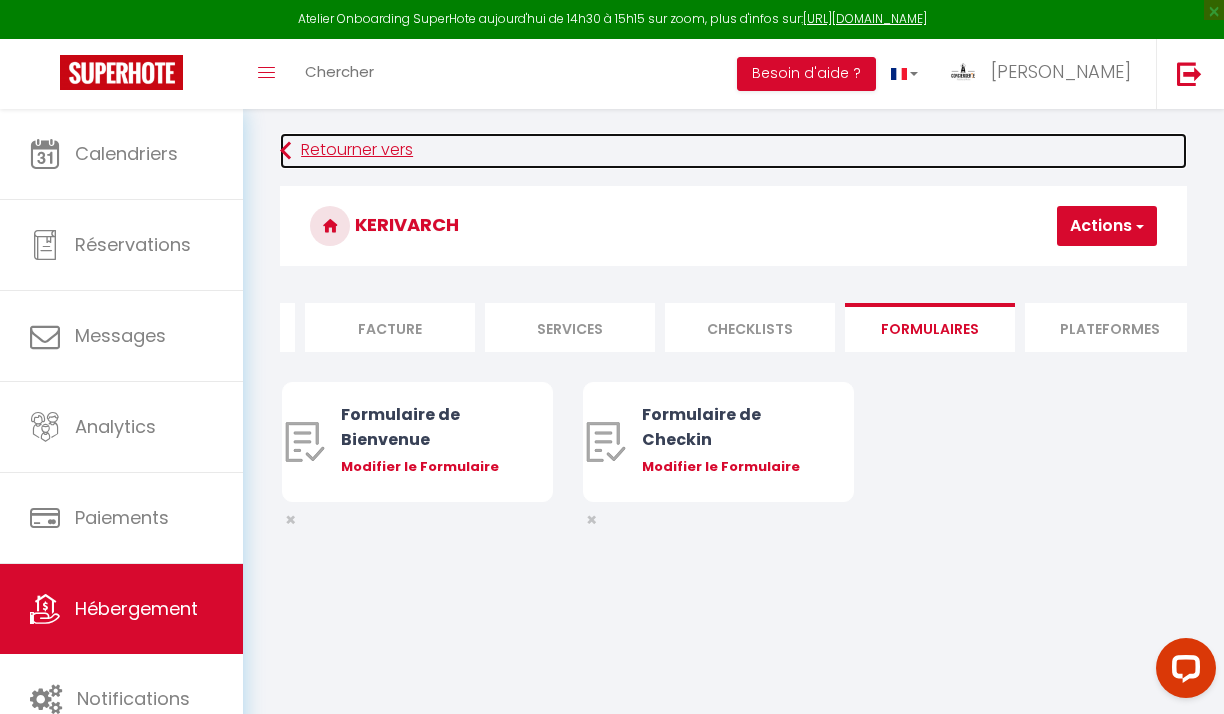 click on "Retourner vers" at bounding box center (733, 151) 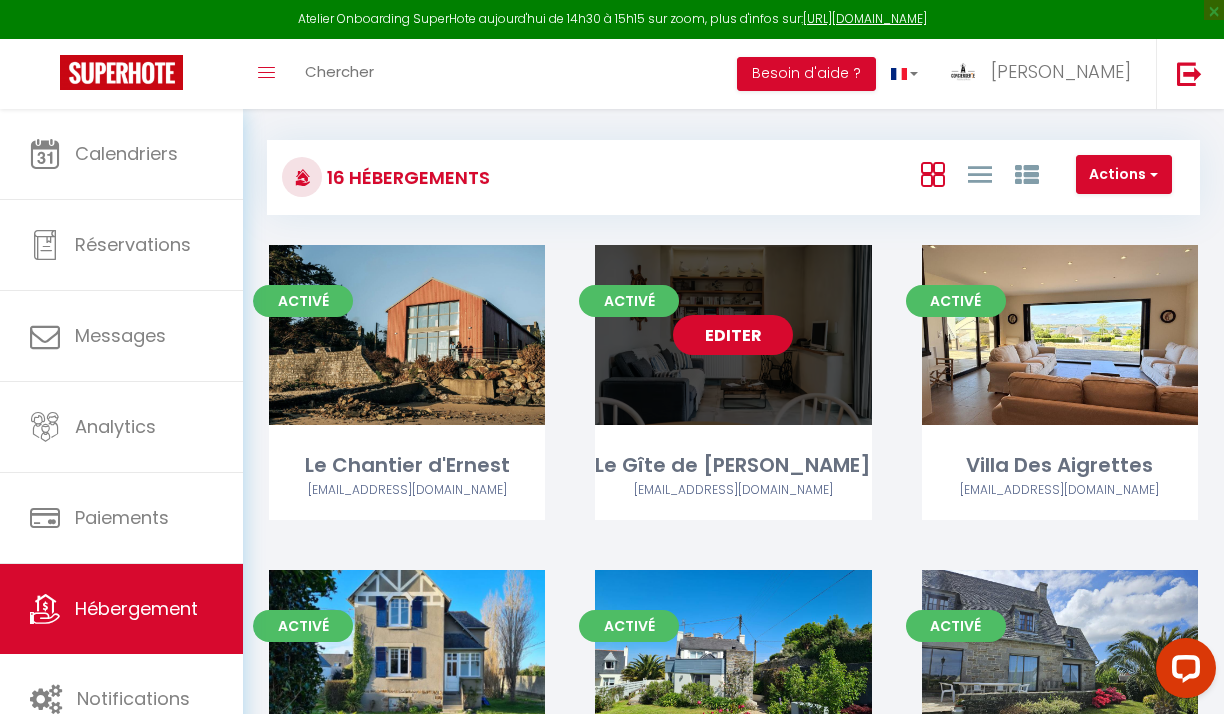 scroll, scrollTop: 0, scrollLeft: 0, axis: both 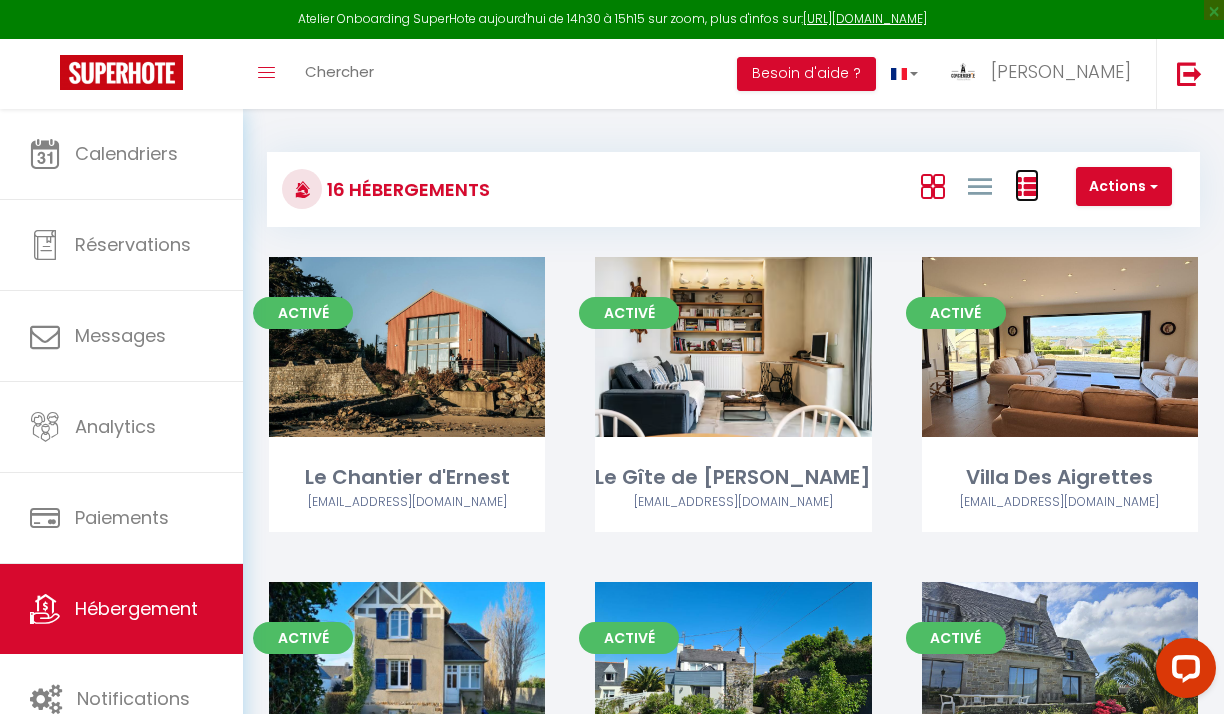 click at bounding box center [1027, 187] 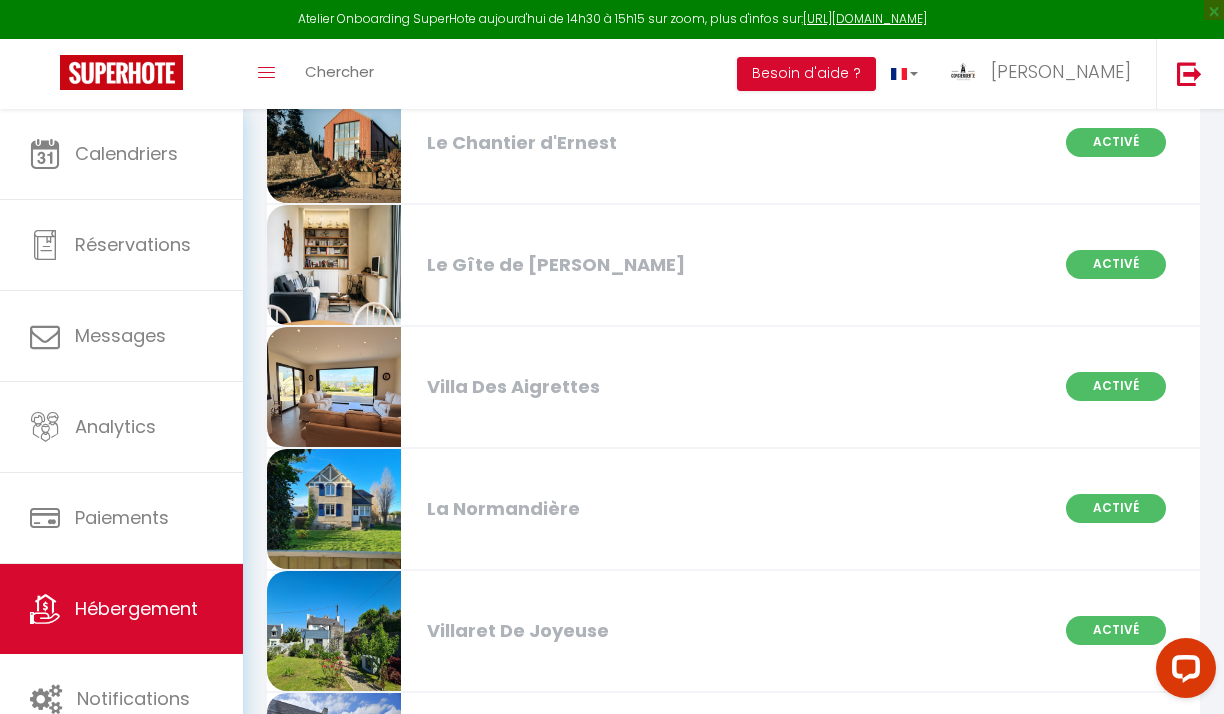 scroll, scrollTop: 0, scrollLeft: 0, axis: both 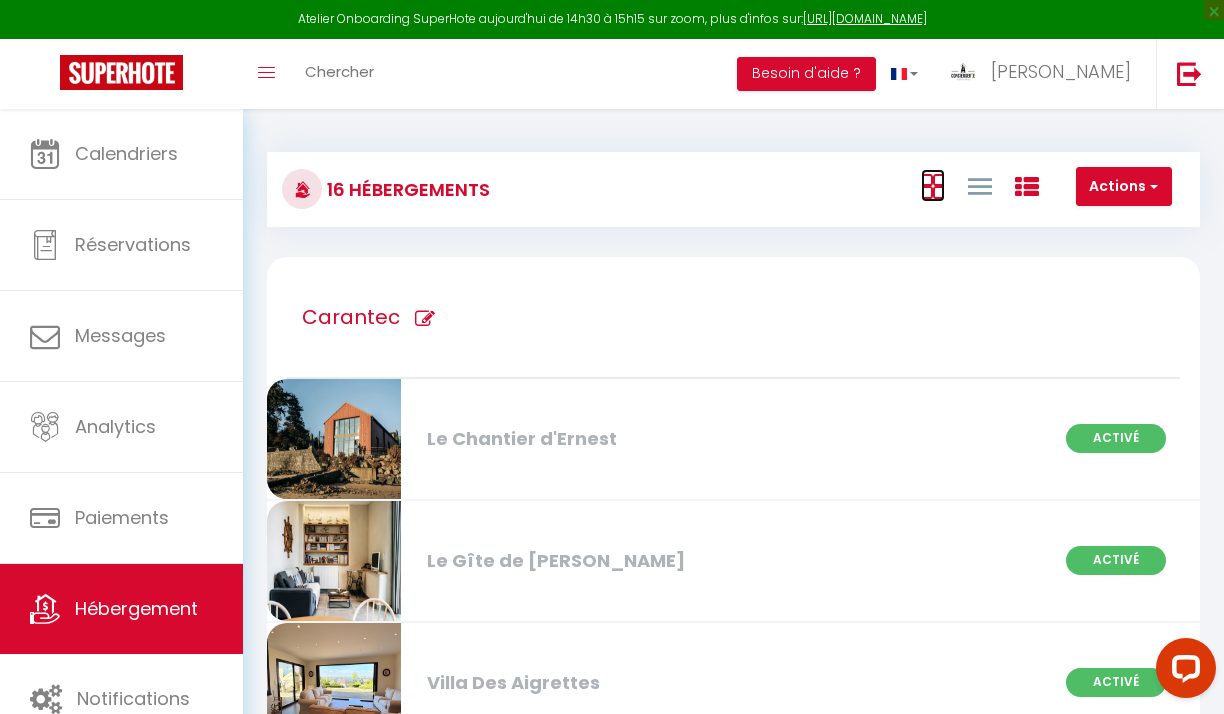 click at bounding box center [933, 185] 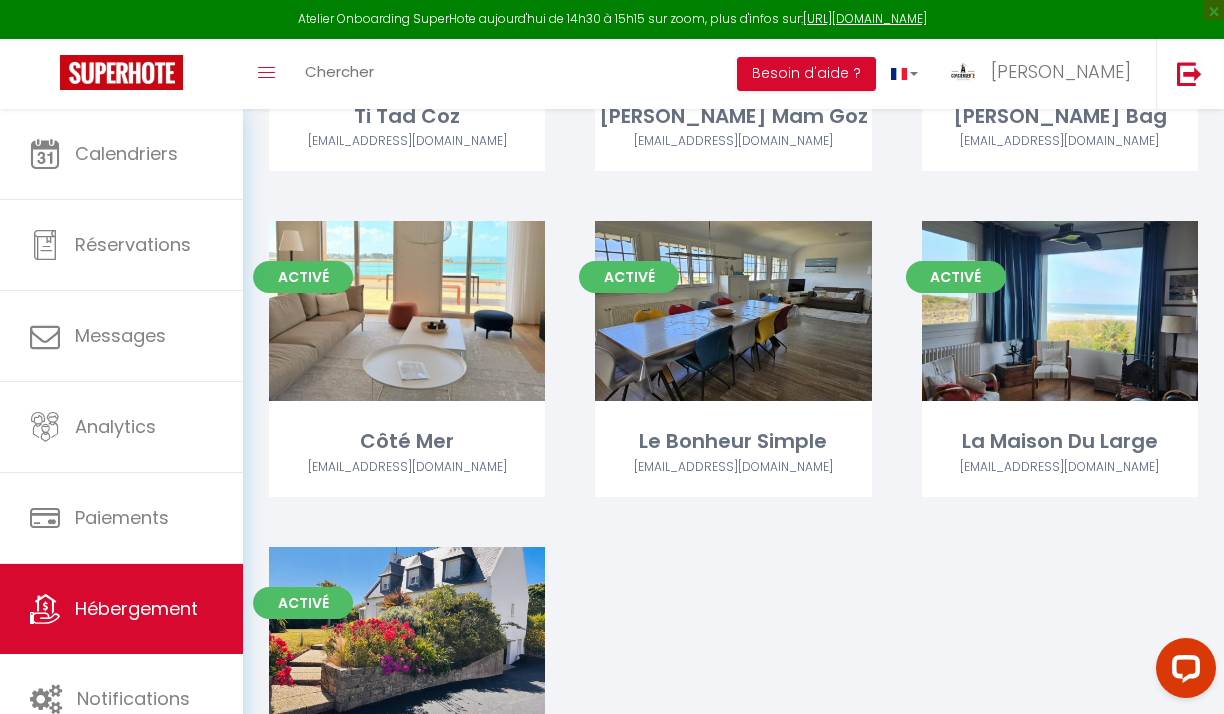 scroll, scrollTop: 1369, scrollLeft: 0, axis: vertical 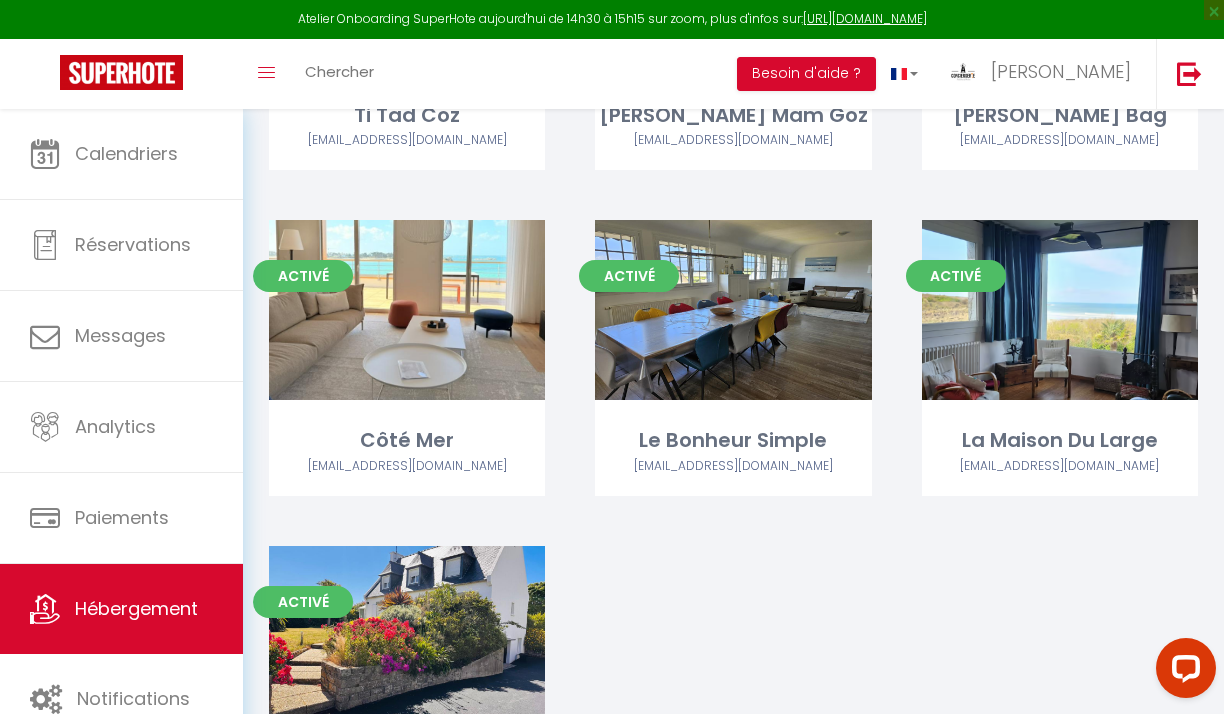type 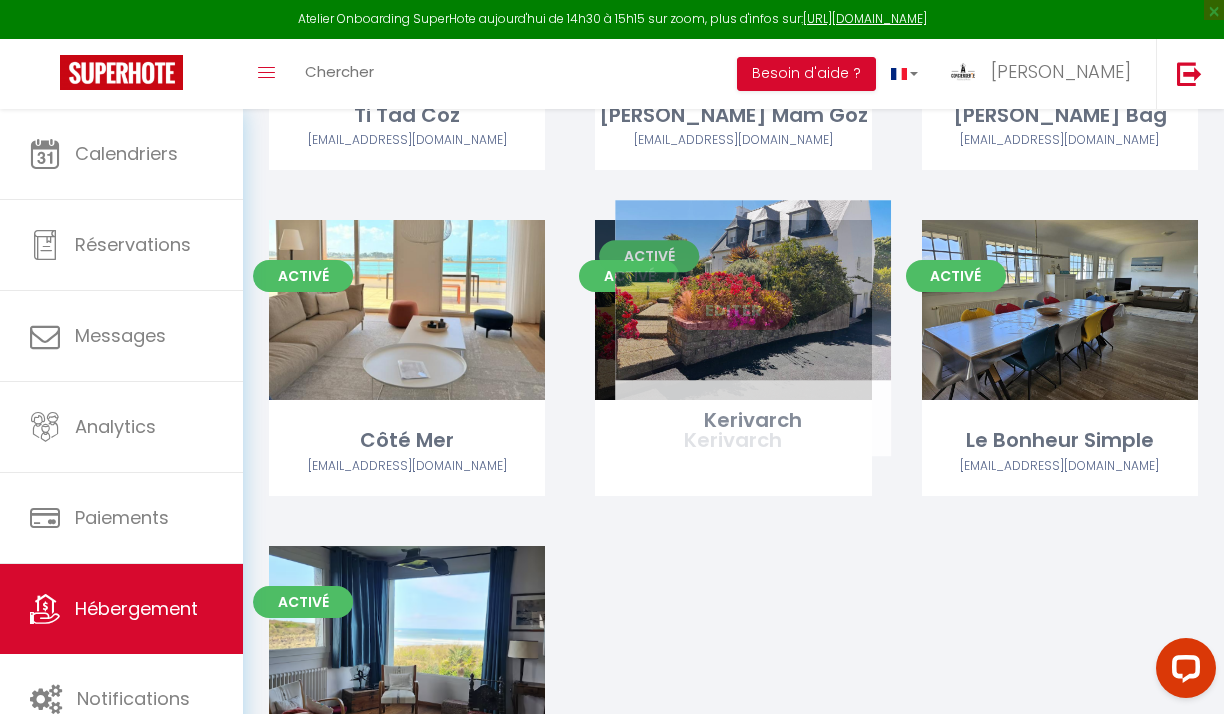 drag, startPoint x: 495, startPoint y: 581, endPoint x: 841, endPoint y: 267, distance: 467.2387 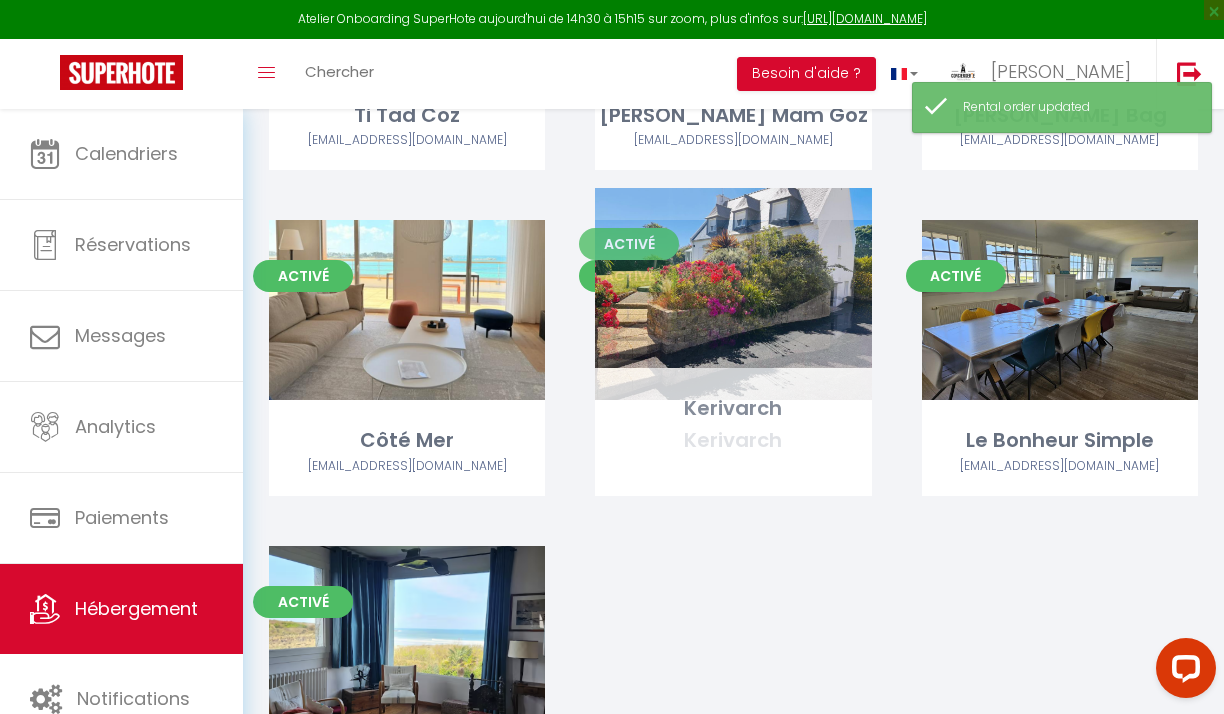 click on "Activé
Editer
Kerivarch" at bounding box center (733, 382) 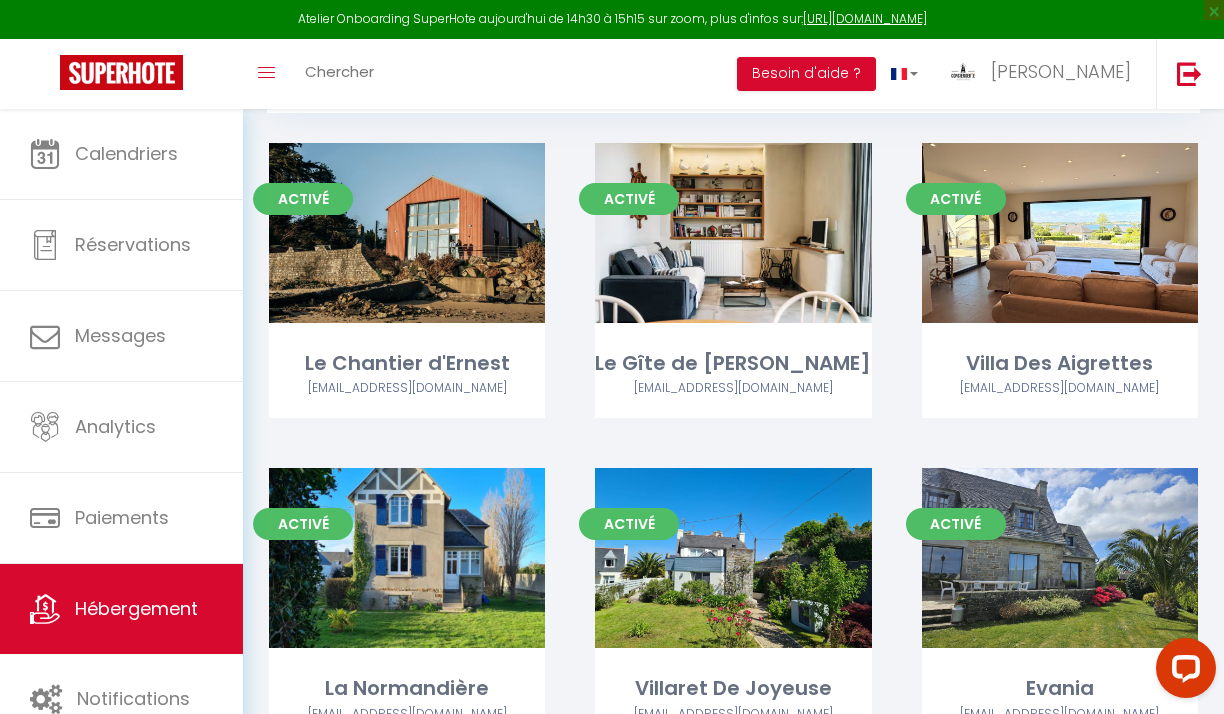 scroll, scrollTop: 0, scrollLeft: 0, axis: both 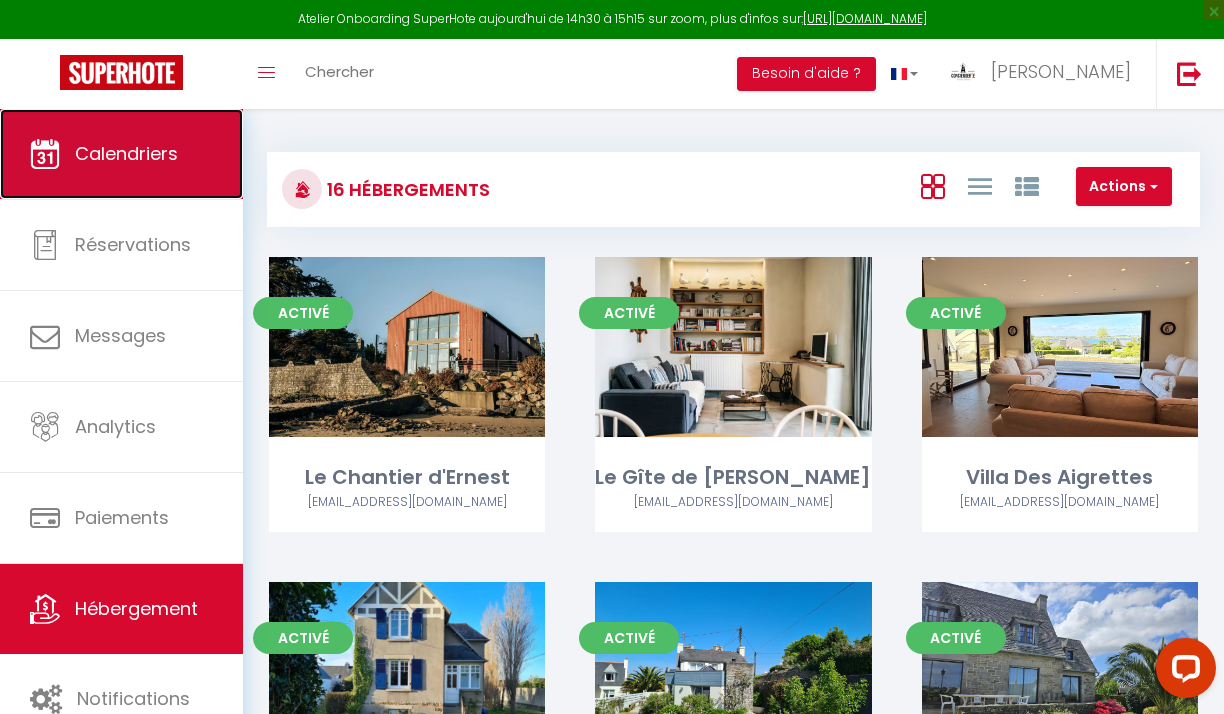 click on "Calendriers" at bounding box center (126, 153) 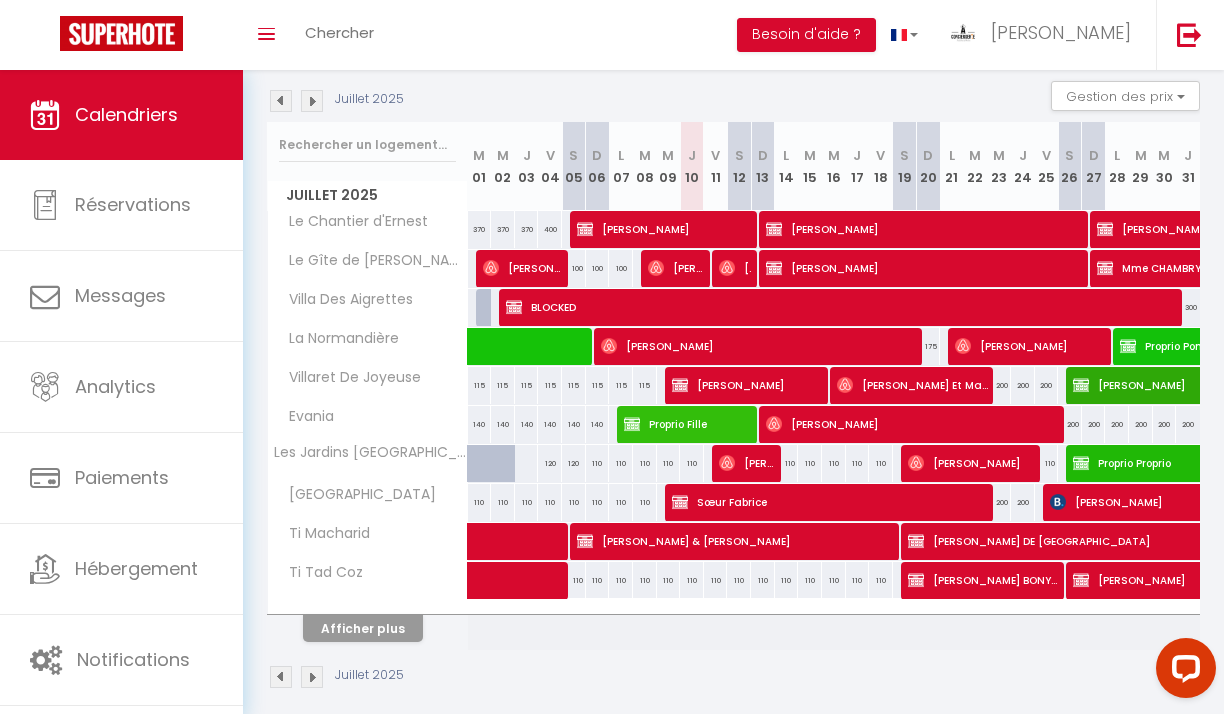 scroll, scrollTop: 202, scrollLeft: 0, axis: vertical 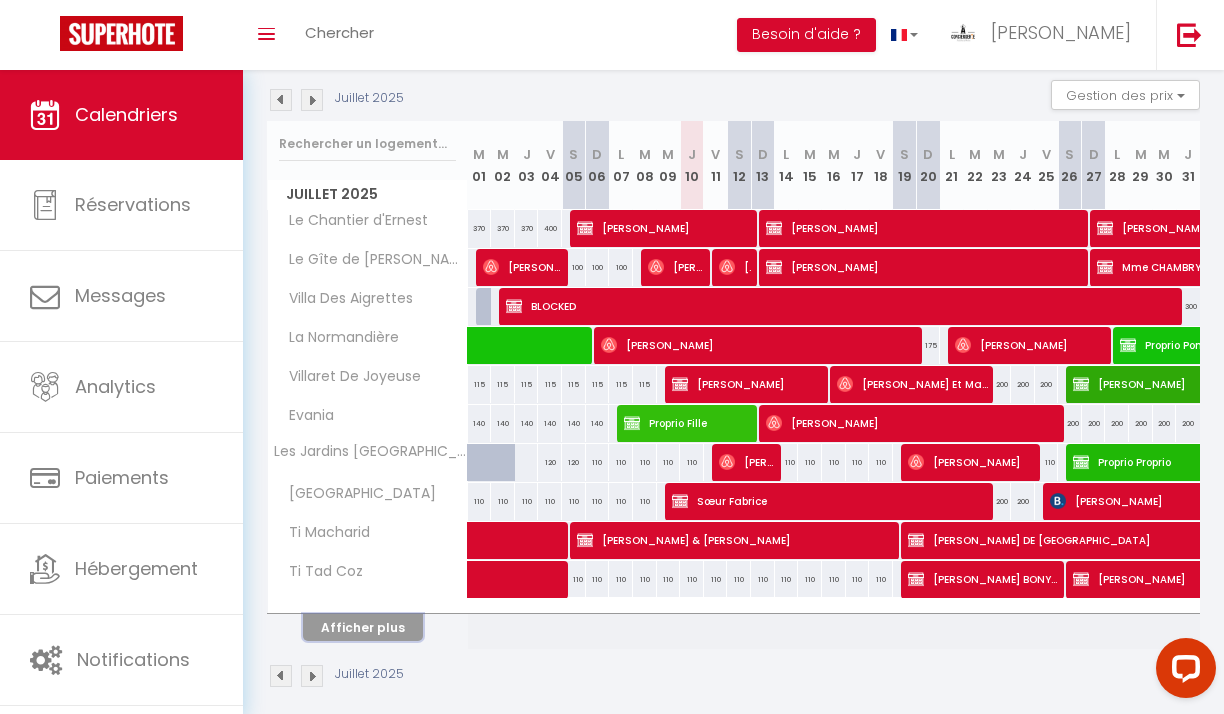 click on "Afficher plus" at bounding box center (363, 627) 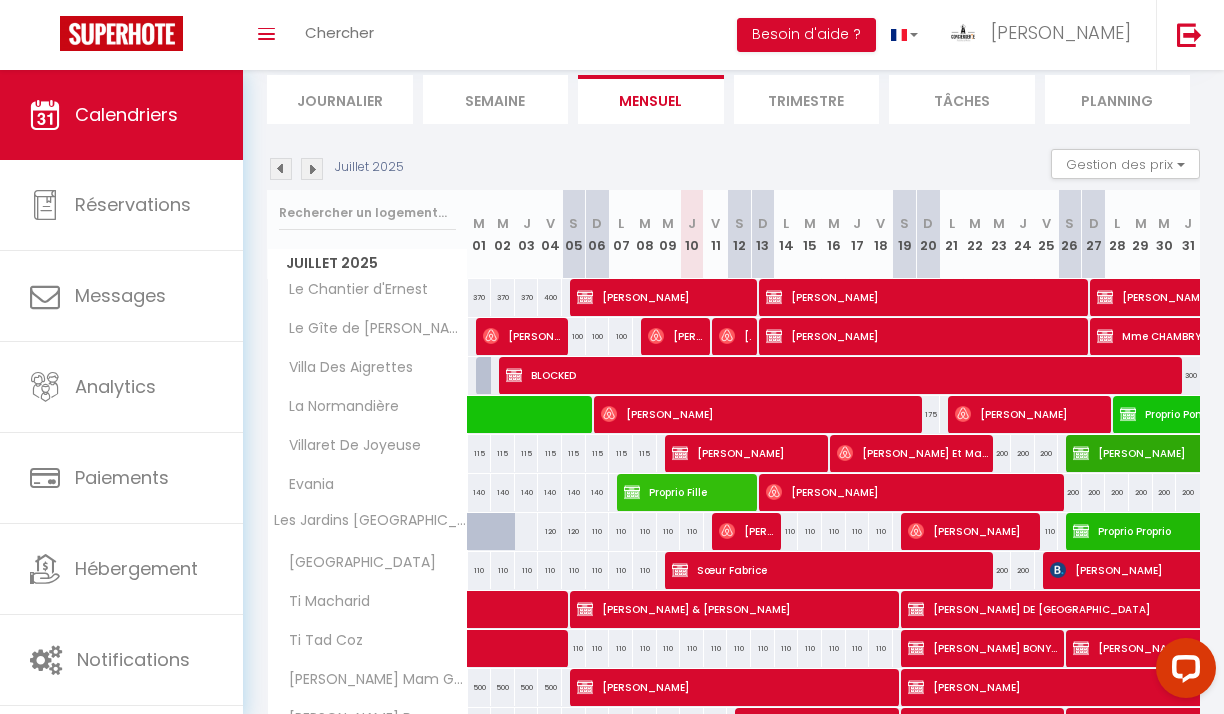 scroll, scrollTop: 71, scrollLeft: 0, axis: vertical 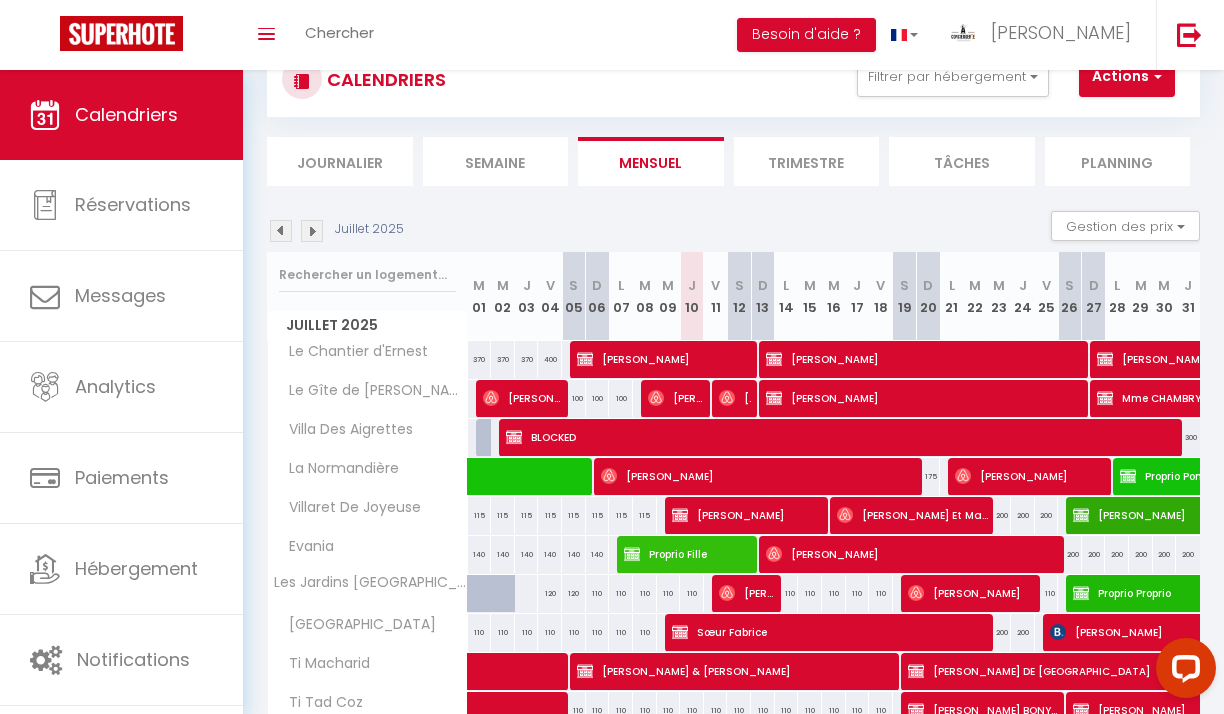 click at bounding box center [312, 231] 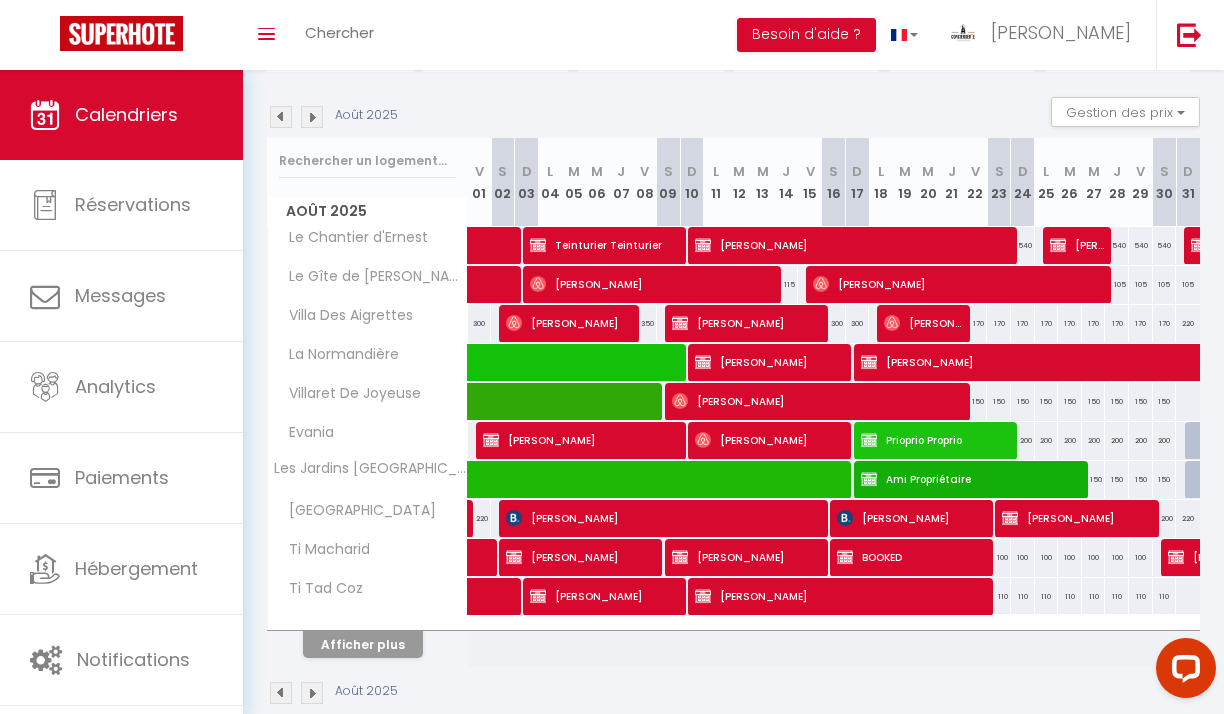scroll, scrollTop: 219, scrollLeft: 0, axis: vertical 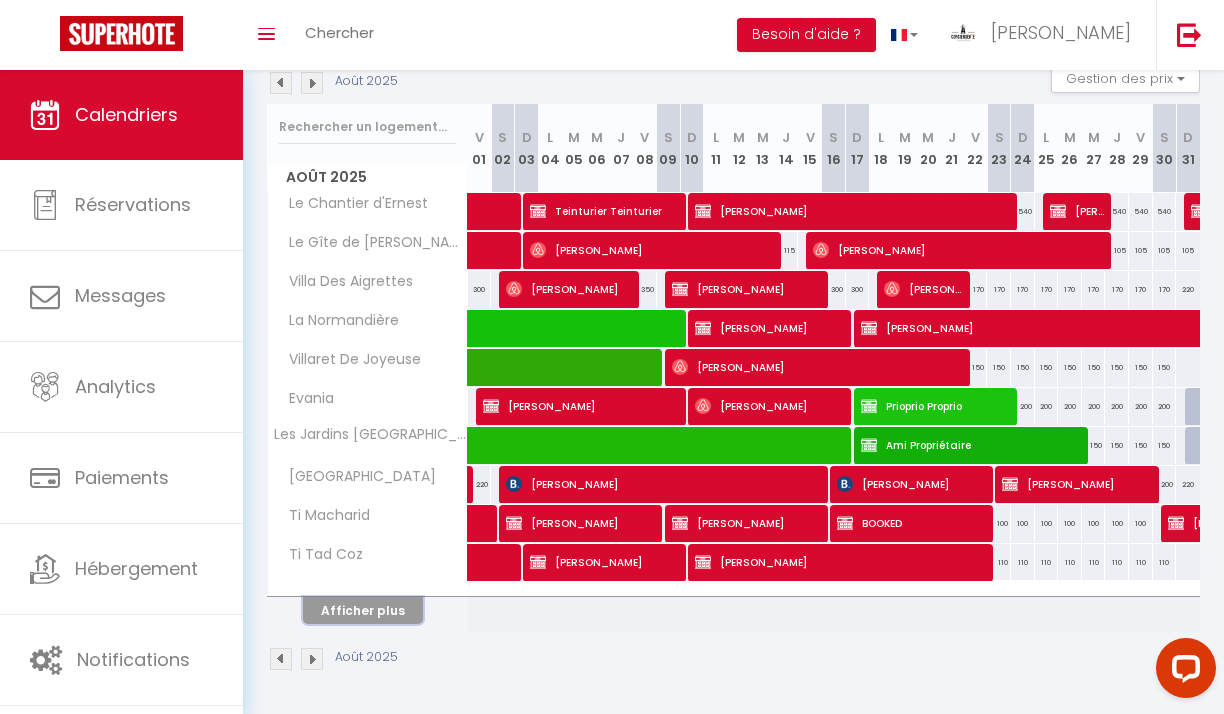 click on "Afficher plus" at bounding box center [363, 610] 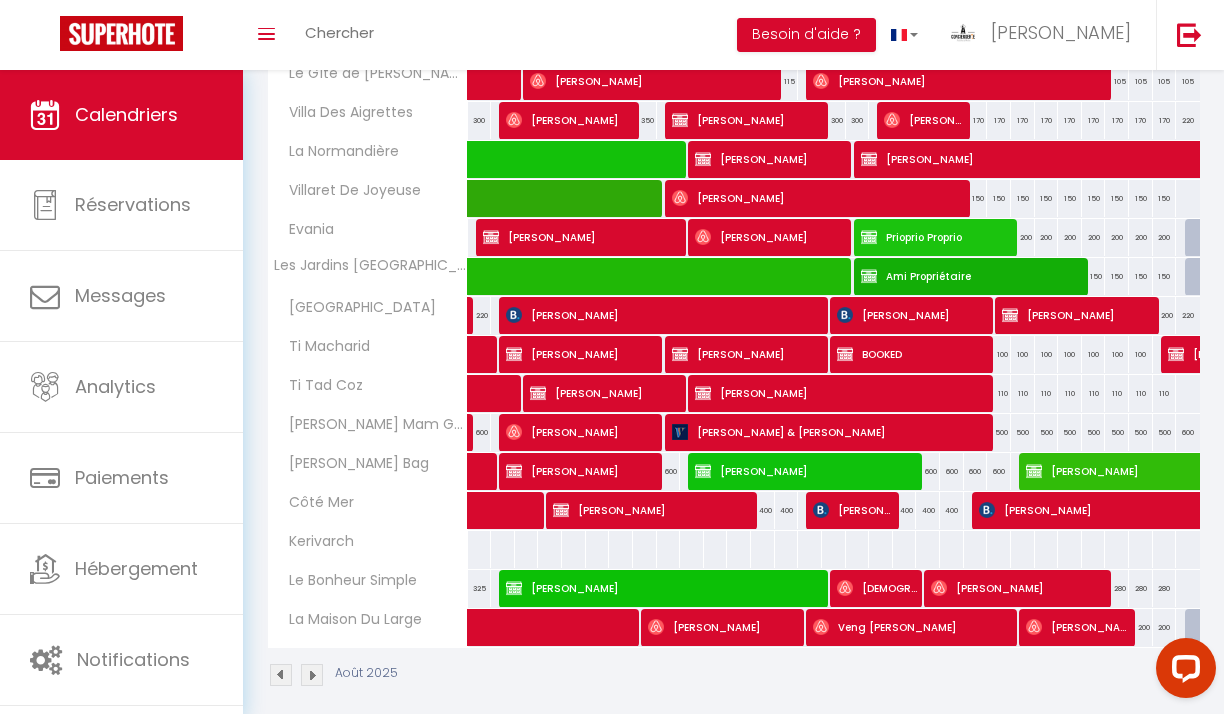 scroll, scrollTop: 404, scrollLeft: 0, axis: vertical 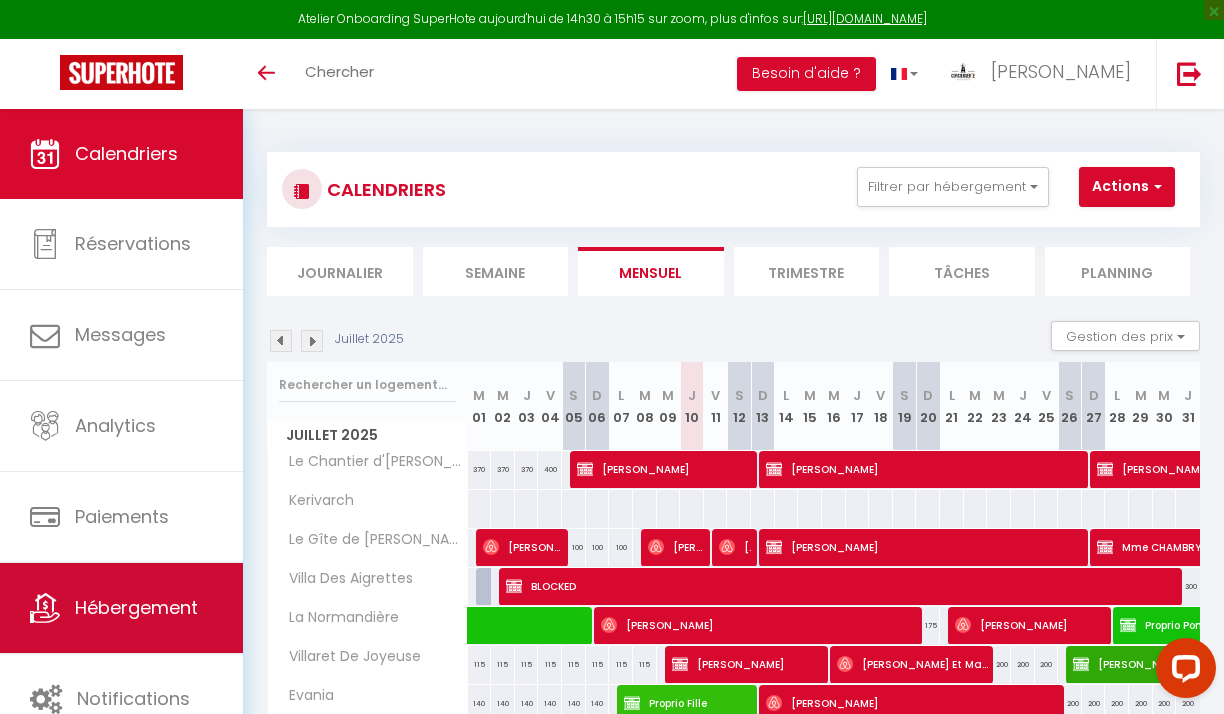 click on "Hébergement" at bounding box center [121, 608] 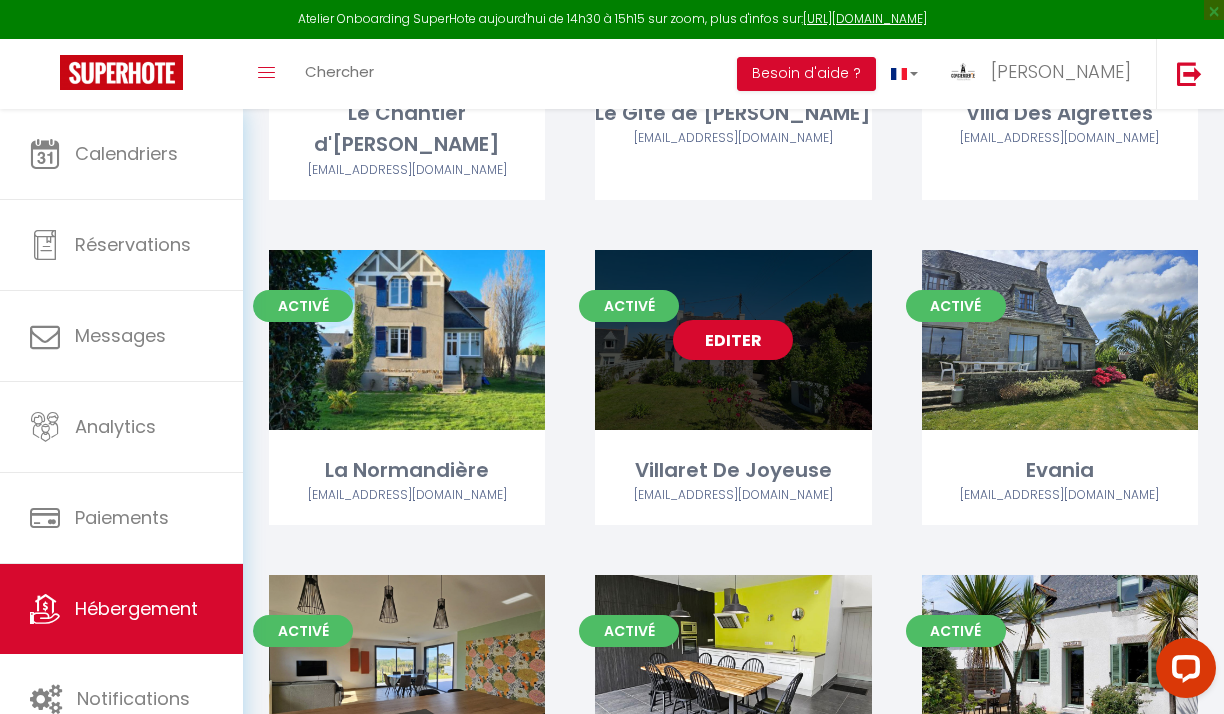 scroll, scrollTop: 337, scrollLeft: 0, axis: vertical 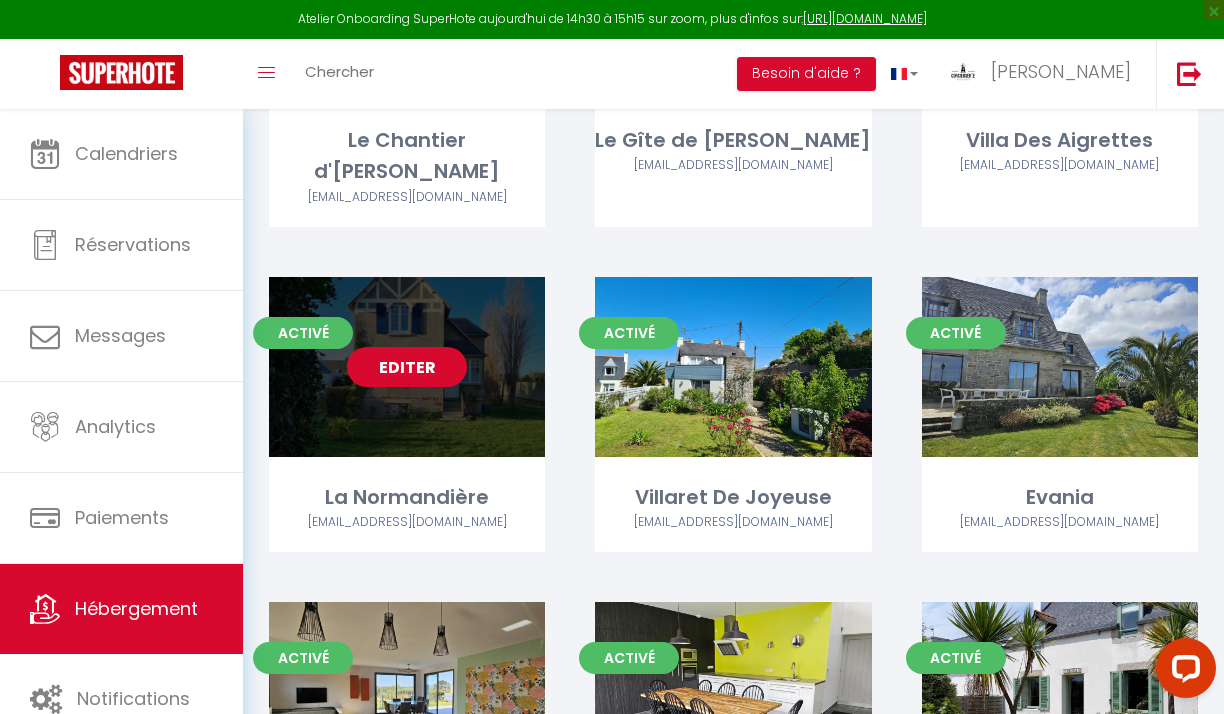 click on "Editer" at bounding box center [407, 367] 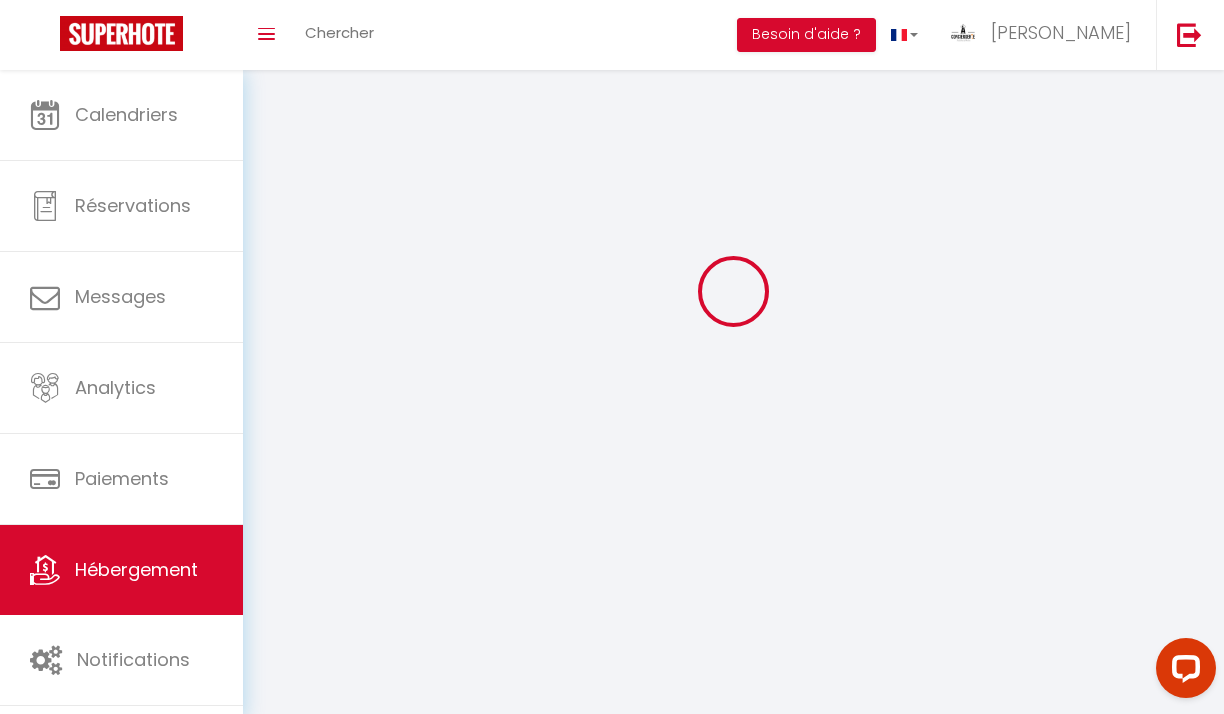 scroll, scrollTop: 0, scrollLeft: 0, axis: both 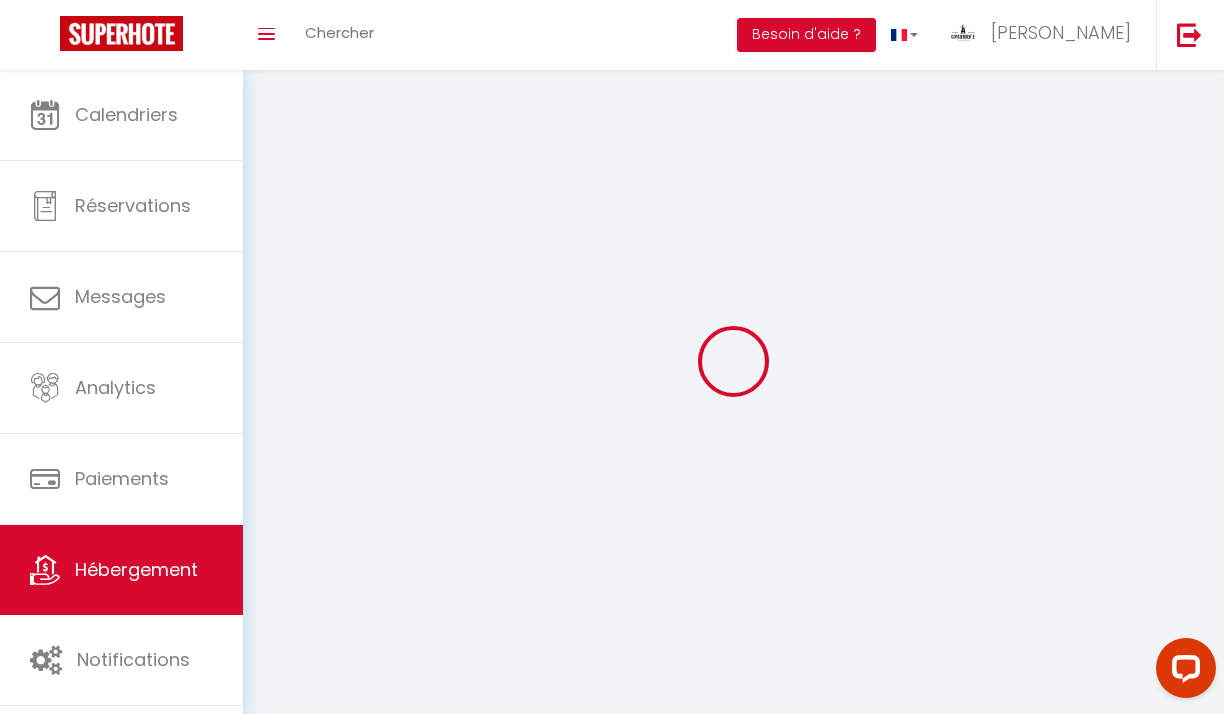 select 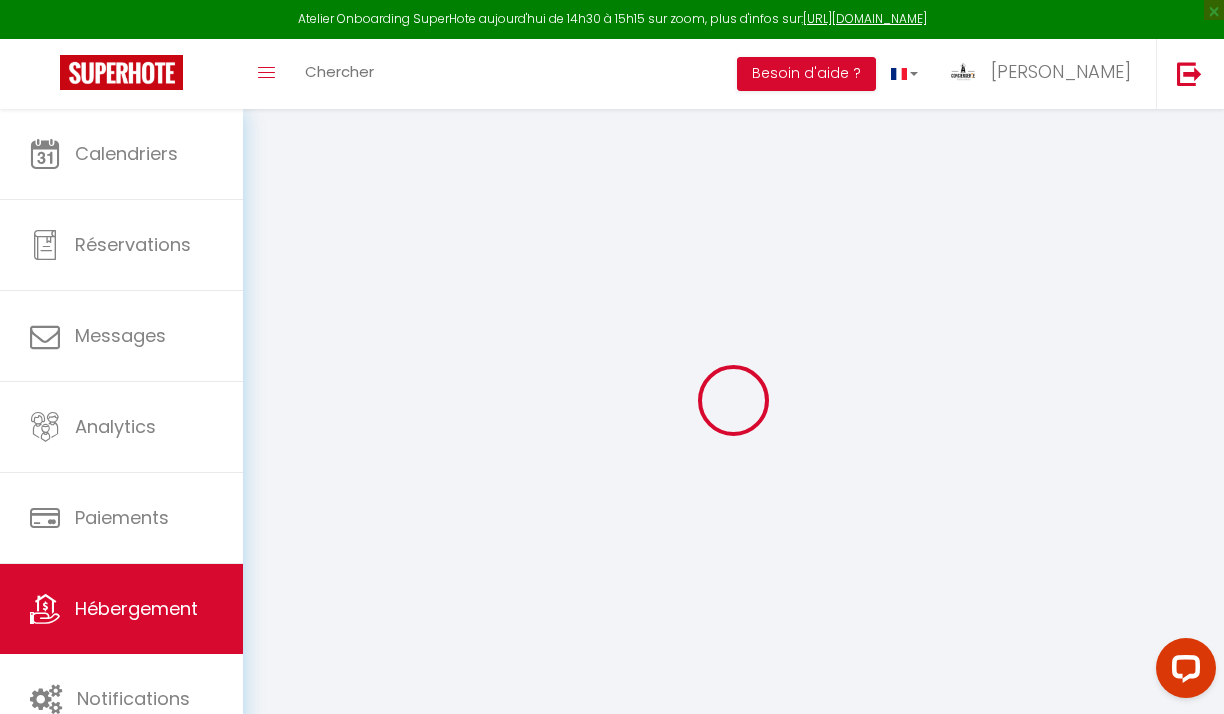 select 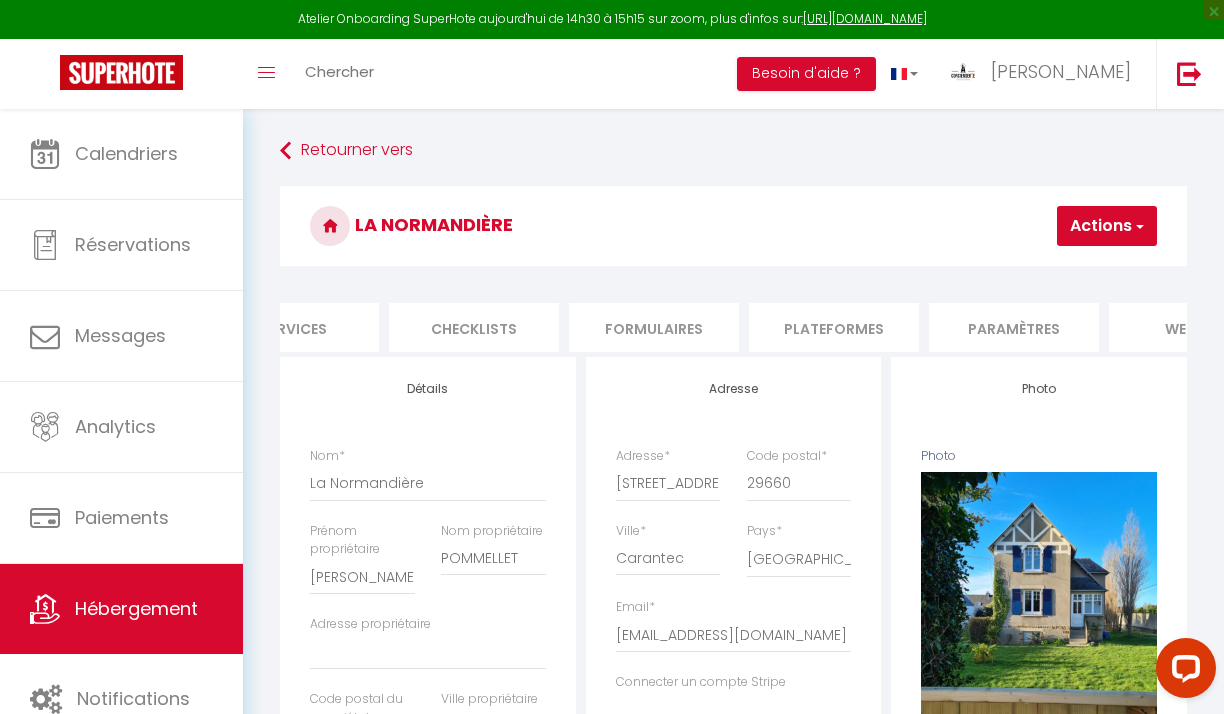 scroll, scrollTop: 0, scrollLeft: 614, axis: horizontal 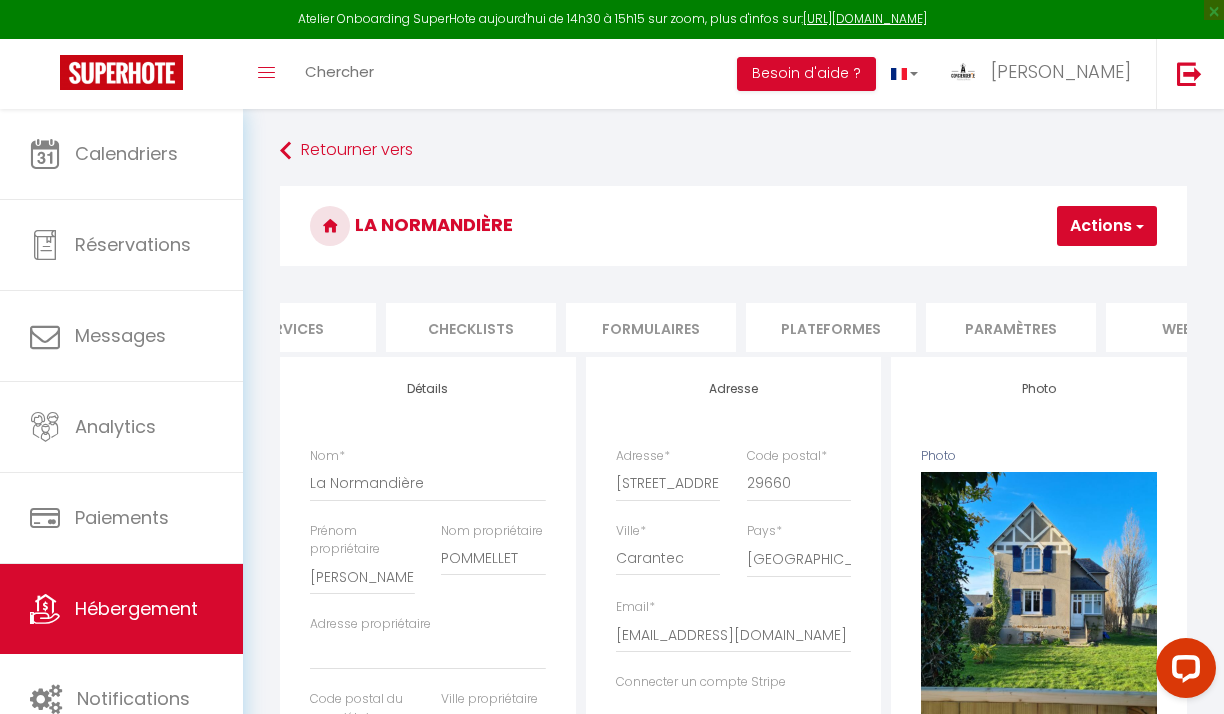 click on "Formulaires" at bounding box center [651, 327] 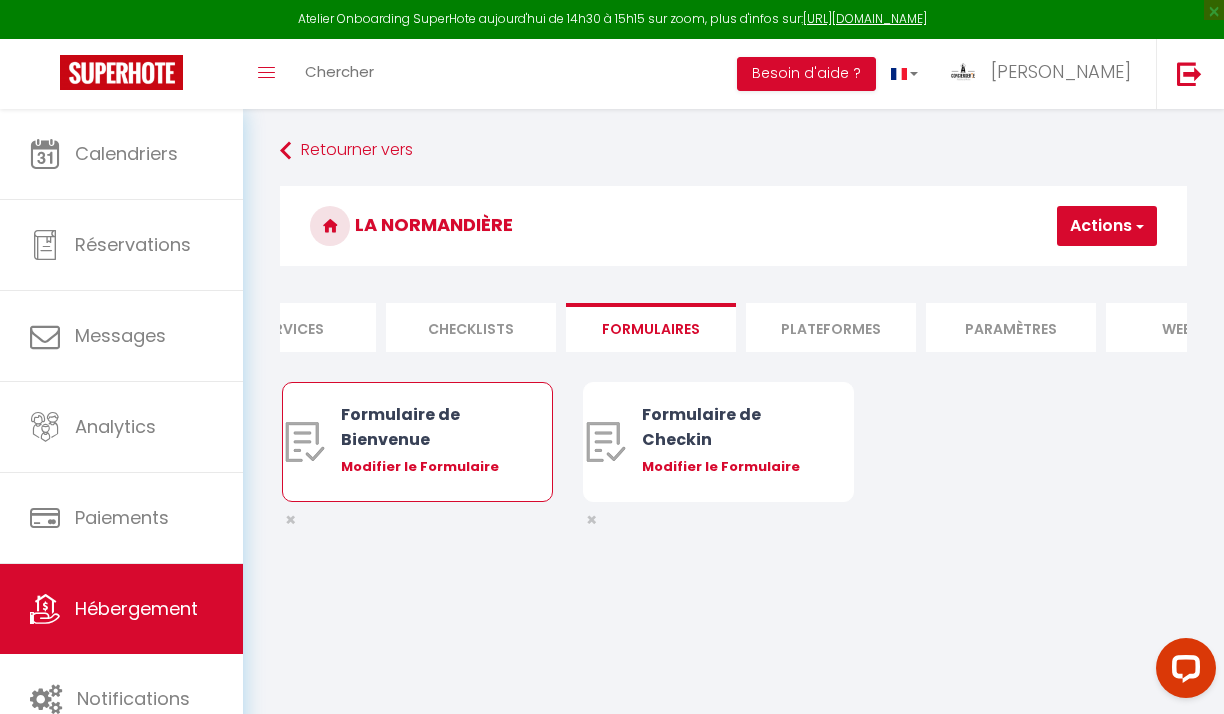 click on "Modifier le Formulaire" at bounding box center [428, 467] 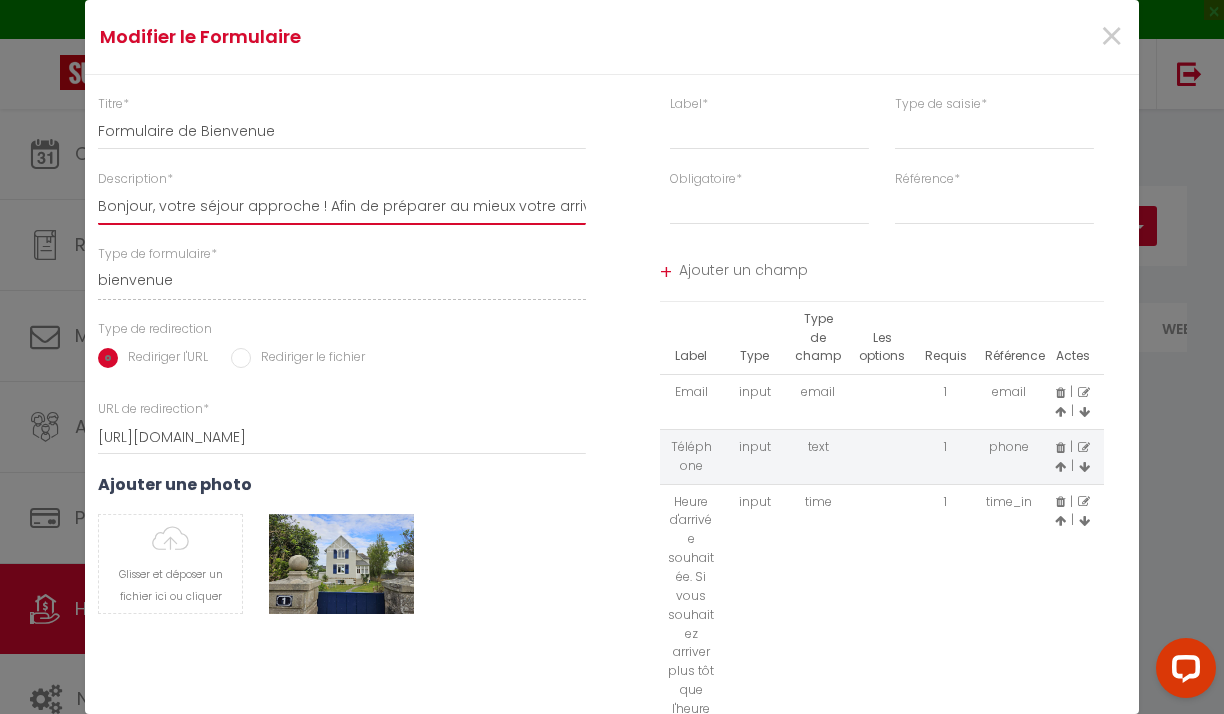 click on "Bonjour, votre séjour approche ! Afin de préparer au mieux votre arrivée et recevoir le livret d'accueil, je vous remercie de remplir le formulaire suivant :" at bounding box center (342, 207) 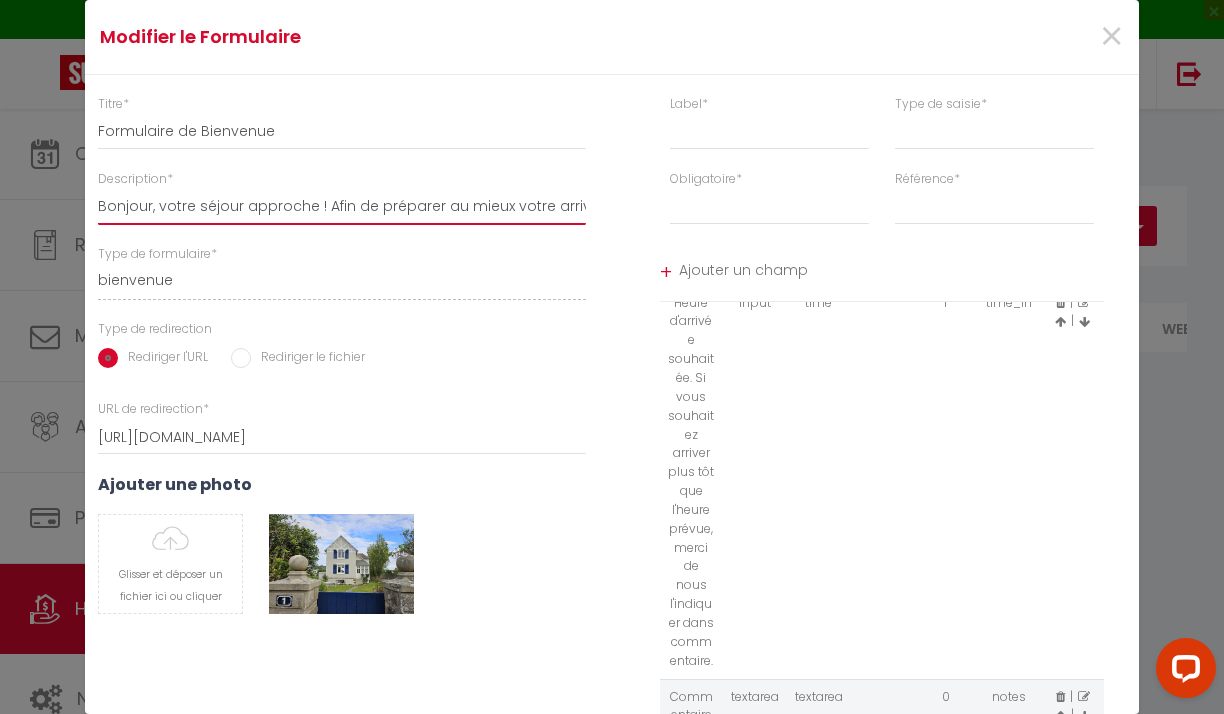 scroll, scrollTop: 193, scrollLeft: 0, axis: vertical 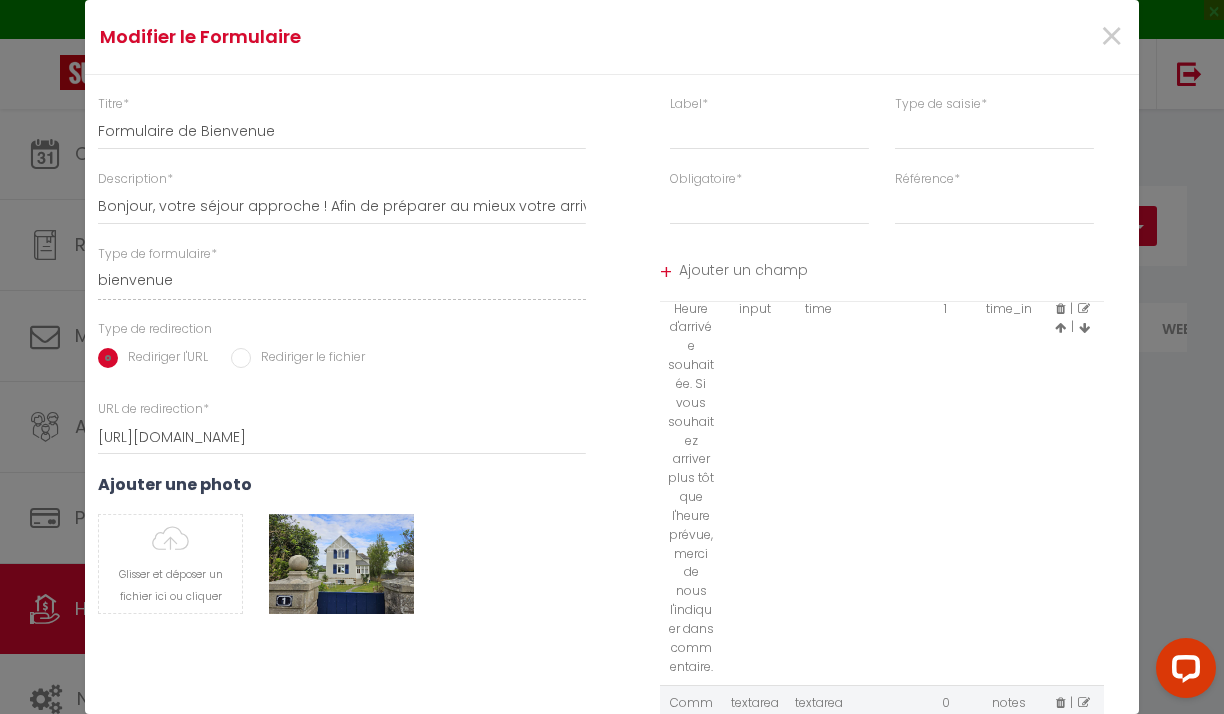 drag, startPoint x: 674, startPoint y: 308, endPoint x: 713, endPoint y: 666, distance: 360.11804 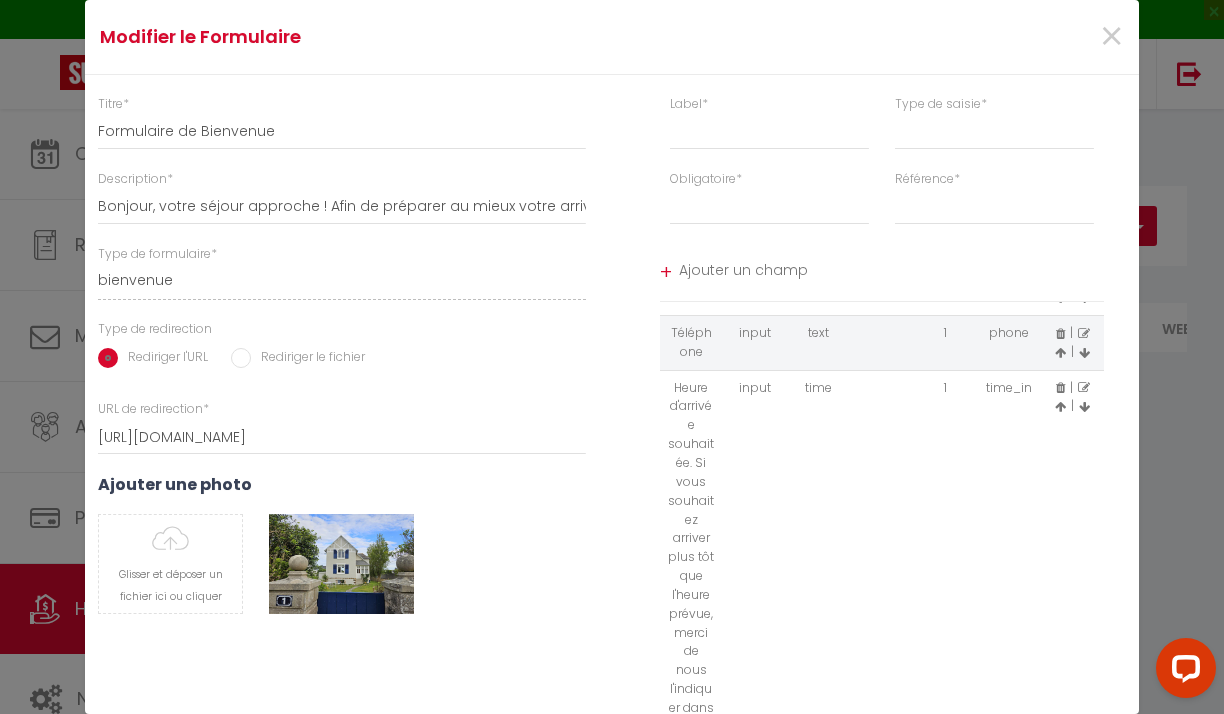 scroll, scrollTop: 107, scrollLeft: 0, axis: vertical 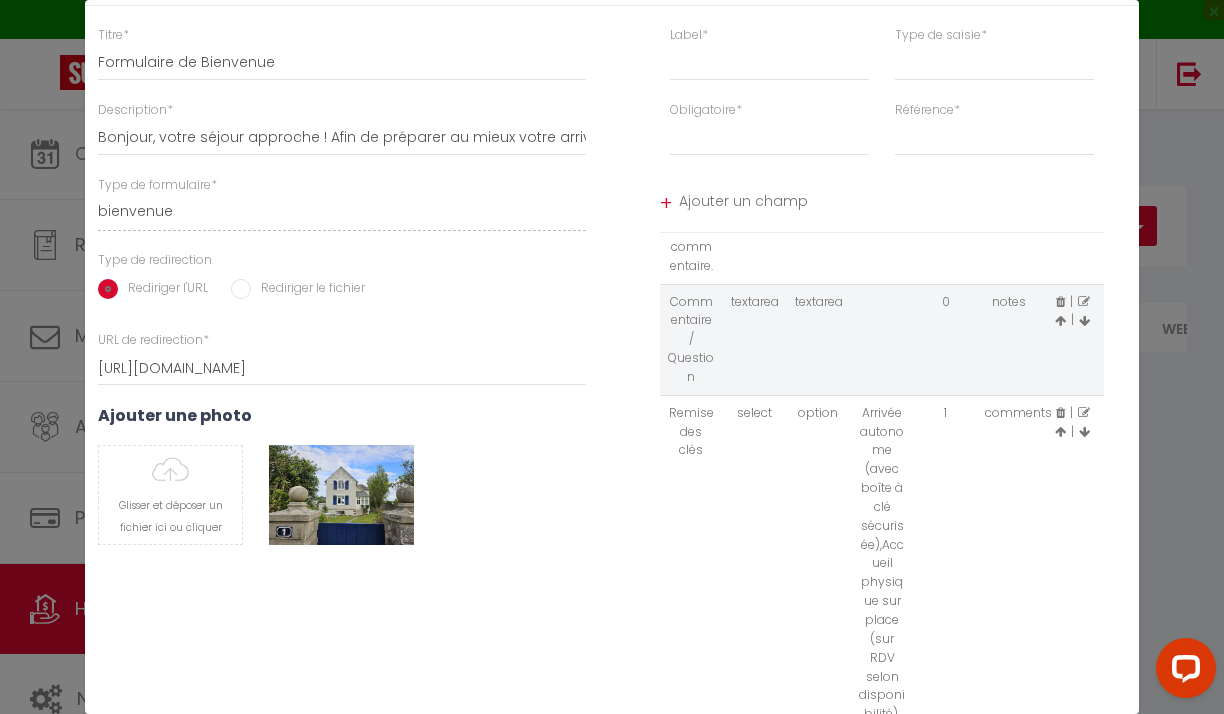 click at bounding box center (1060, 432) 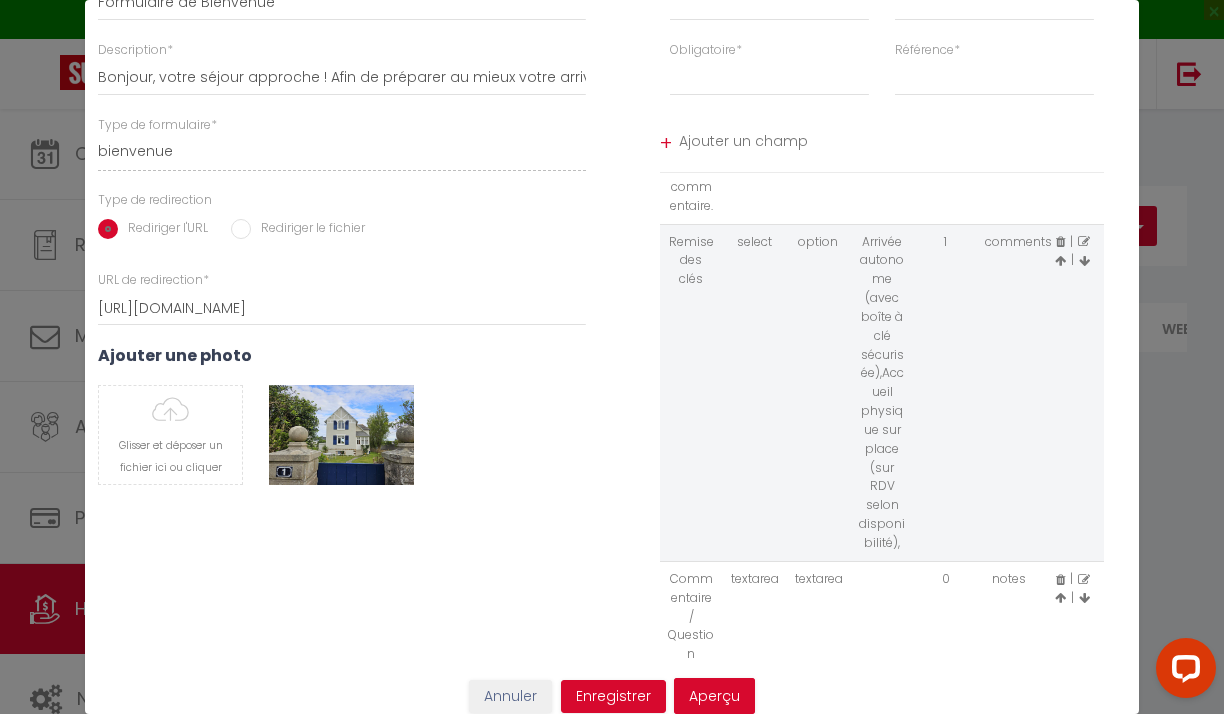 scroll, scrollTop: 148, scrollLeft: 0, axis: vertical 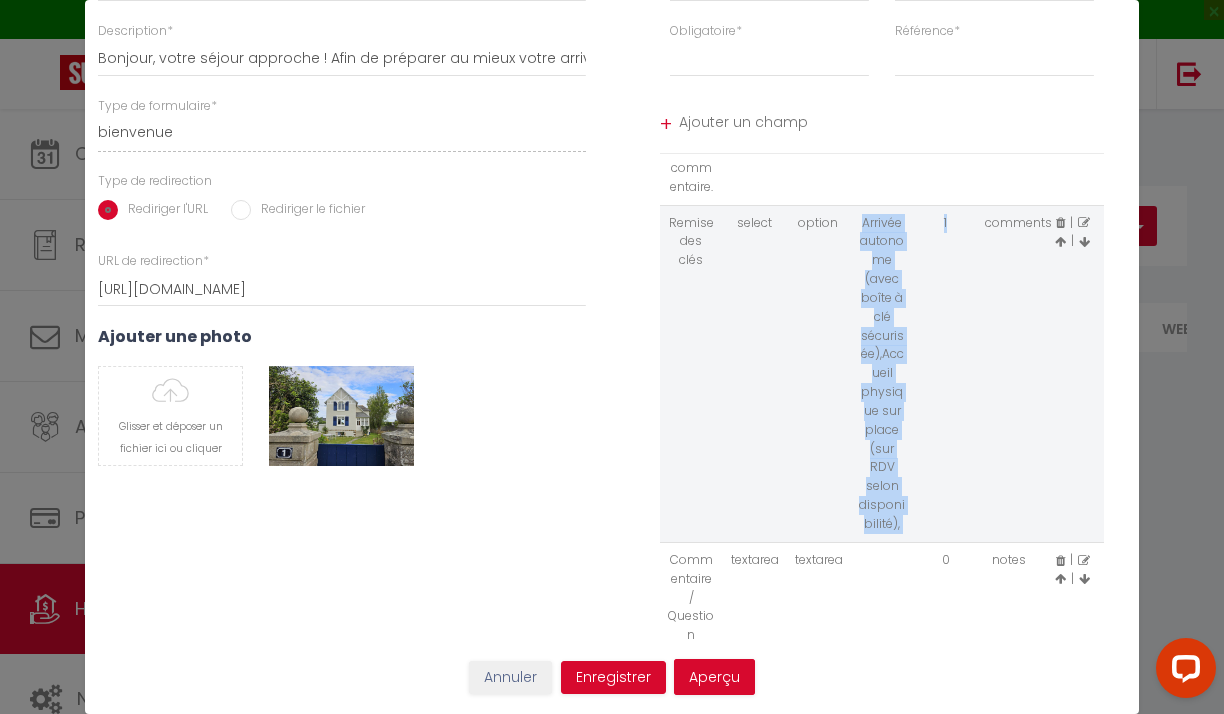drag, startPoint x: 861, startPoint y: 219, endPoint x: 917, endPoint y: 524, distance: 310.09836 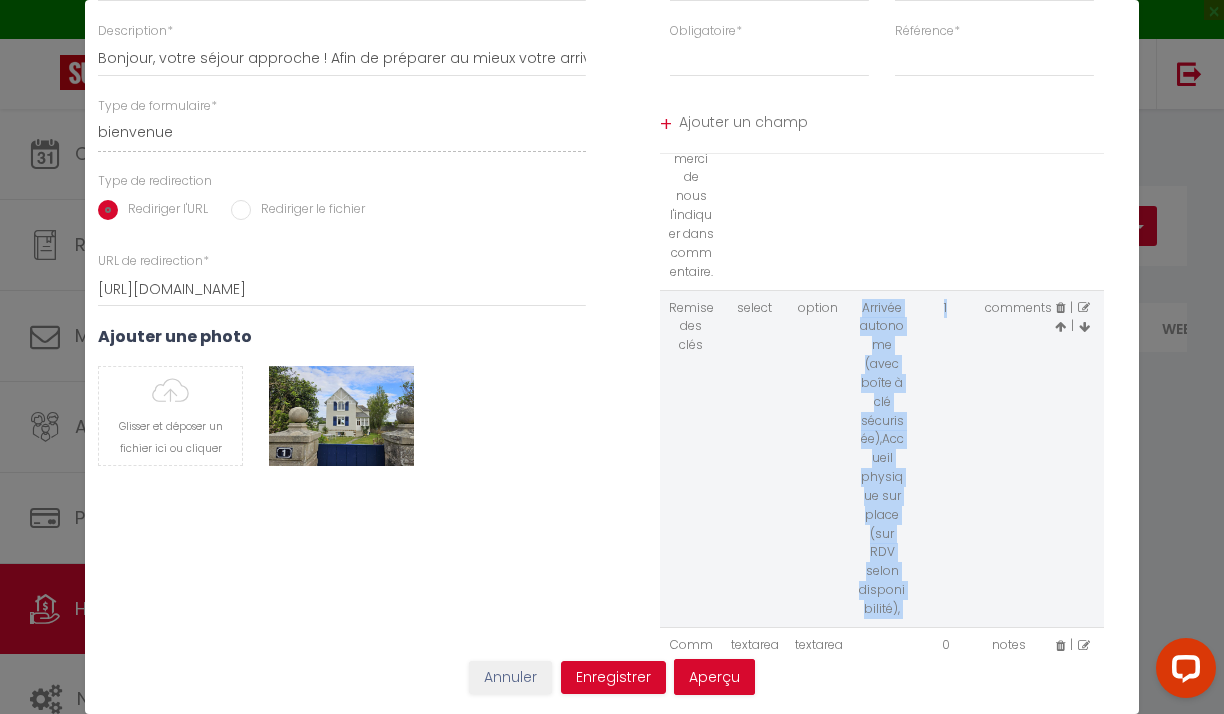 scroll, scrollTop: 455, scrollLeft: 0, axis: vertical 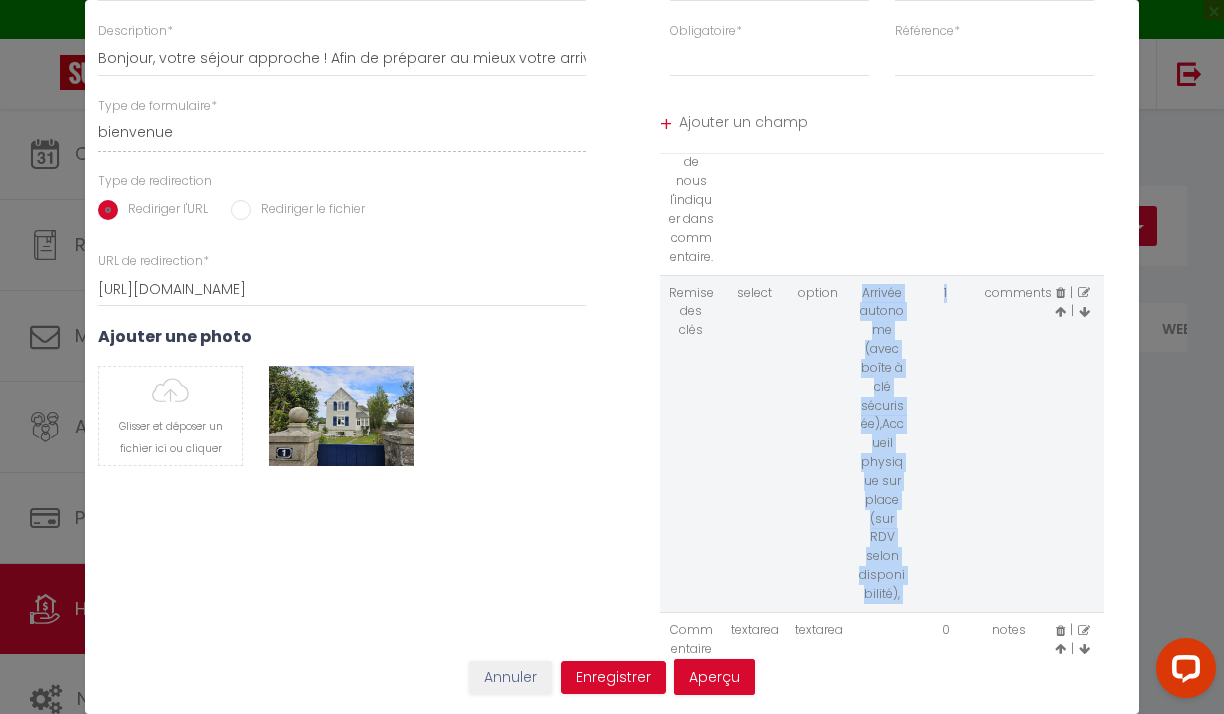 click on "Arrivée autonome (avec boîte à clé sécurisée), Accueil physique sur place (sur RDV selon disponibilité)," at bounding box center [882, 443] 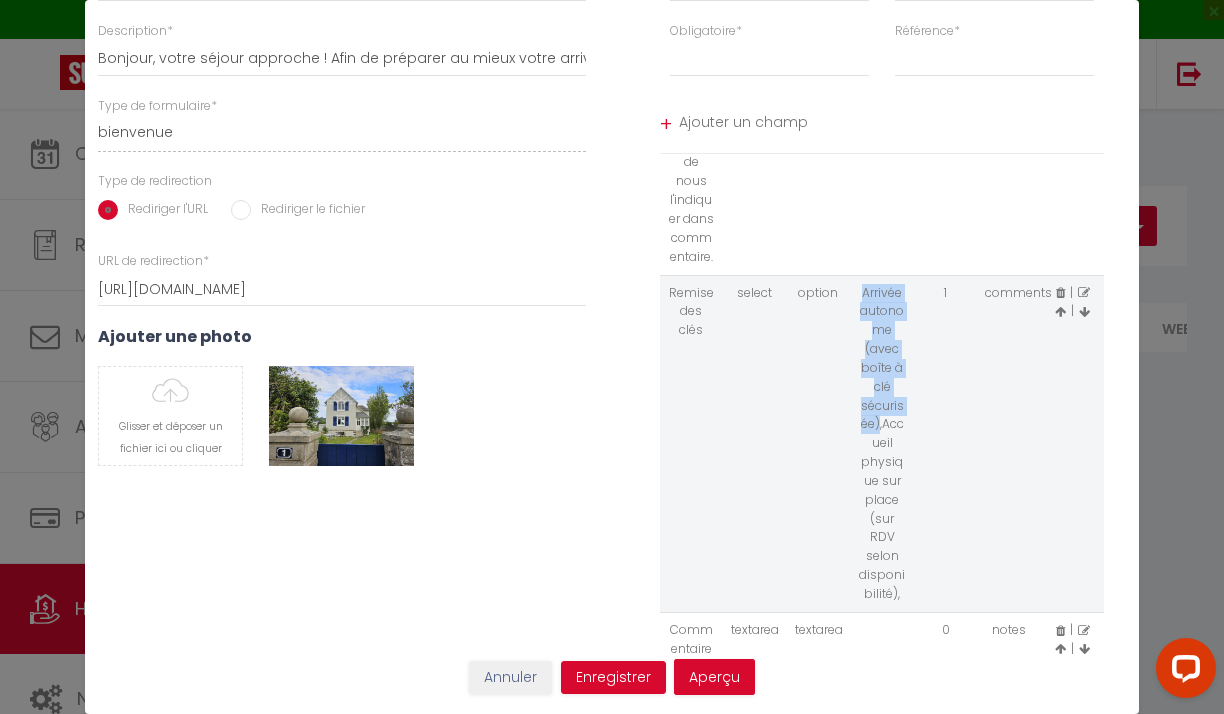 drag, startPoint x: 862, startPoint y: 287, endPoint x: 877, endPoint y: 417, distance: 130.86252 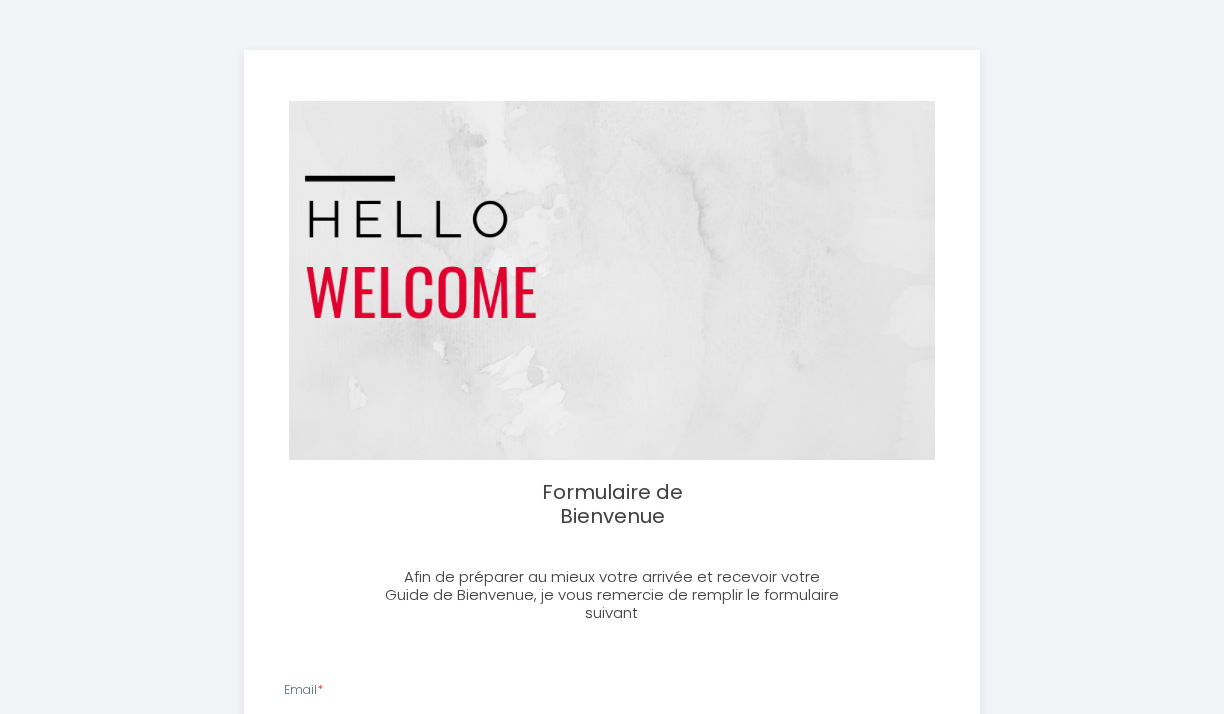 select 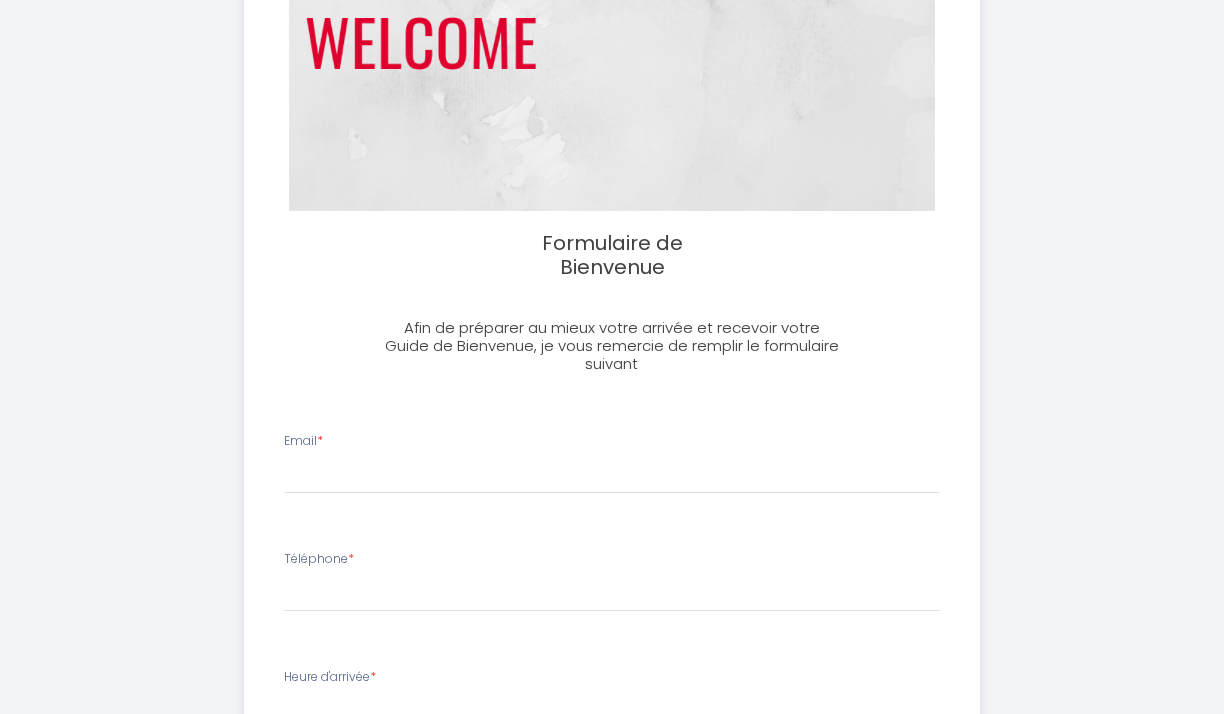scroll, scrollTop: 282, scrollLeft: 0, axis: vertical 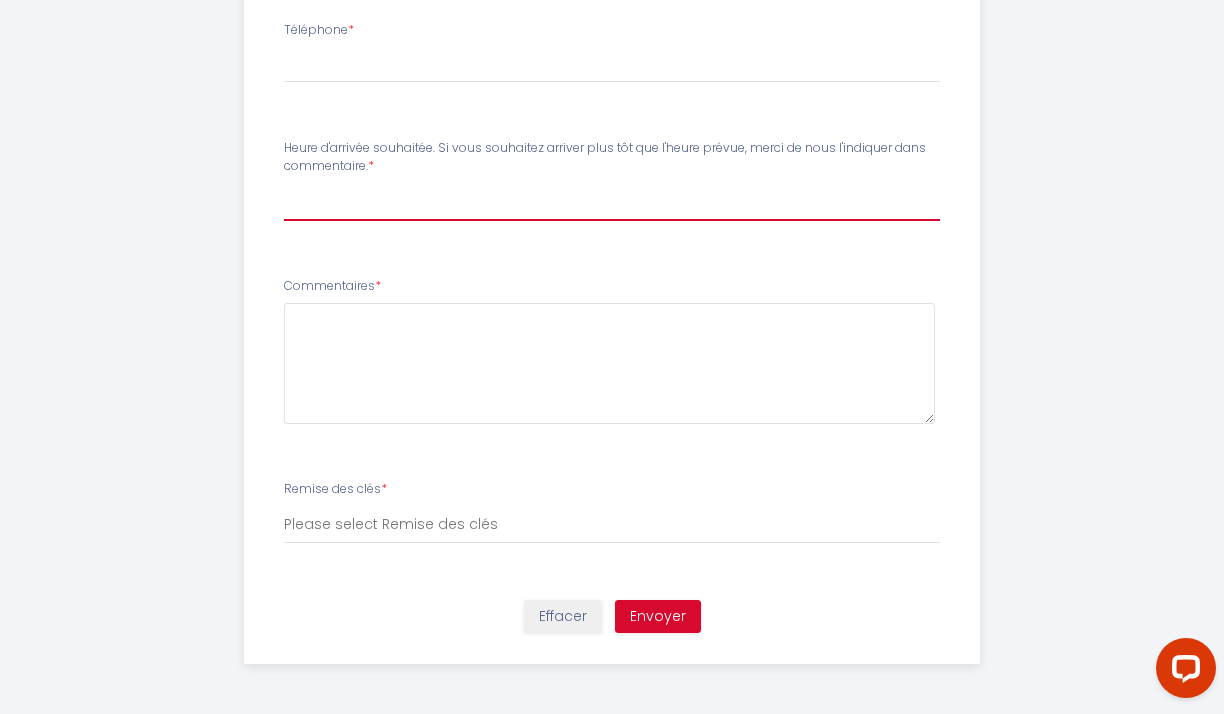 click on "17:00 17:15 17:30 17:45 18:00 18:15 18:30 18:45 19:00 19:15 19:30 19:45 20:00 20:15 20:30 20:45 21:00 21:15 21:30 21:45 22:00 22:15 22:30 22:45 23:00 23:15 23:30 23:45" at bounding box center [612, 202] 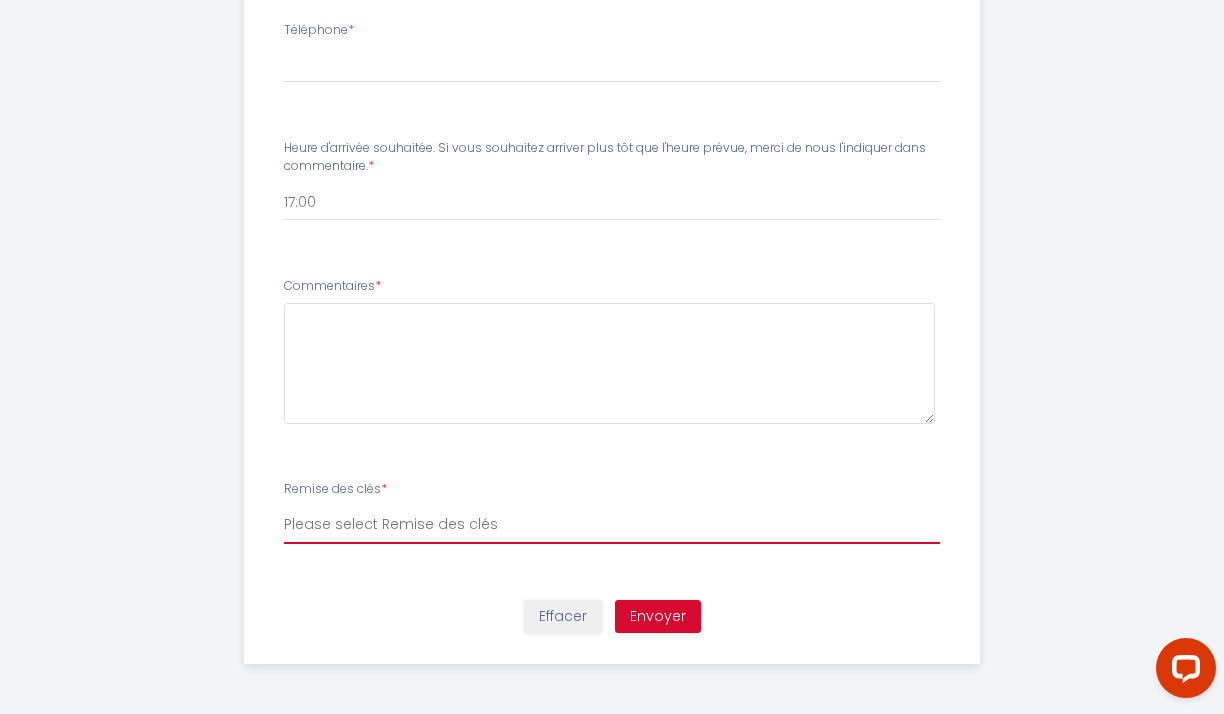 click on "Please select Remise des clés
Accueil physique sur place (sur RDV selon disponibilité)
Arrivée autonome (avec boîte à clé sécurisée)" at bounding box center (612, 525) 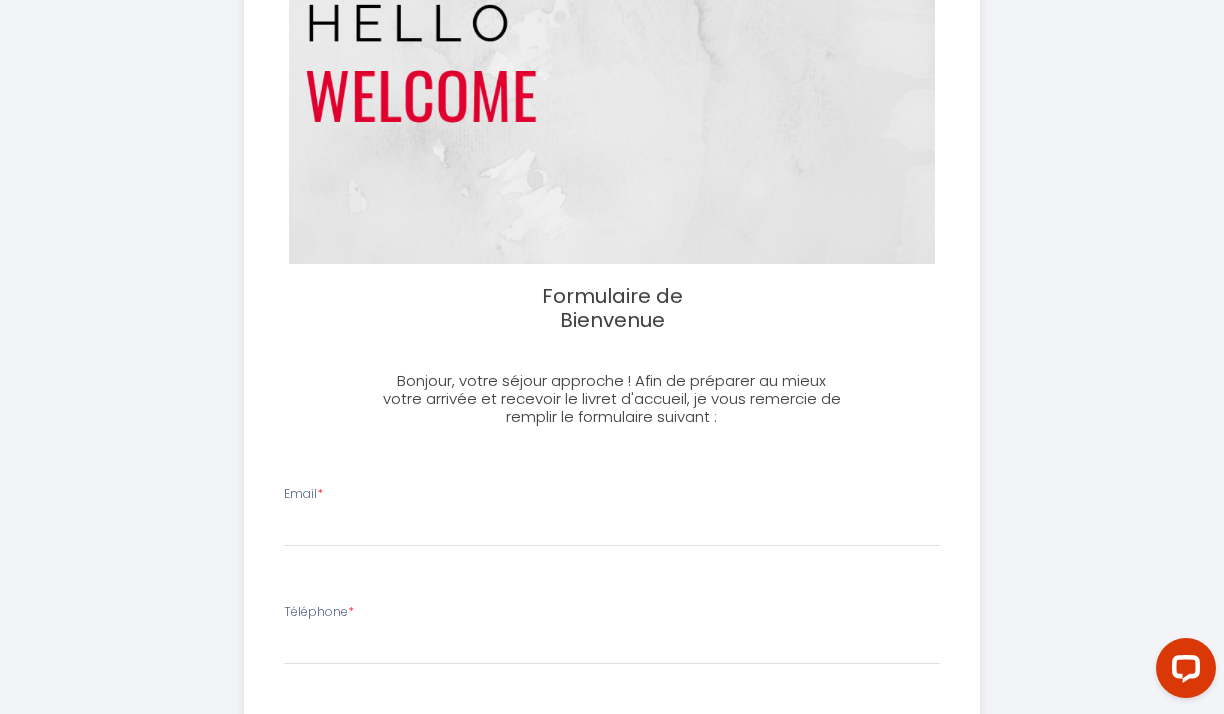 scroll, scrollTop: 0, scrollLeft: 0, axis: both 